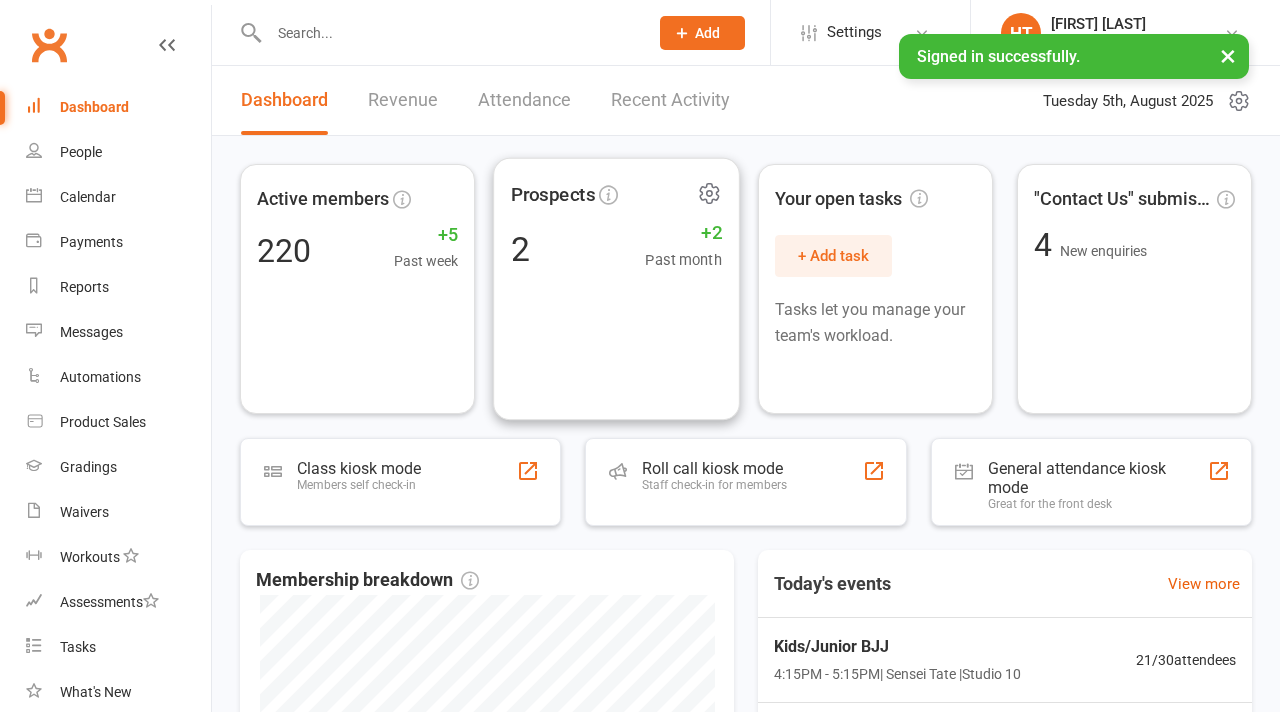 scroll, scrollTop: 0, scrollLeft: 0, axis: both 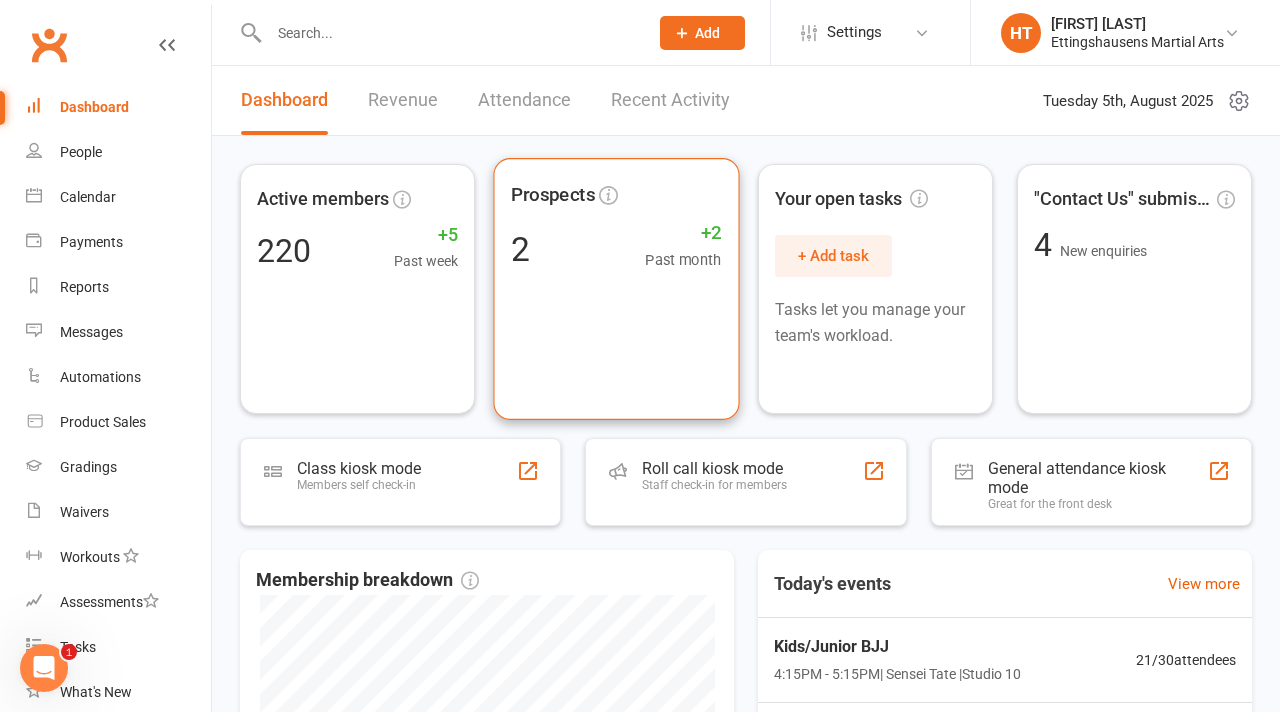 click on "Prospects 2 +2 Past month" at bounding box center [616, 289] 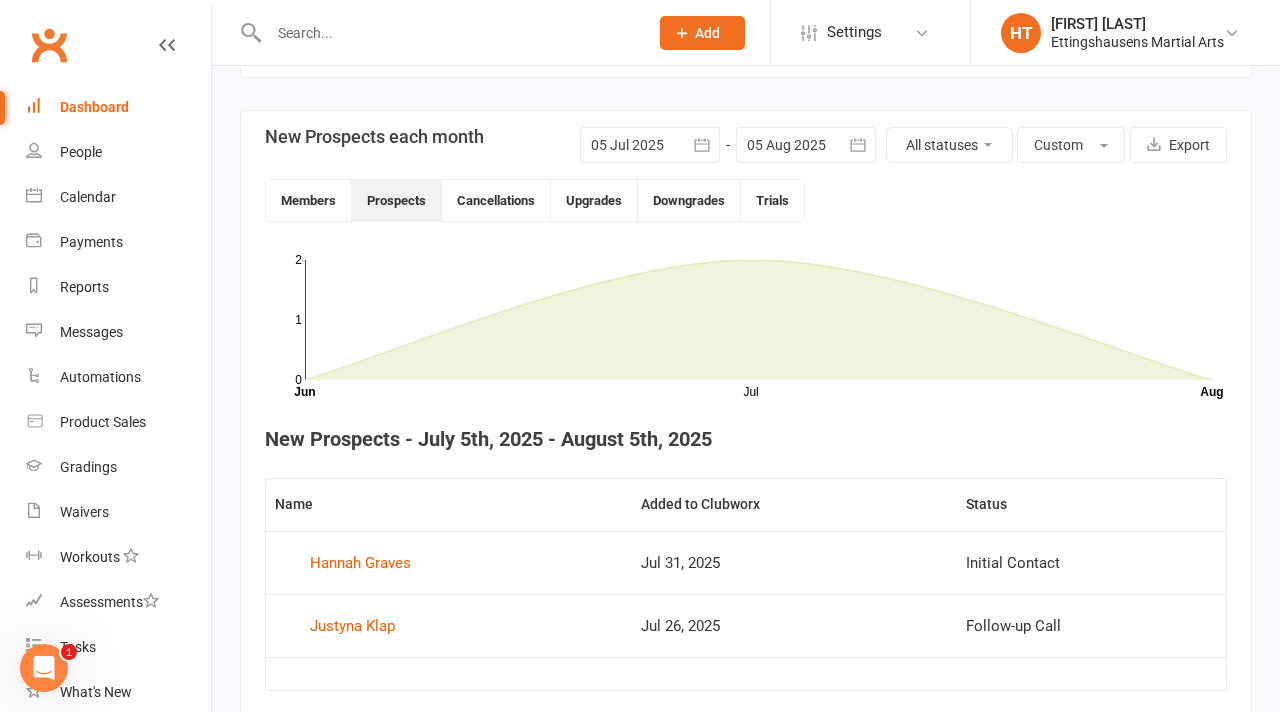 scroll, scrollTop: 521, scrollLeft: 0, axis: vertical 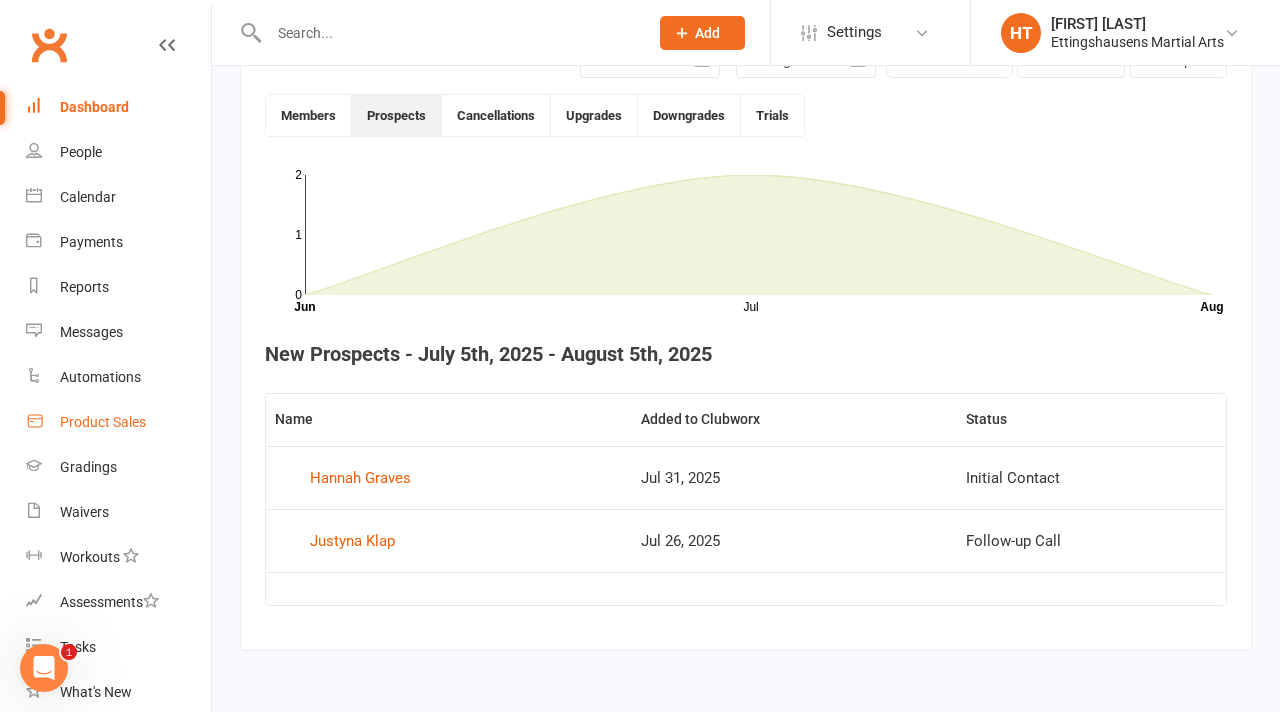click on "Product Sales" at bounding box center [103, 422] 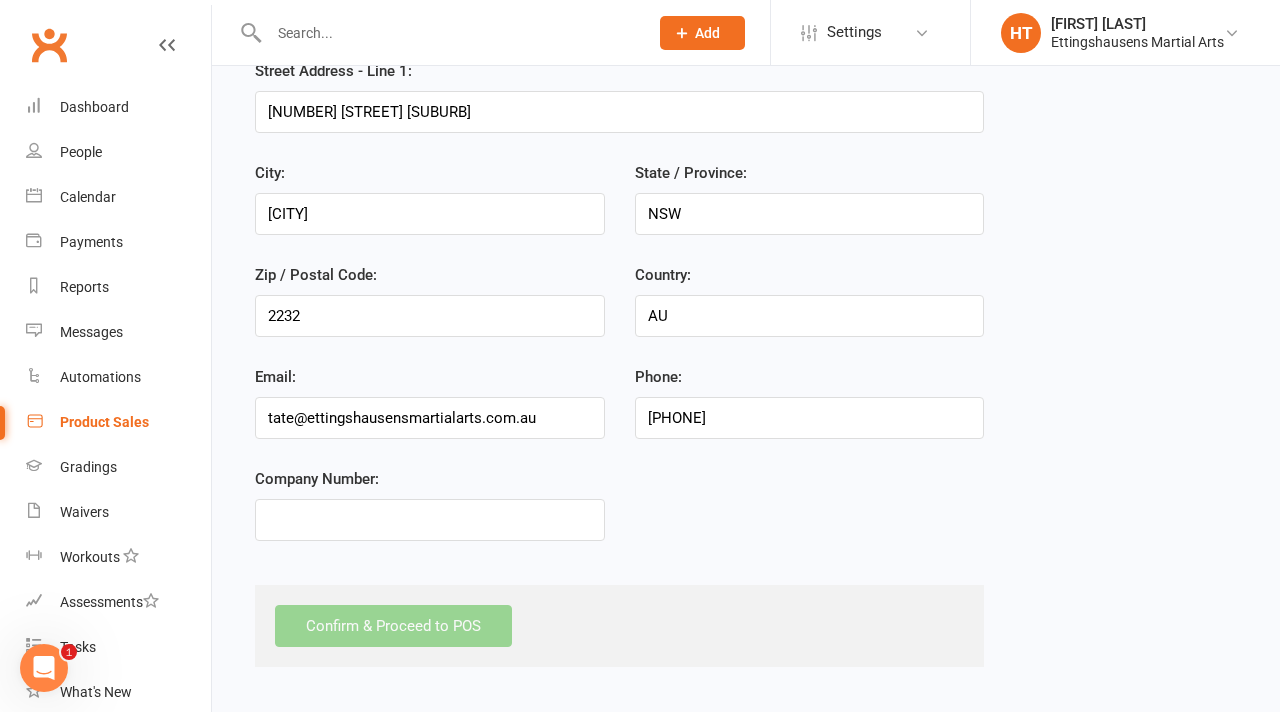 scroll, scrollTop: 0, scrollLeft: 0, axis: both 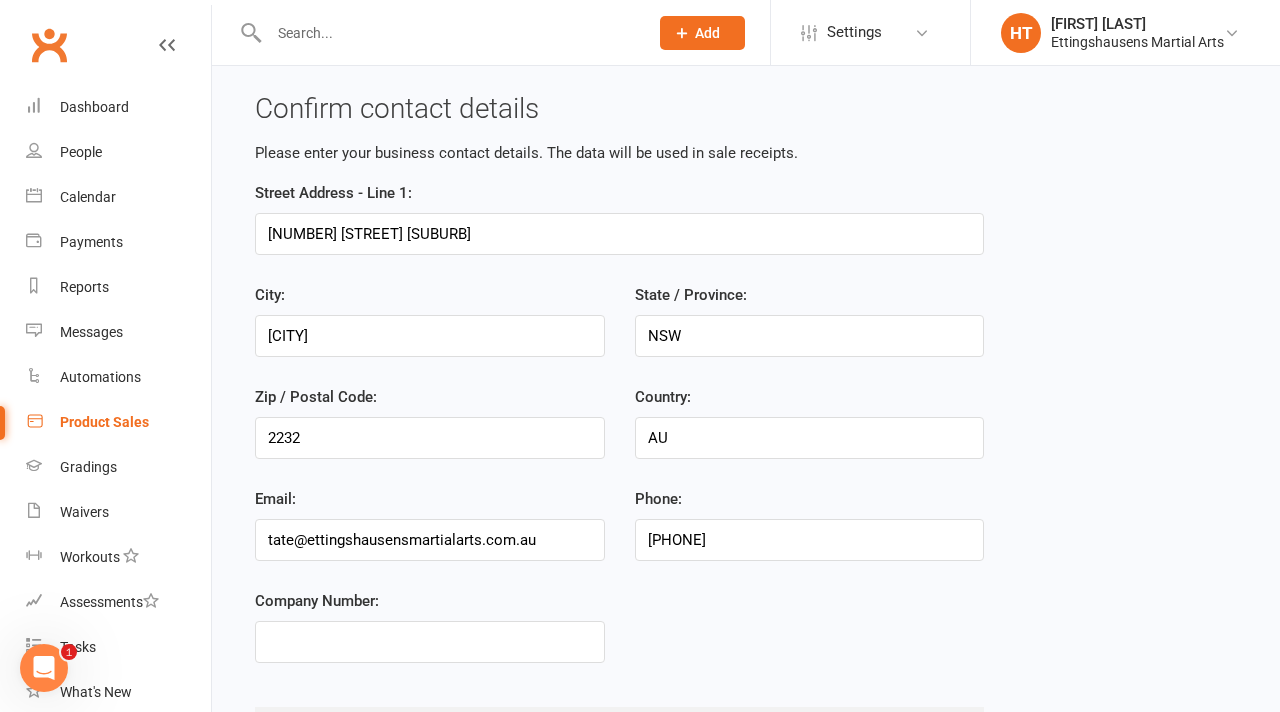 click on "Product Sales" at bounding box center (104, 422) 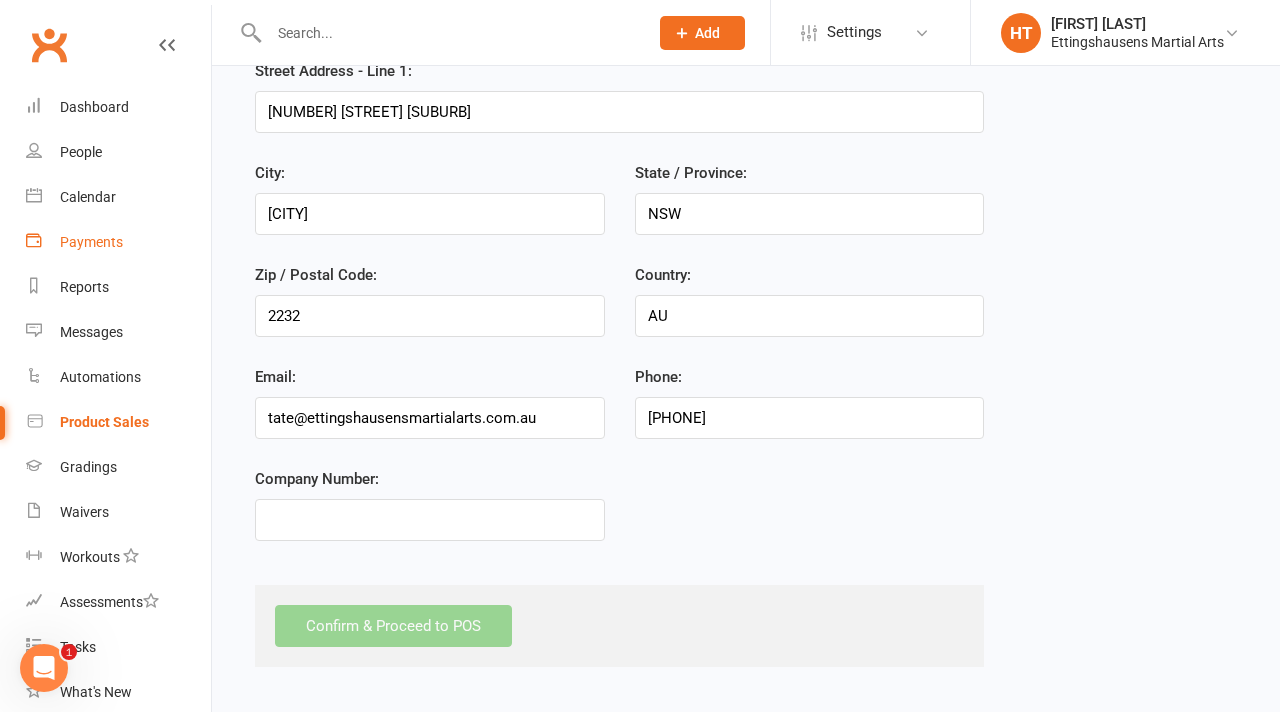 click on "Payments" at bounding box center (118, 242) 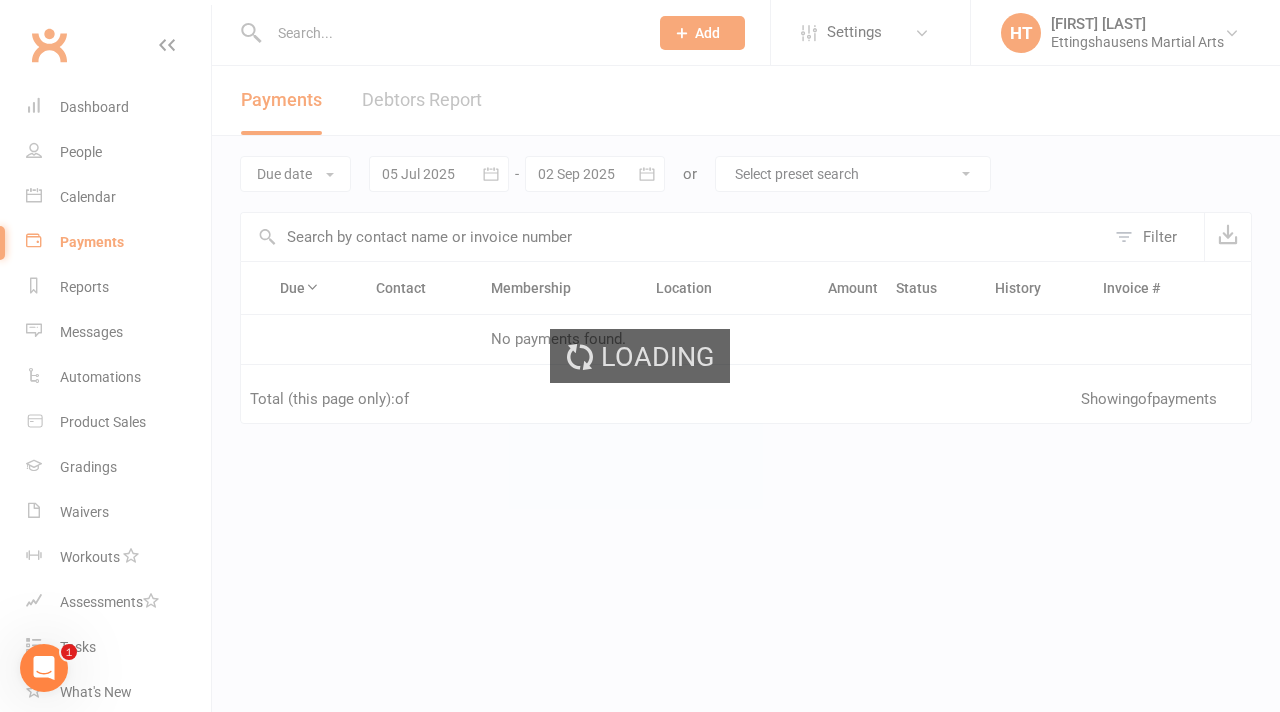 scroll, scrollTop: 0, scrollLeft: 0, axis: both 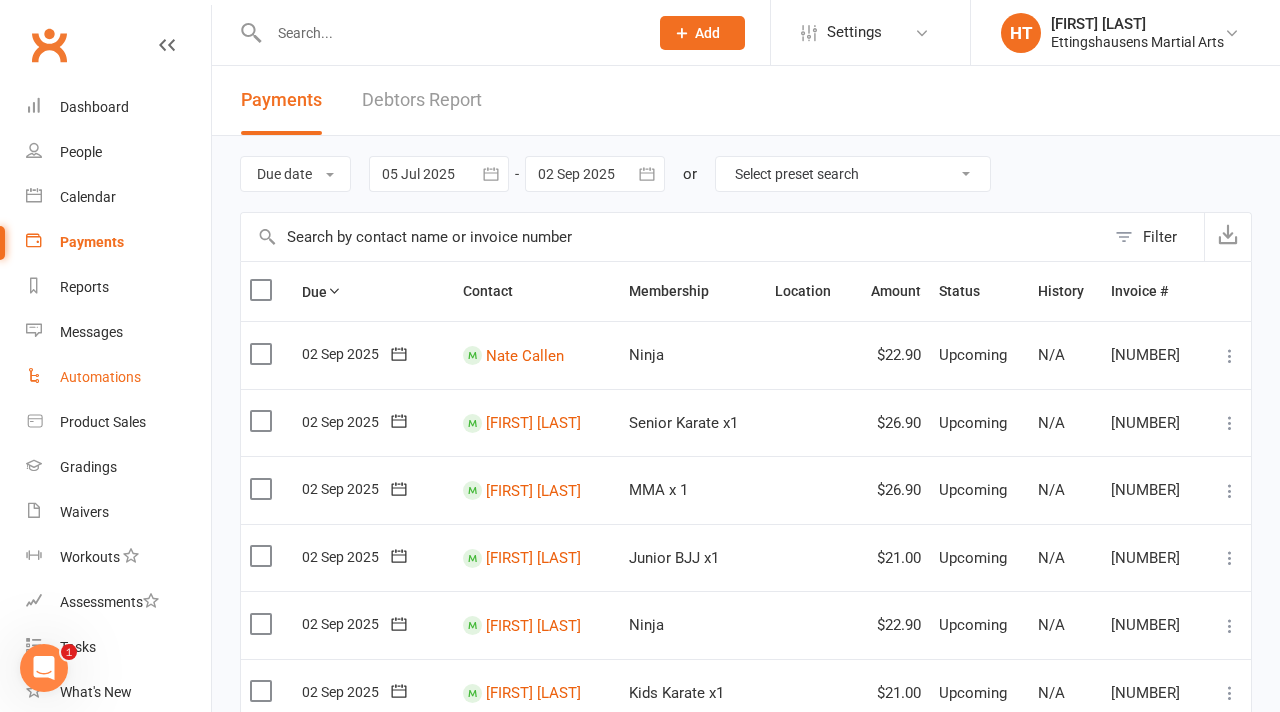 click on "Automations" at bounding box center (100, 377) 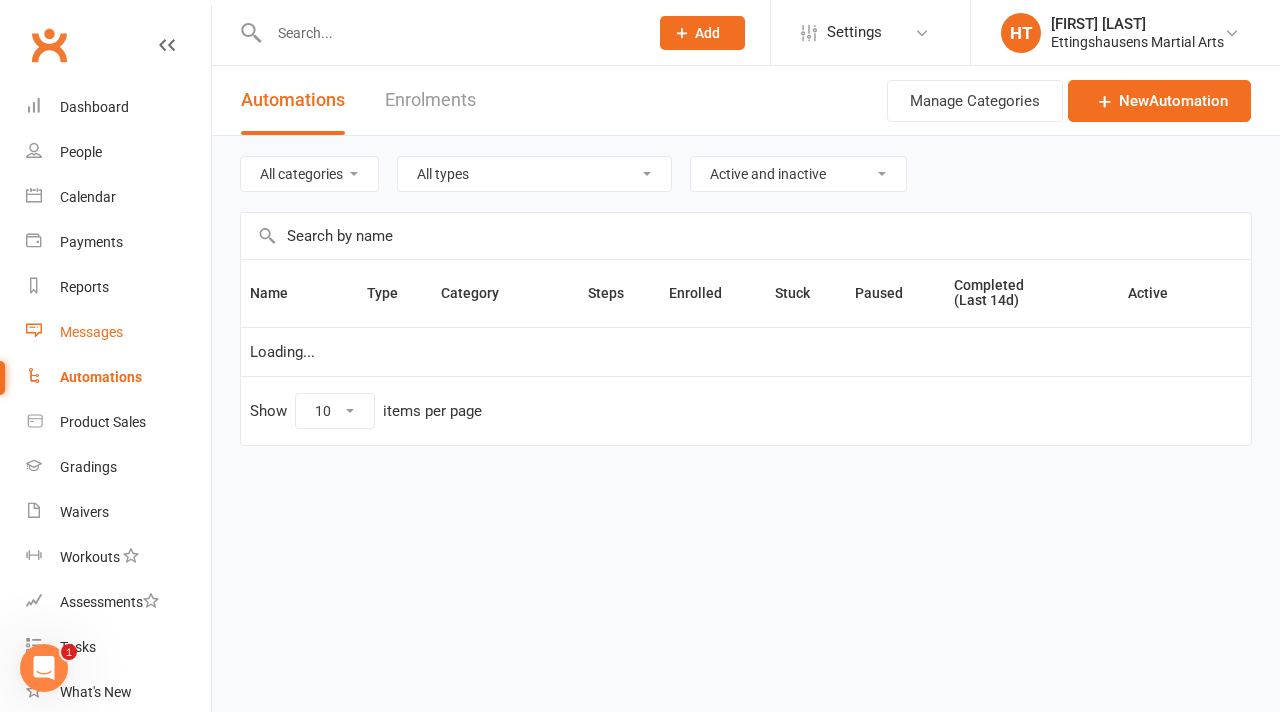 click on "Messages" at bounding box center (91, 332) 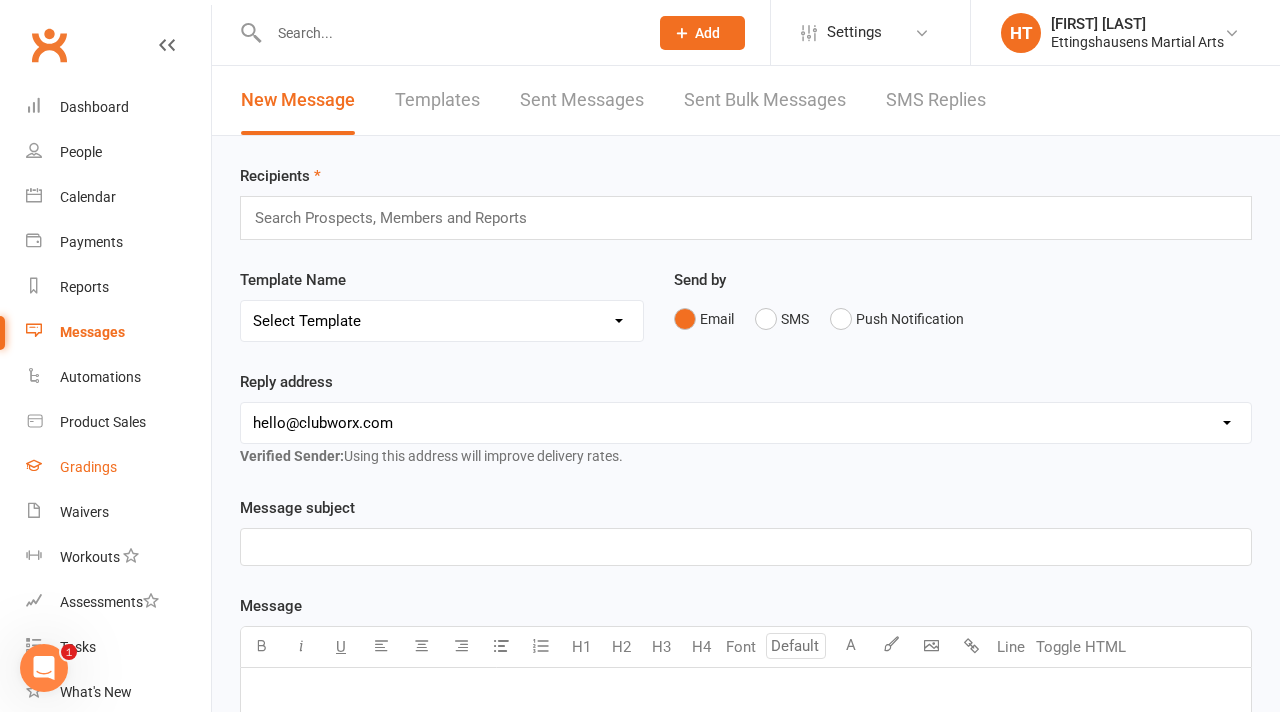 click on "Gradings" at bounding box center [88, 467] 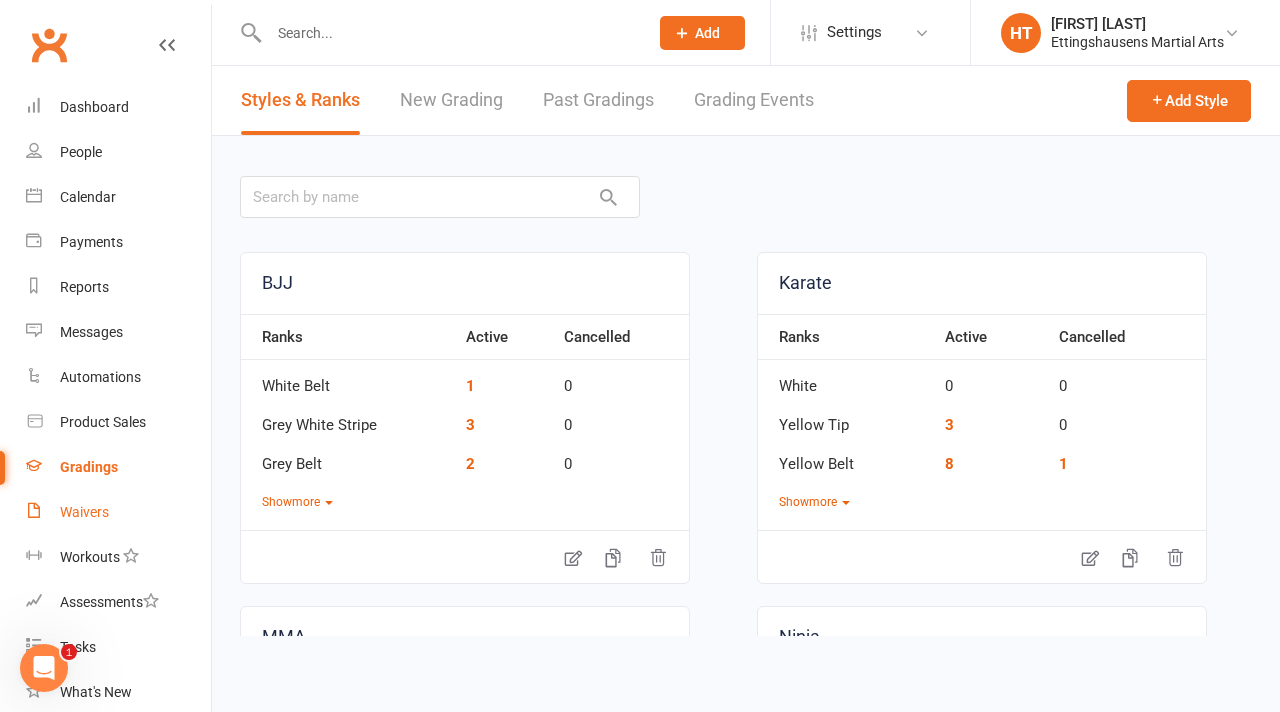 click on "Waivers" at bounding box center (84, 512) 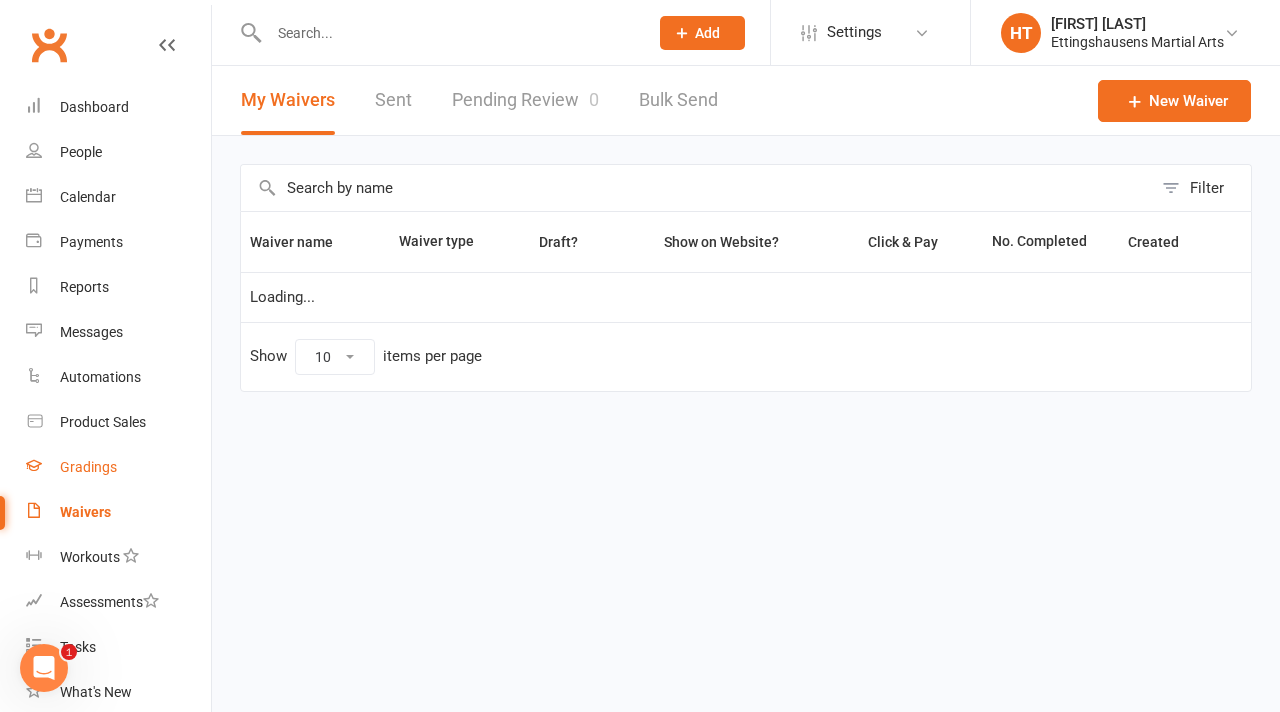 click on "Gradings" at bounding box center [88, 467] 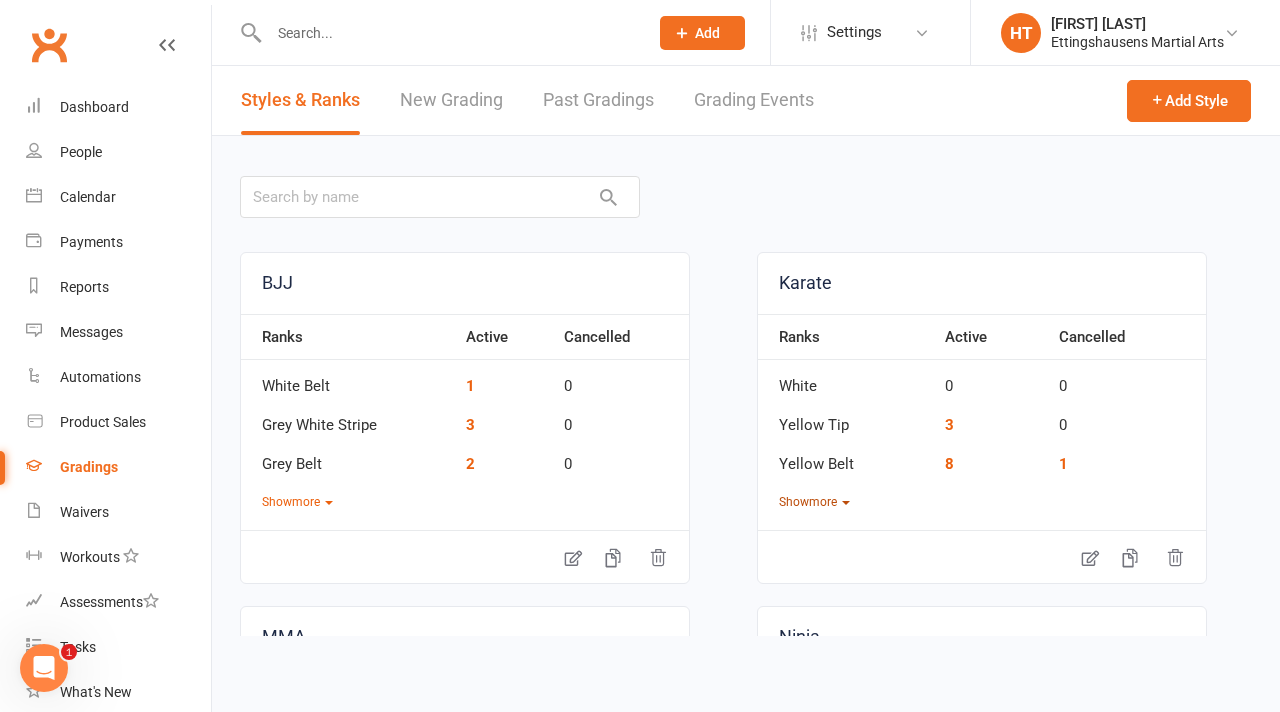 click on "Show  more" at bounding box center (814, 502) 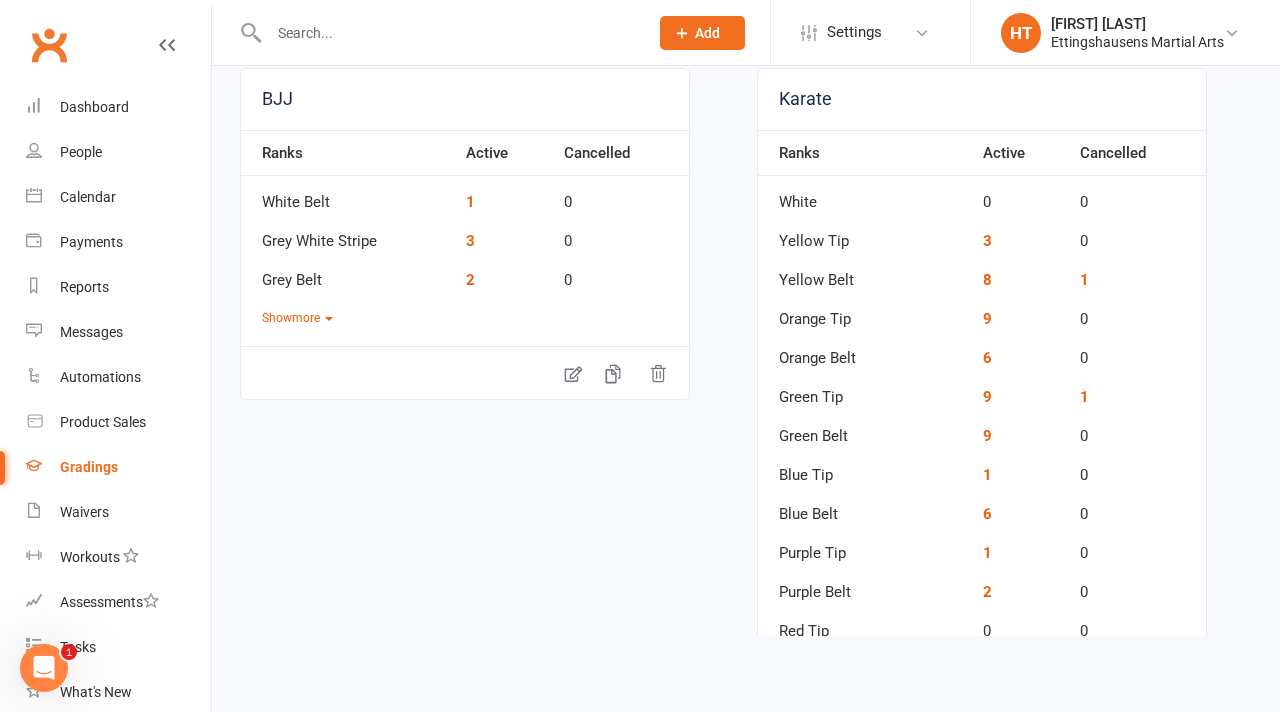 scroll, scrollTop: 187, scrollLeft: 0, axis: vertical 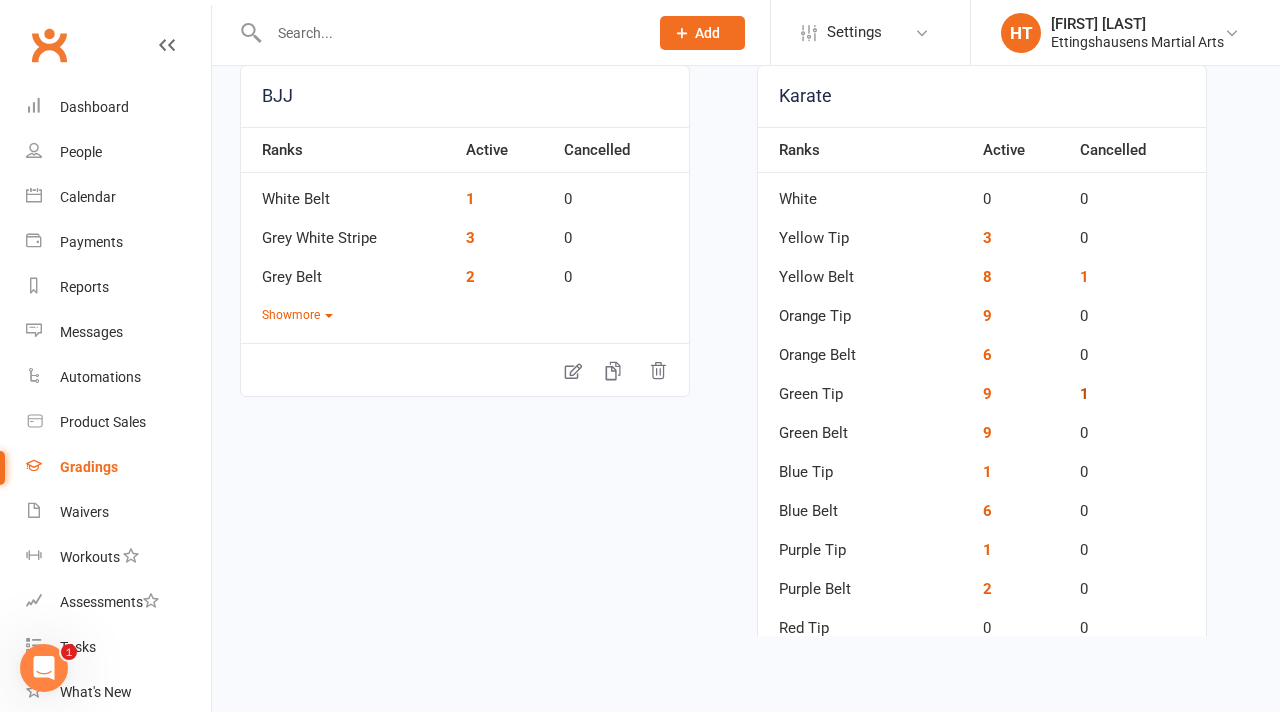 click on "1" at bounding box center (1084, 394) 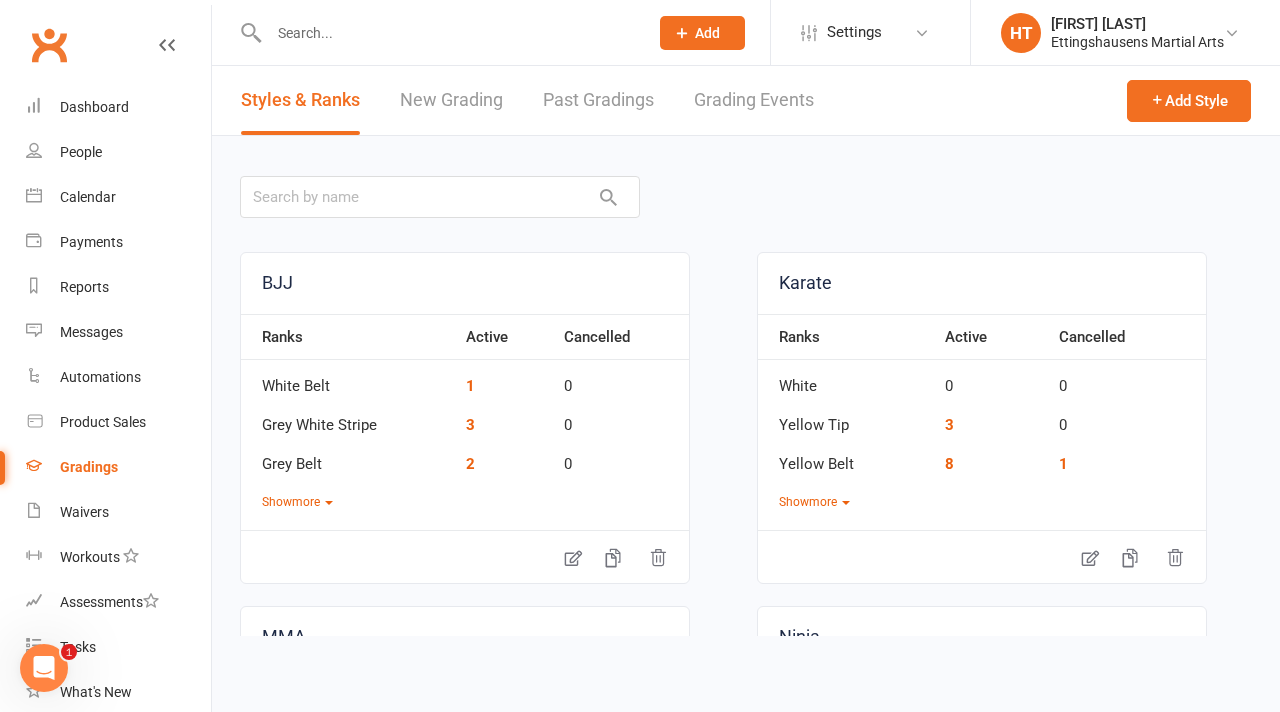 scroll, scrollTop: 33, scrollLeft: 0, axis: vertical 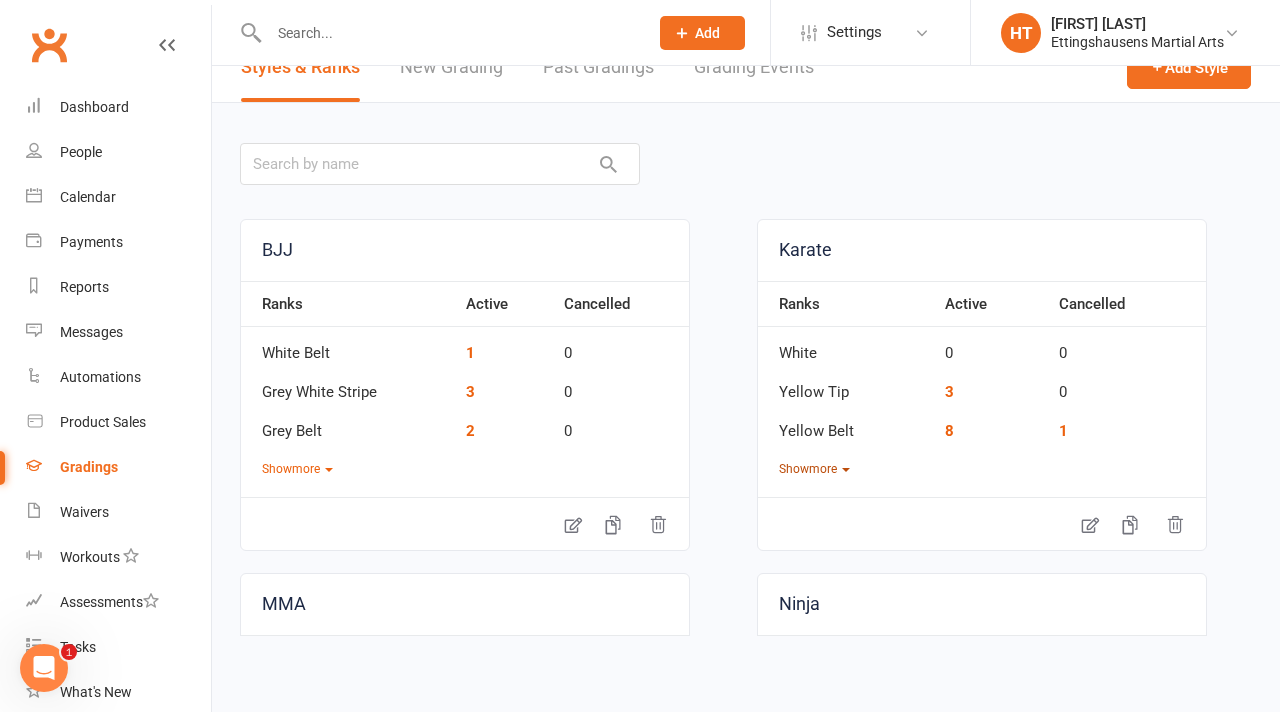 click on "Show  more" at bounding box center [814, 469] 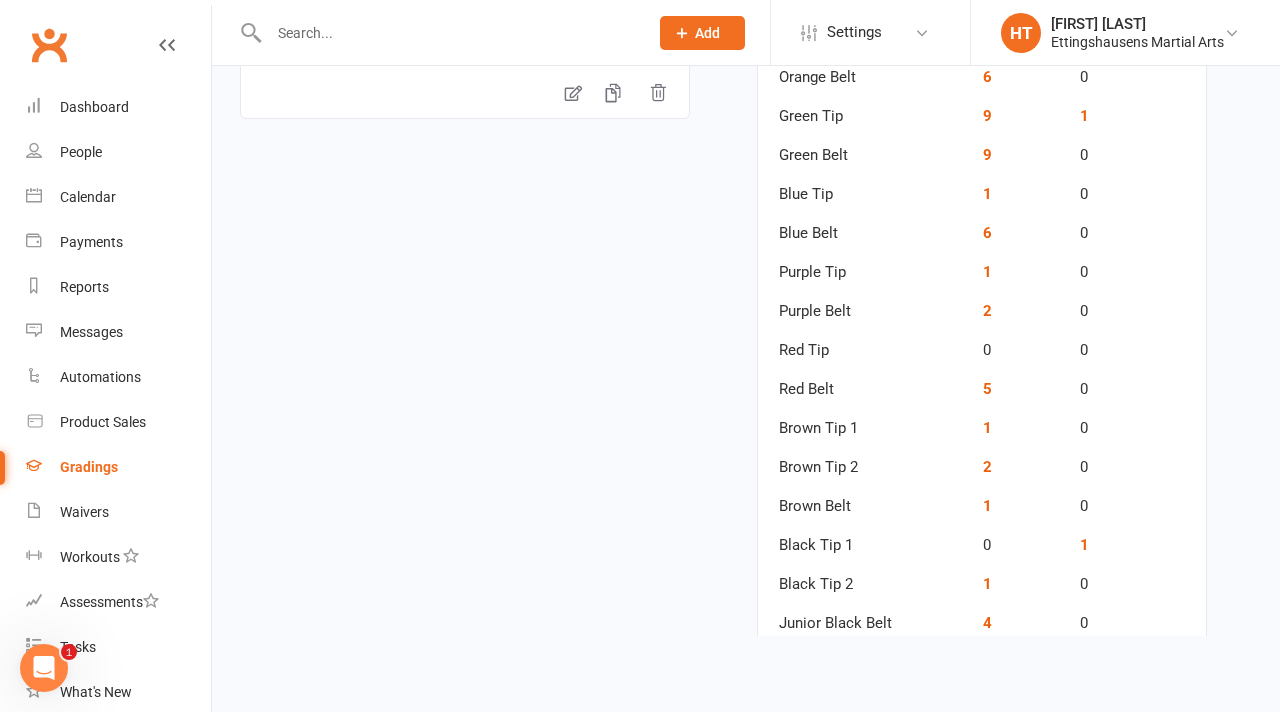 scroll, scrollTop: 501, scrollLeft: 0, axis: vertical 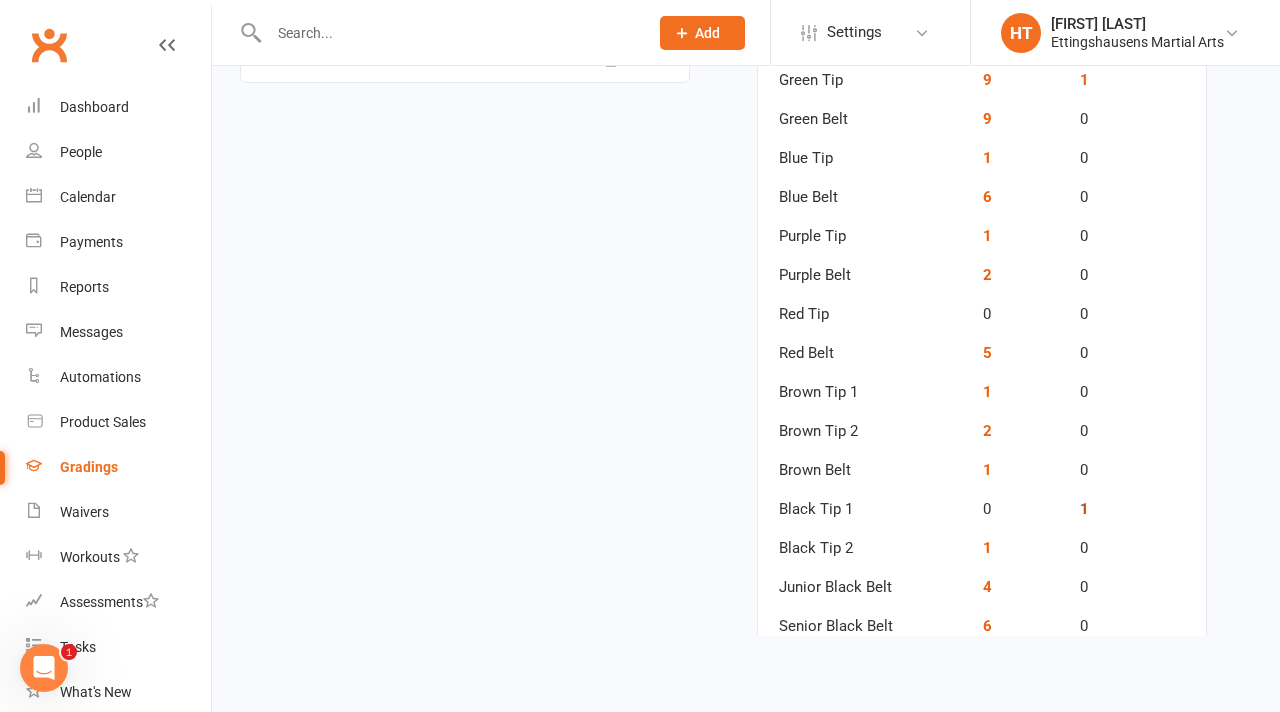 click on "1" at bounding box center (1084, 509) 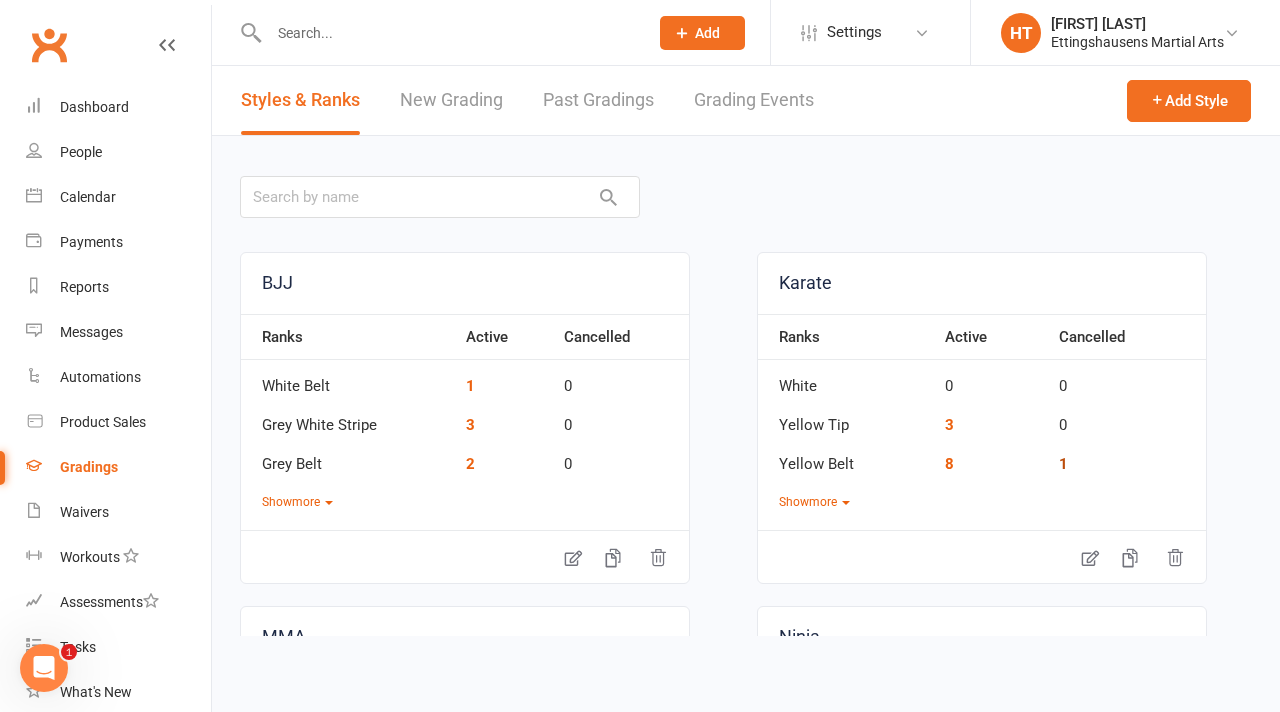 click on "1" at bounding box center [1063, 464] 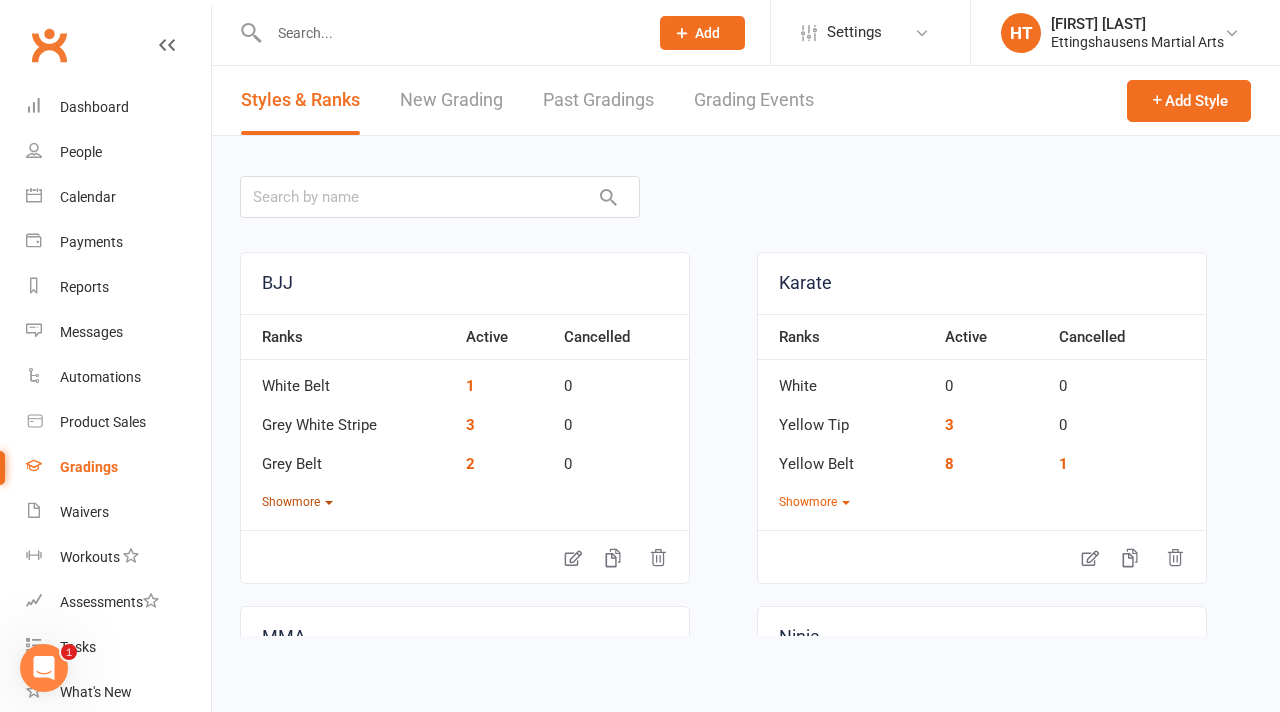 click on "Show  more" at bounding box center (297, 502) 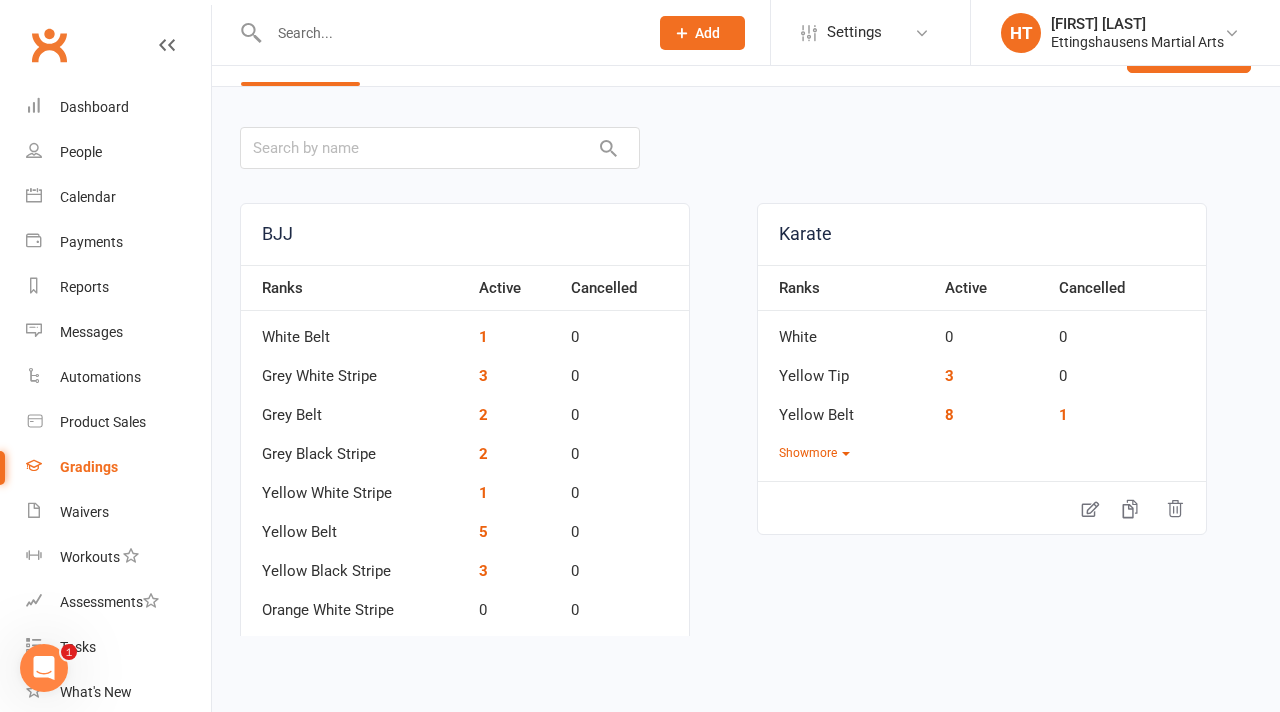 scroll, scrollTop: 0, scrollLeft: 0, axis: both 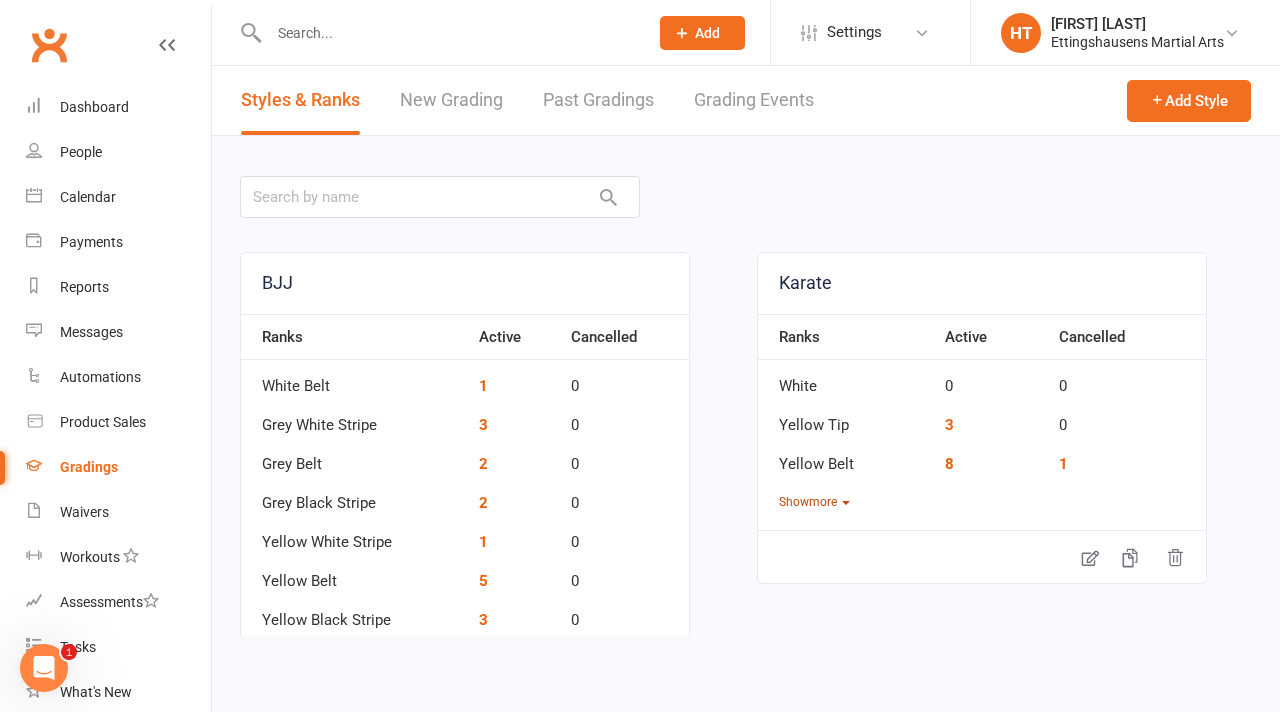 click on "Show  more" at bounding box center (814, 502) 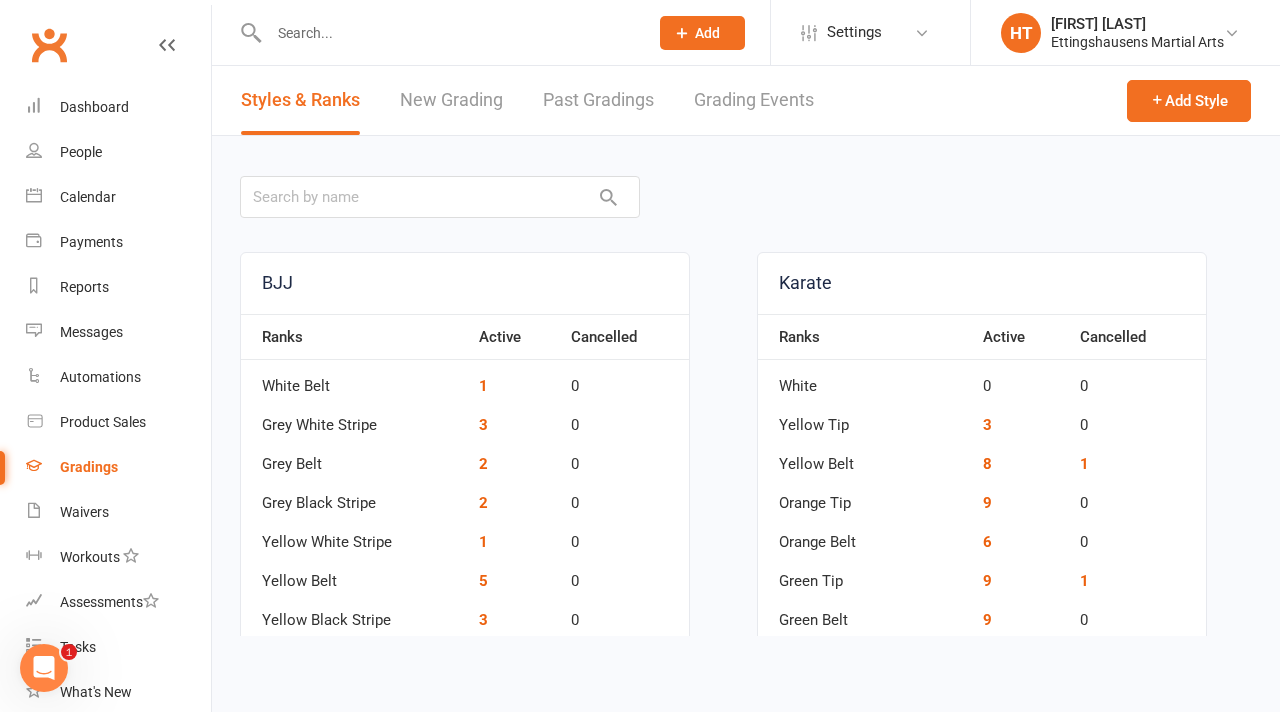 scroll, scrollTop: 961, scrollLeft: 0, axis: vertical 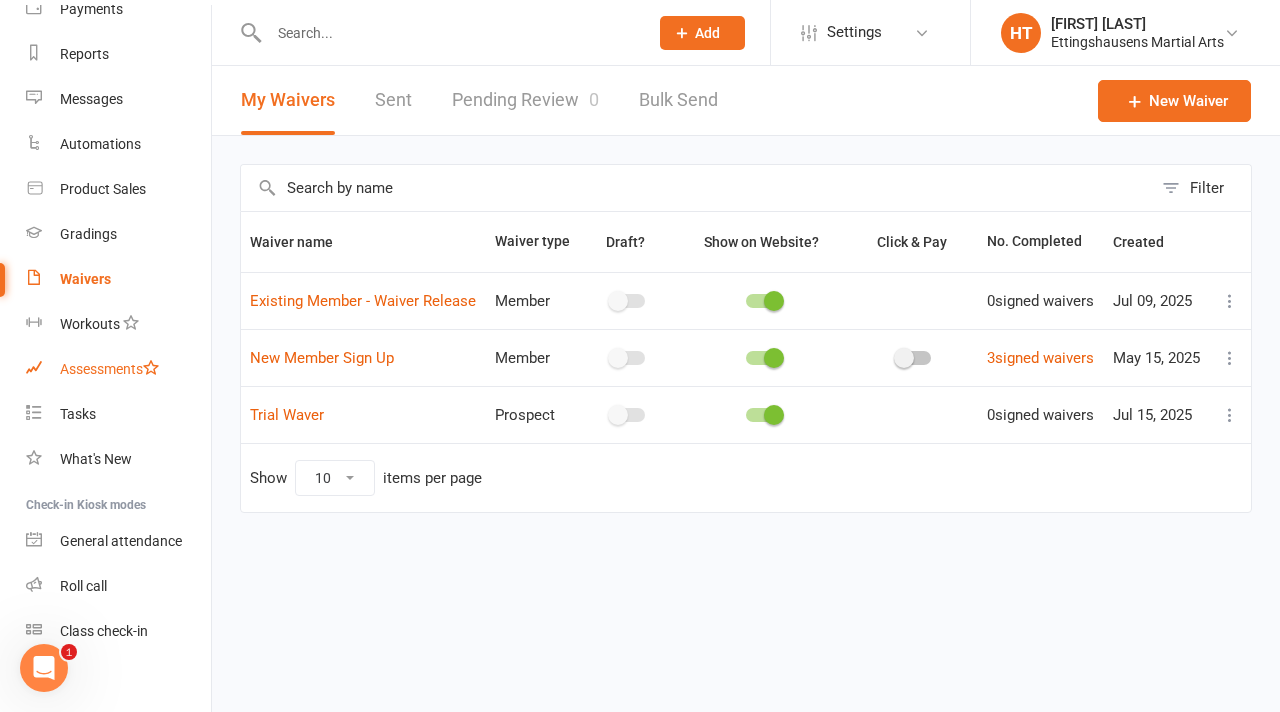 click on "Assessments" at bounding box center (109, 369) 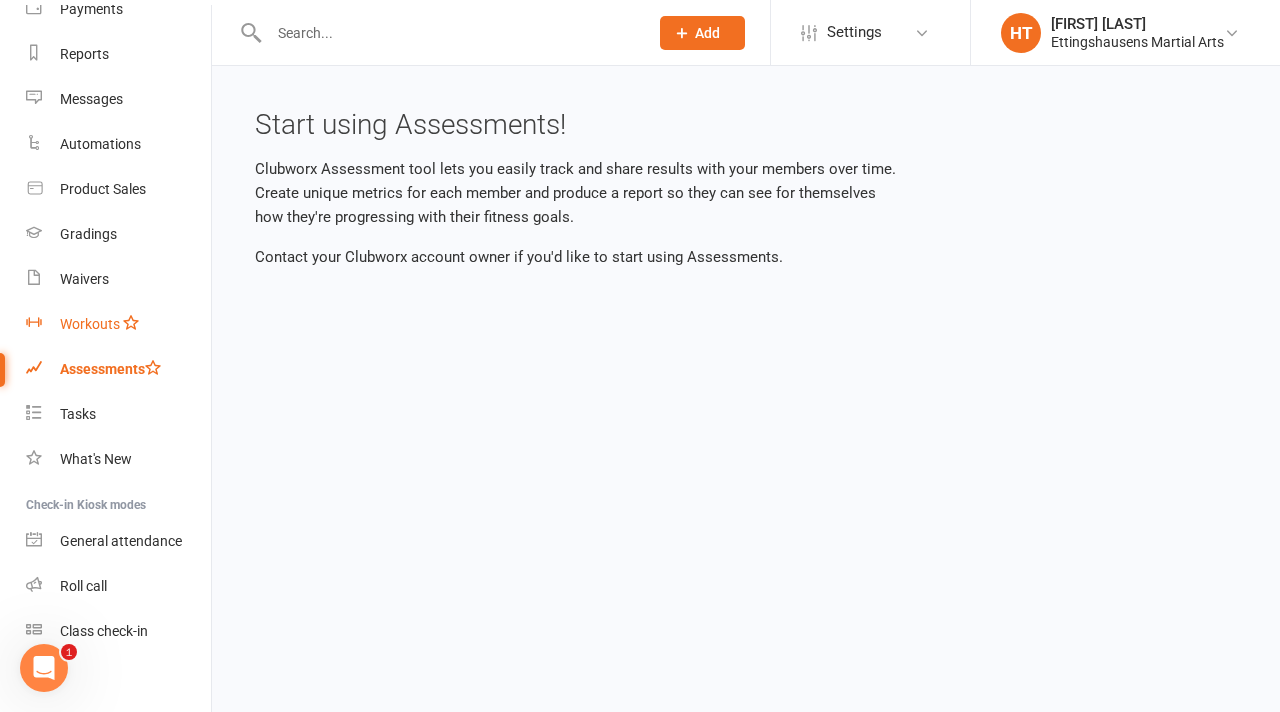 click on "Workouts" at bounding box center [118, 324] 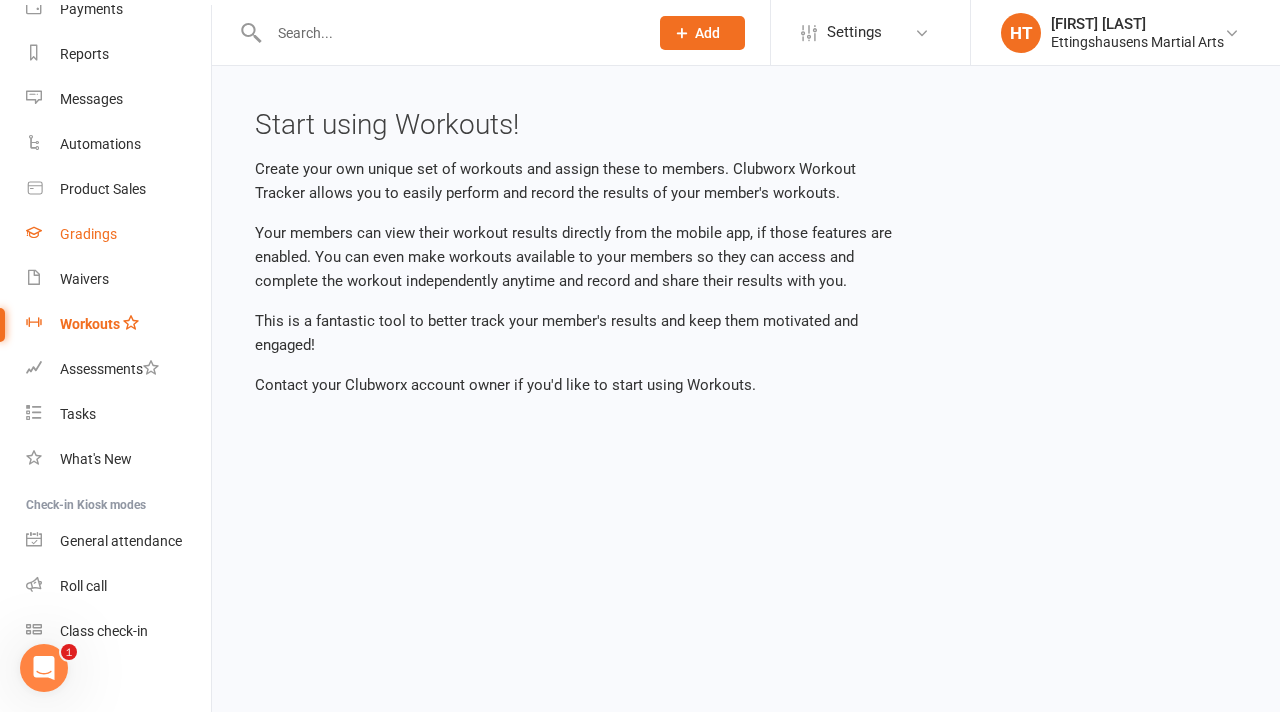 click on "Gradings" at bounding box center [118, 234] 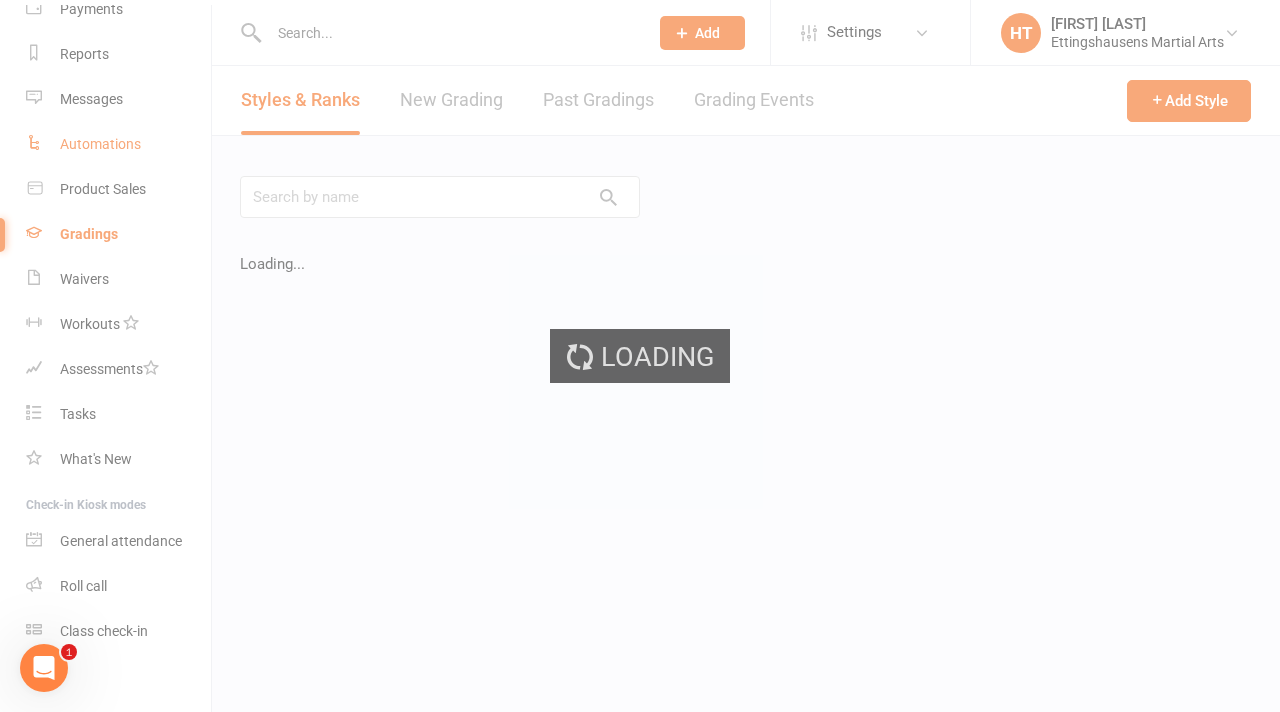 click on "Automations" at bounding box center [100, 144] 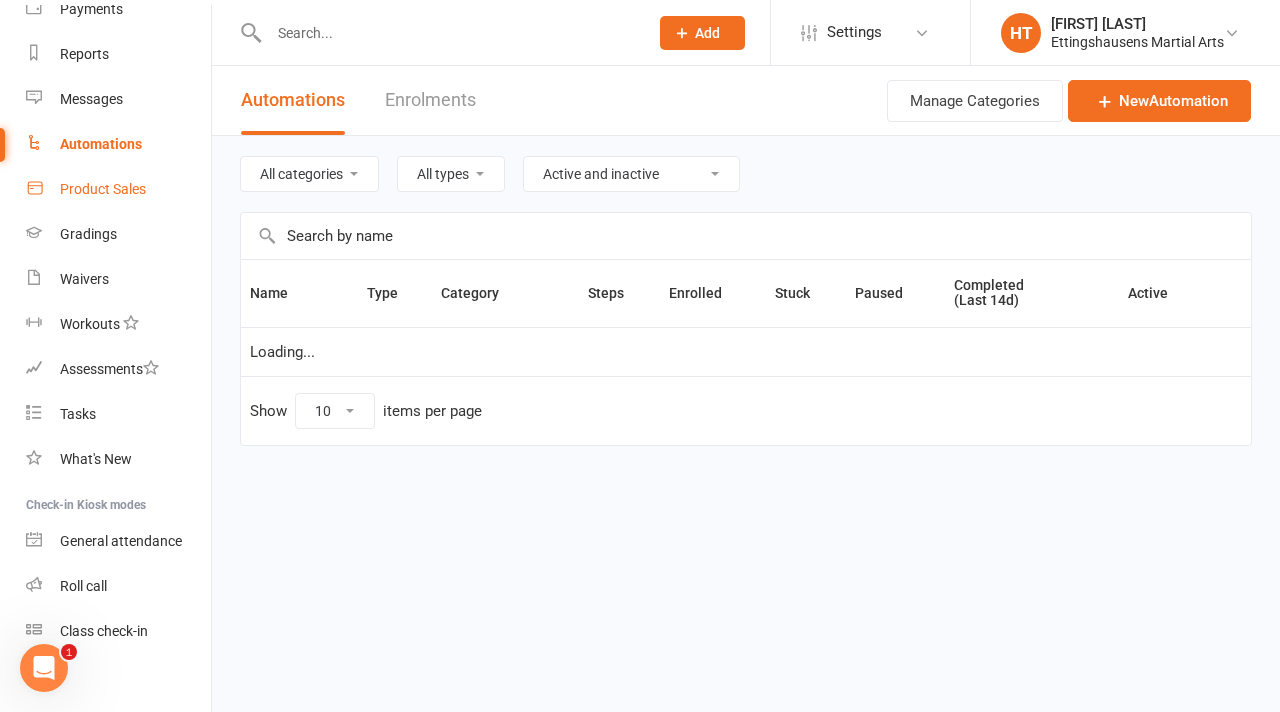 click on "Product Sales" at bounding box center (118, 189) 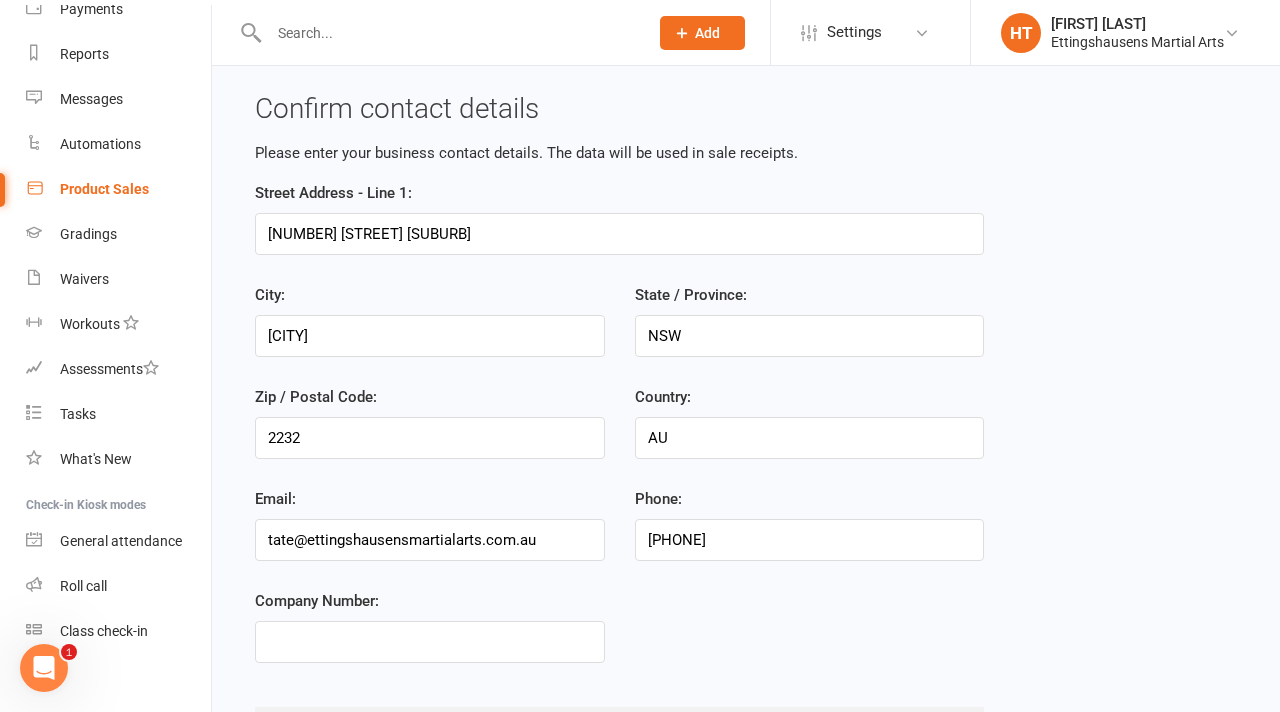scroll, scrollTop: 122, scrollLeft: 0, axis: vertical 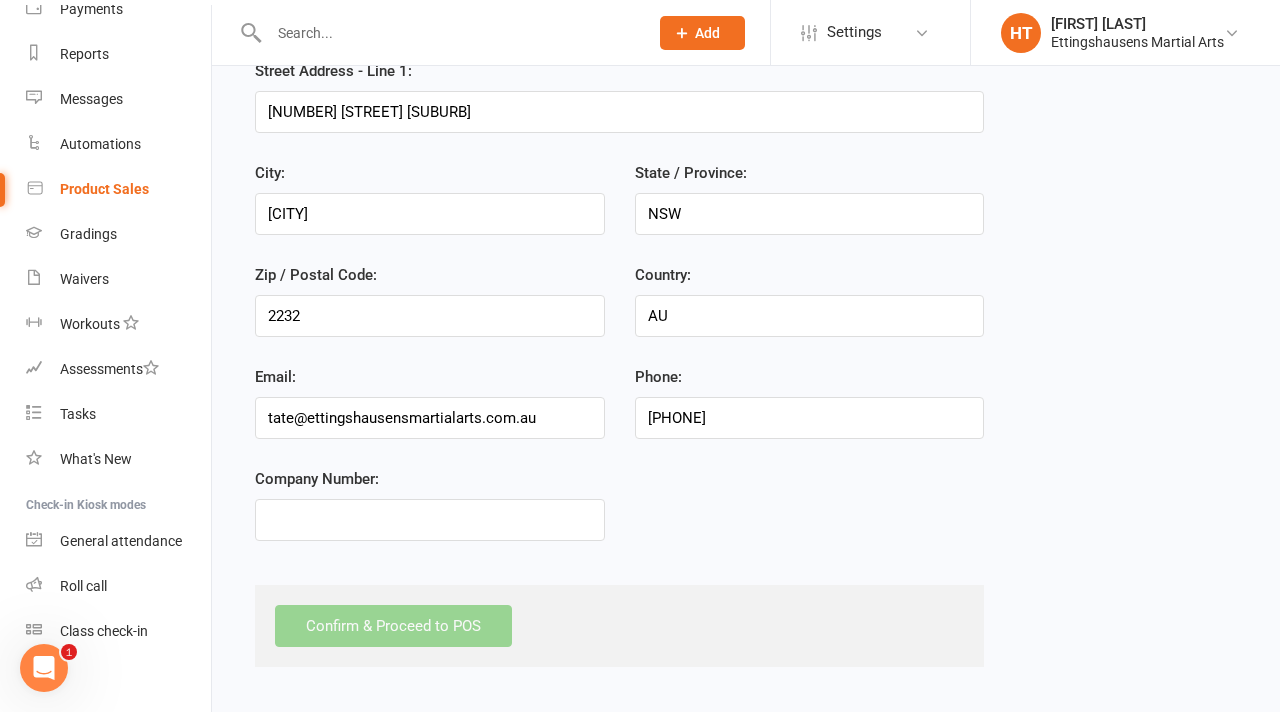click on "Confirm & Proceed to POS" at bounding box center [619, 626] 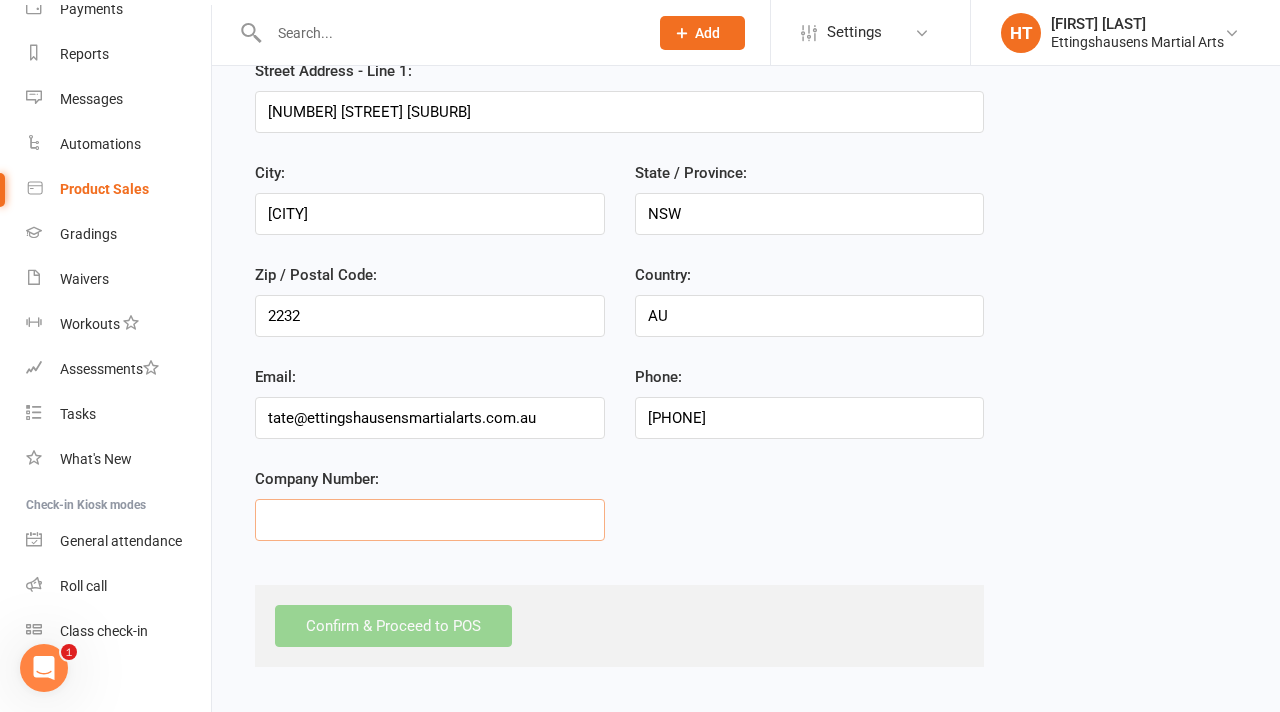 click on "Company Number:" at bounding box center [430, 520] 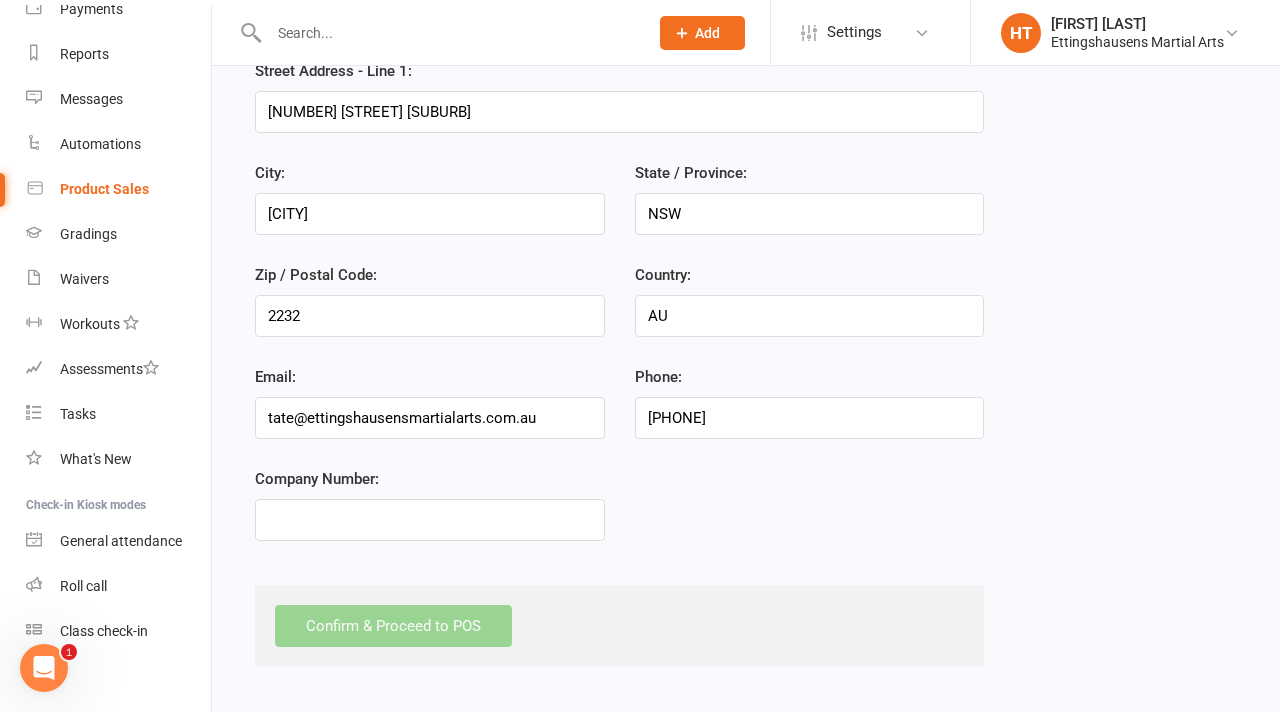 click on "Confirm & Proceed to POS" at bounding box center (619, 626) 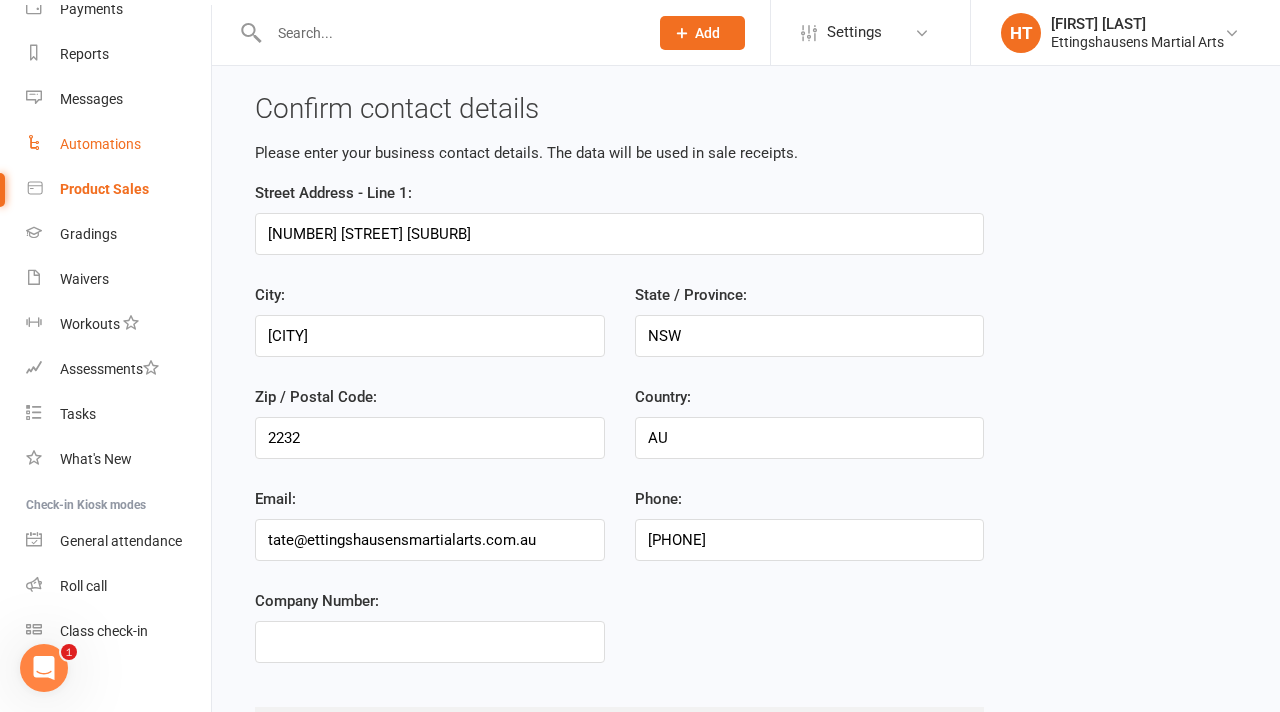scroll, scrollTop: 0, scrollLeft: 0, axis: both 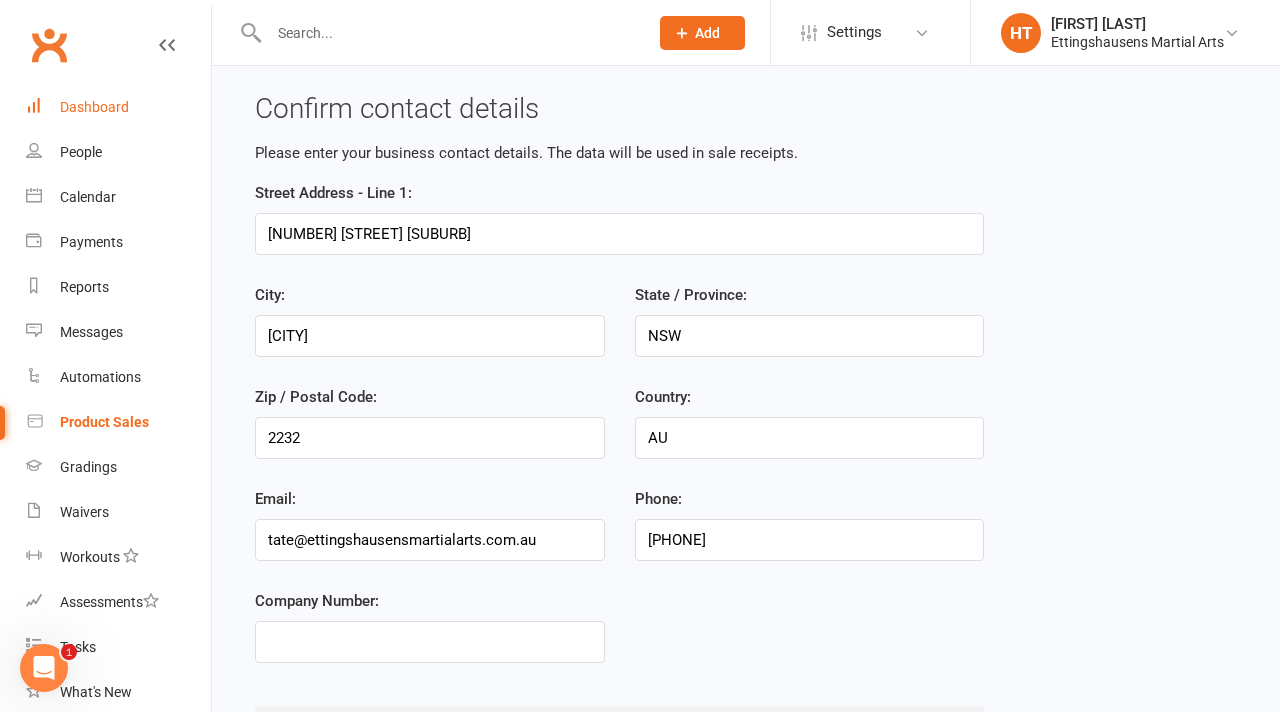 click on "Dashboard" at bounding box center [94, 107] 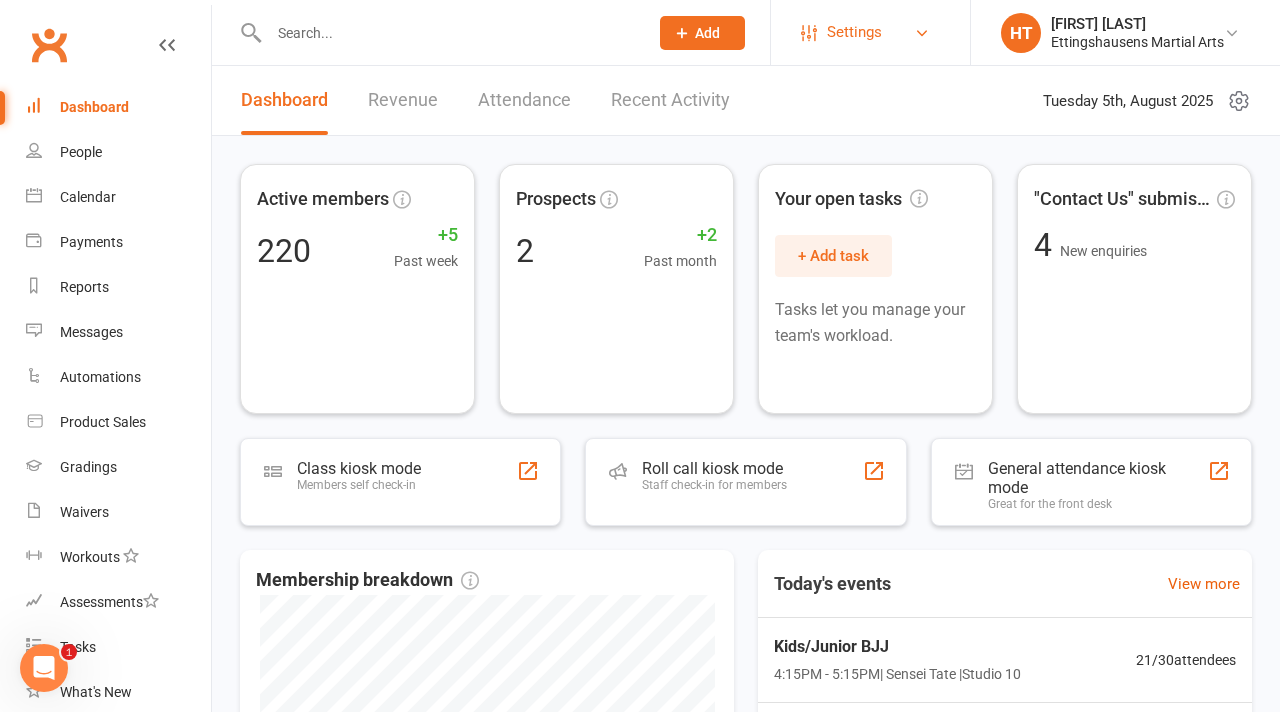click on "Settings" at bounding box center [854, 32] 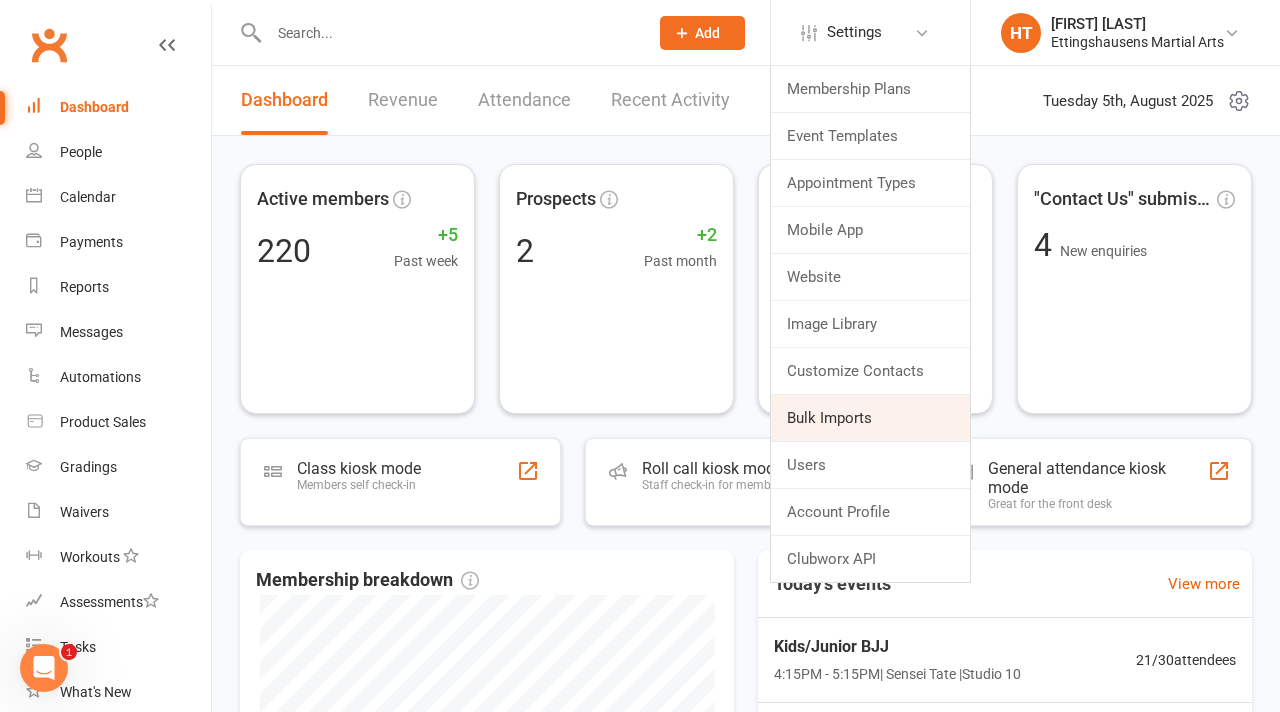 scroll, scrollTop: 44, scrollLeft: 0, axis: vertical 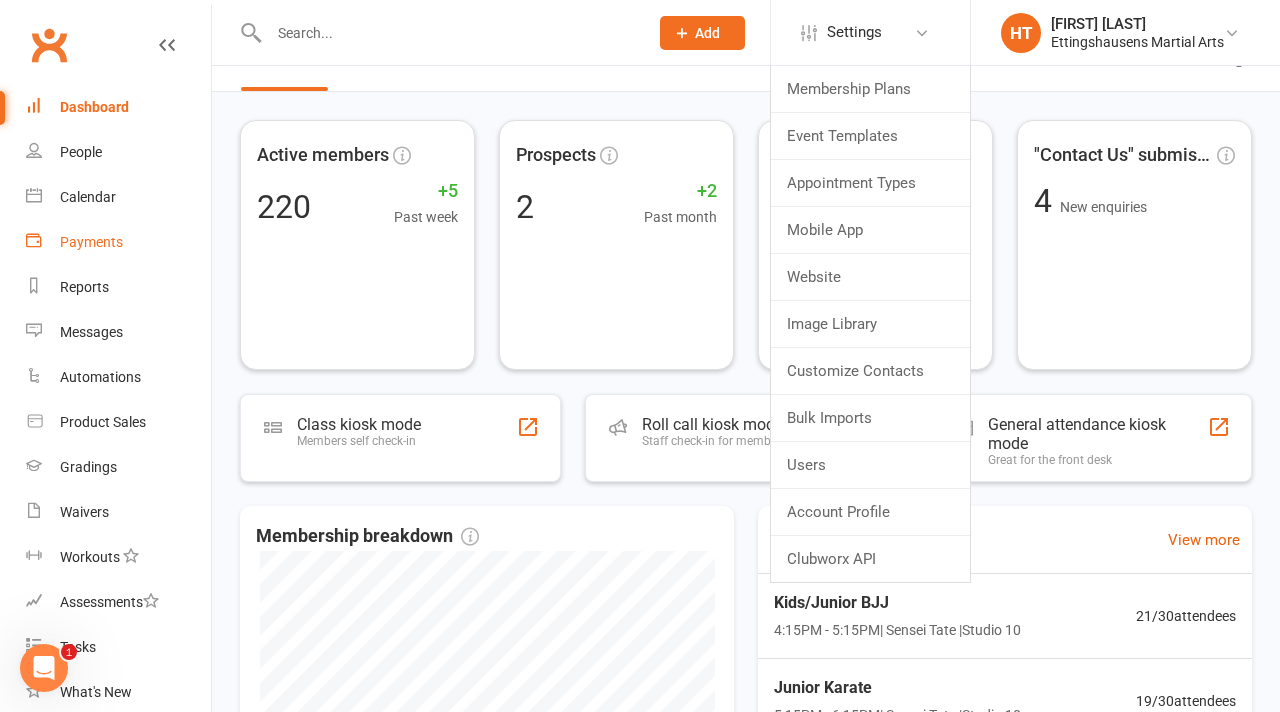 click on "Payments" at bounding box center [118, 242] 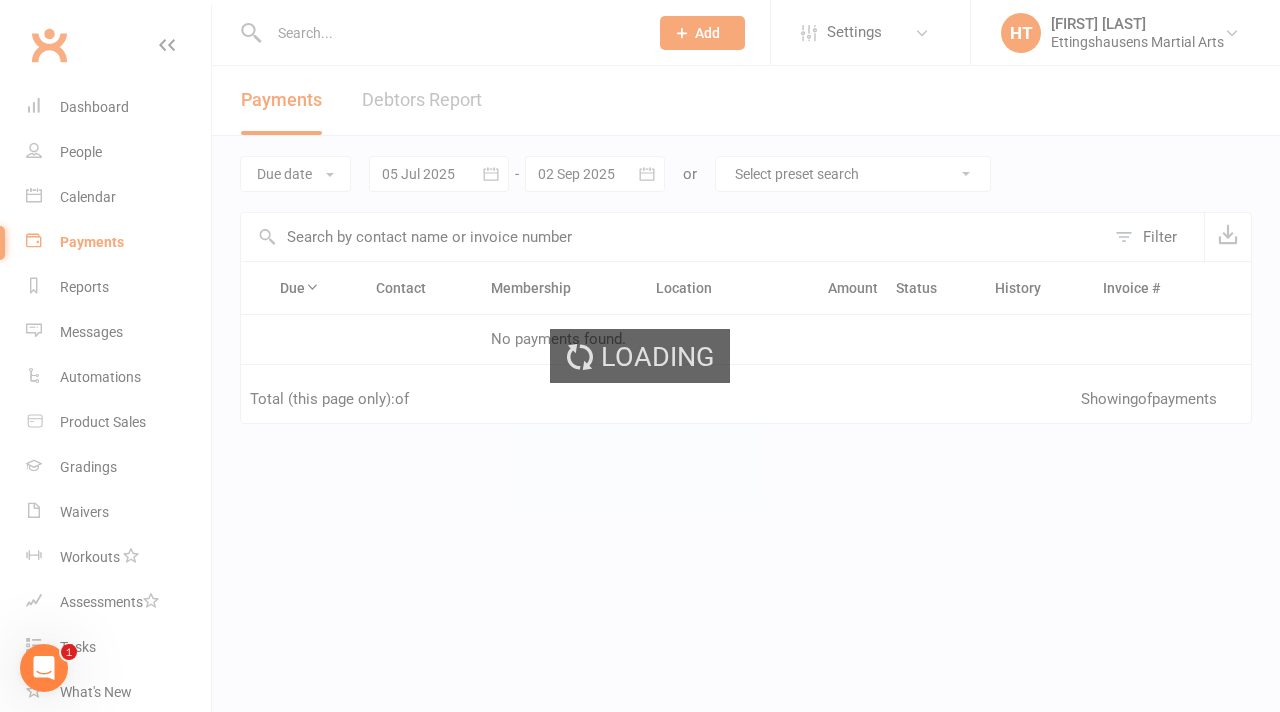 scroll, scrollTop: 0, scrollLeft: 0, axis: both 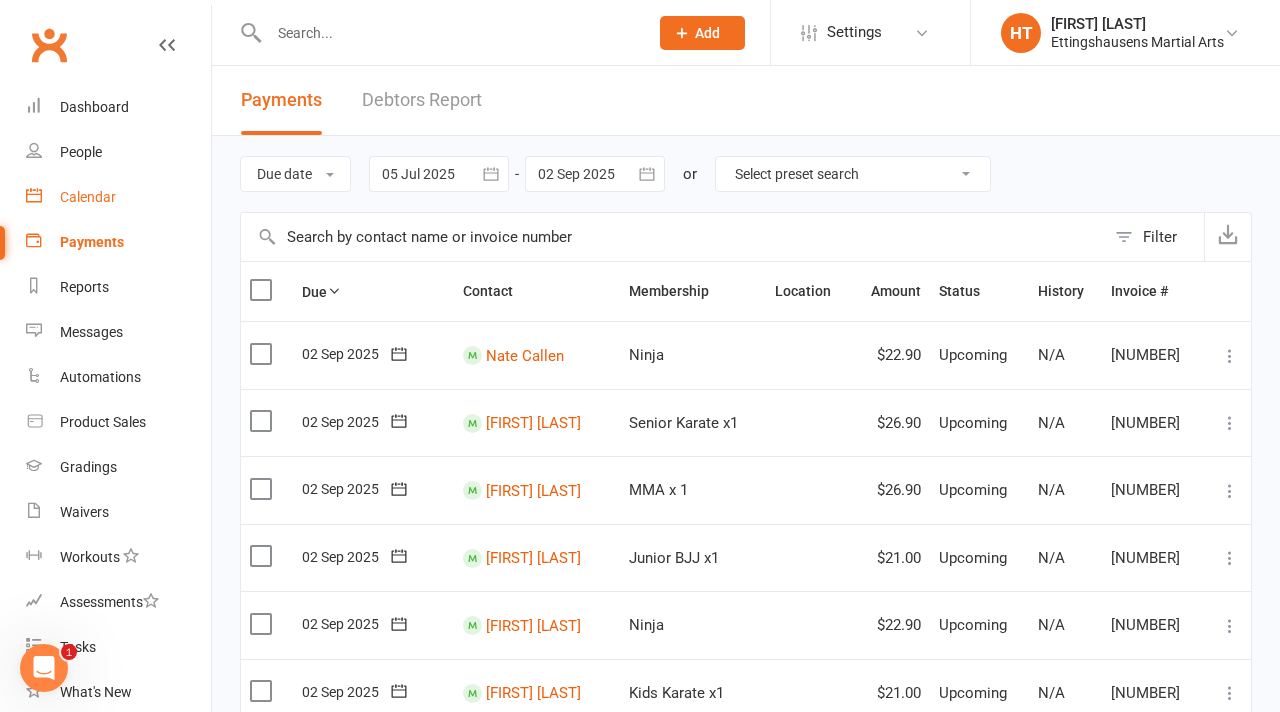 click on "Calendar" at bounding box center [118, 197] 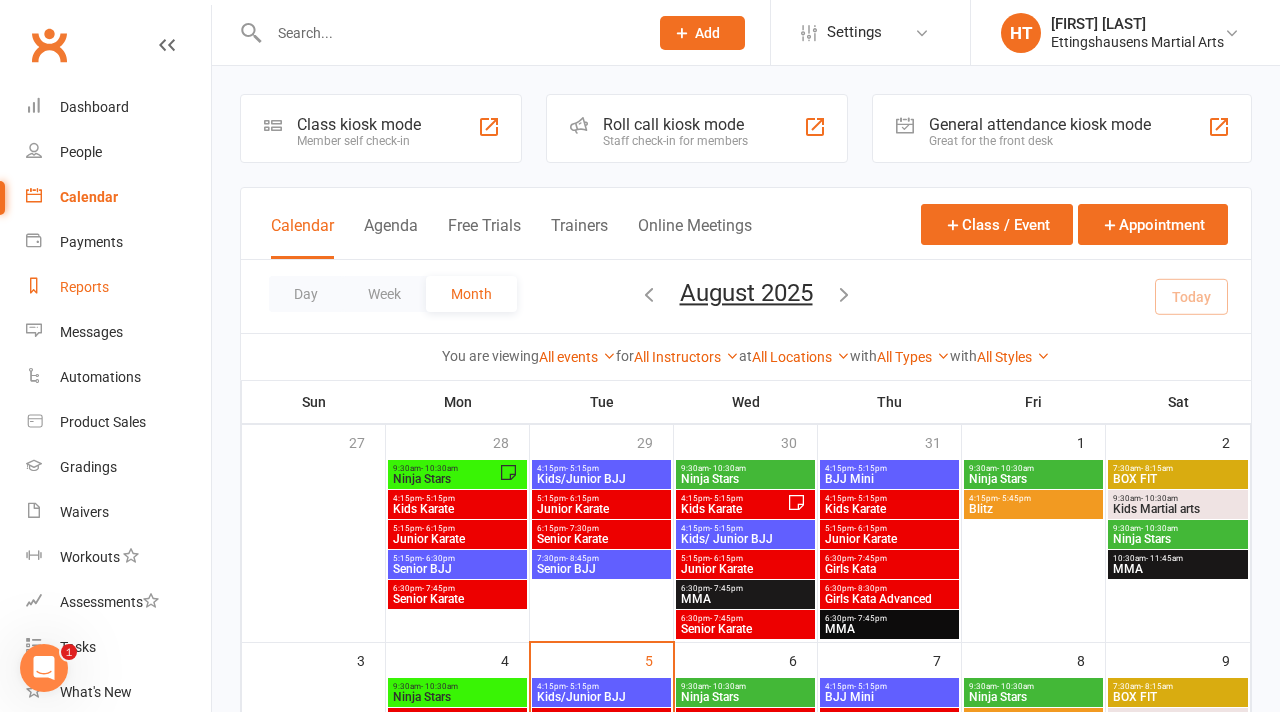 click on "Reports" at bounding box center [84, 287] 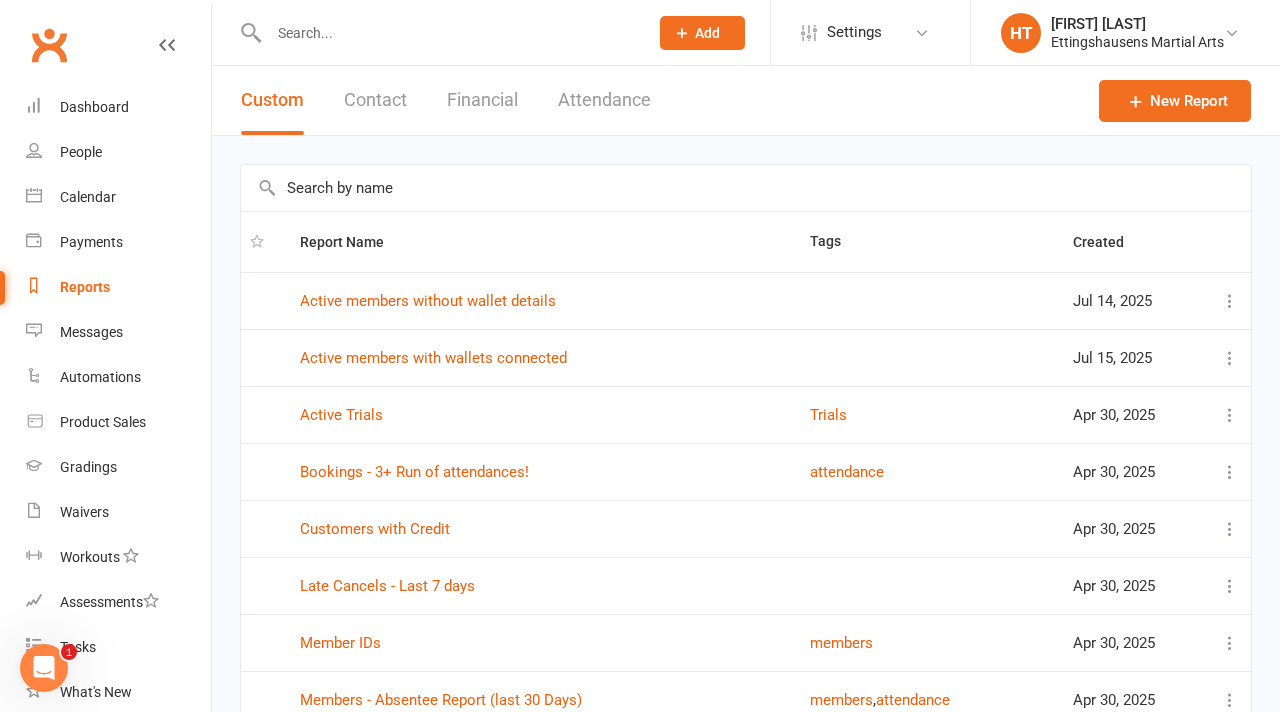 click on "Financial" at bounding box center [482, 100] 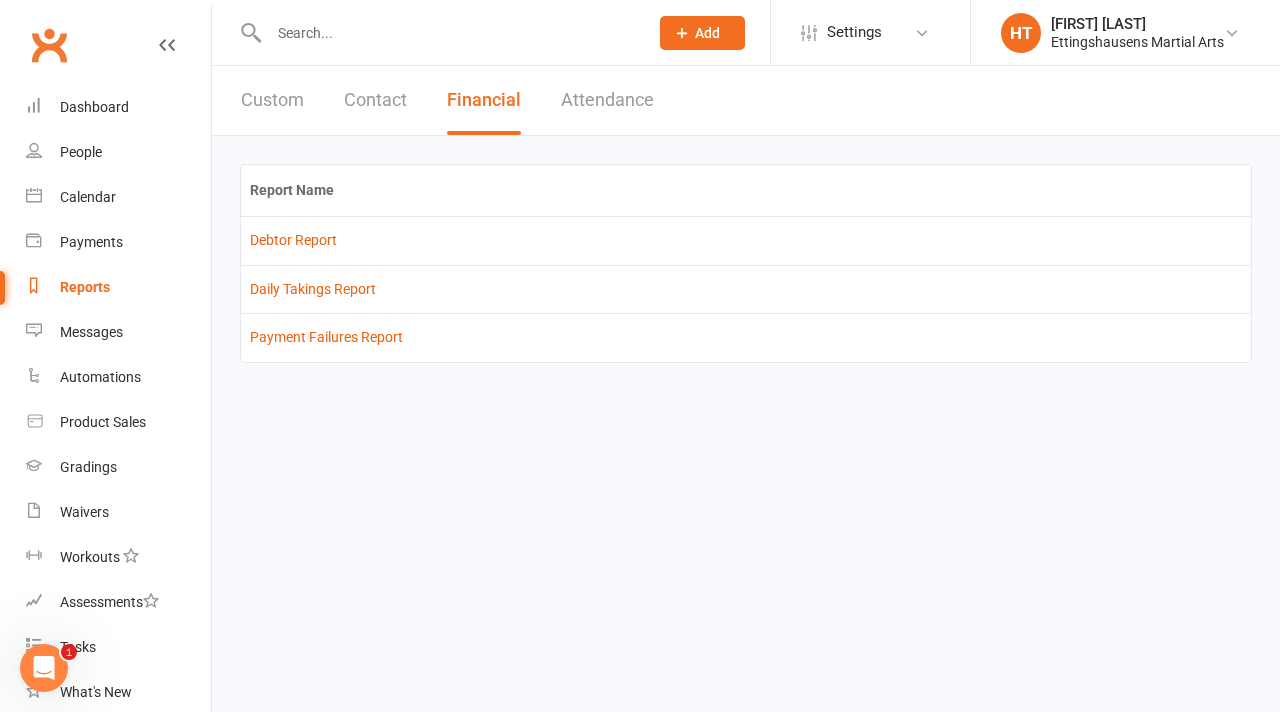 click on "Custom" at bounding box center (272, 100) 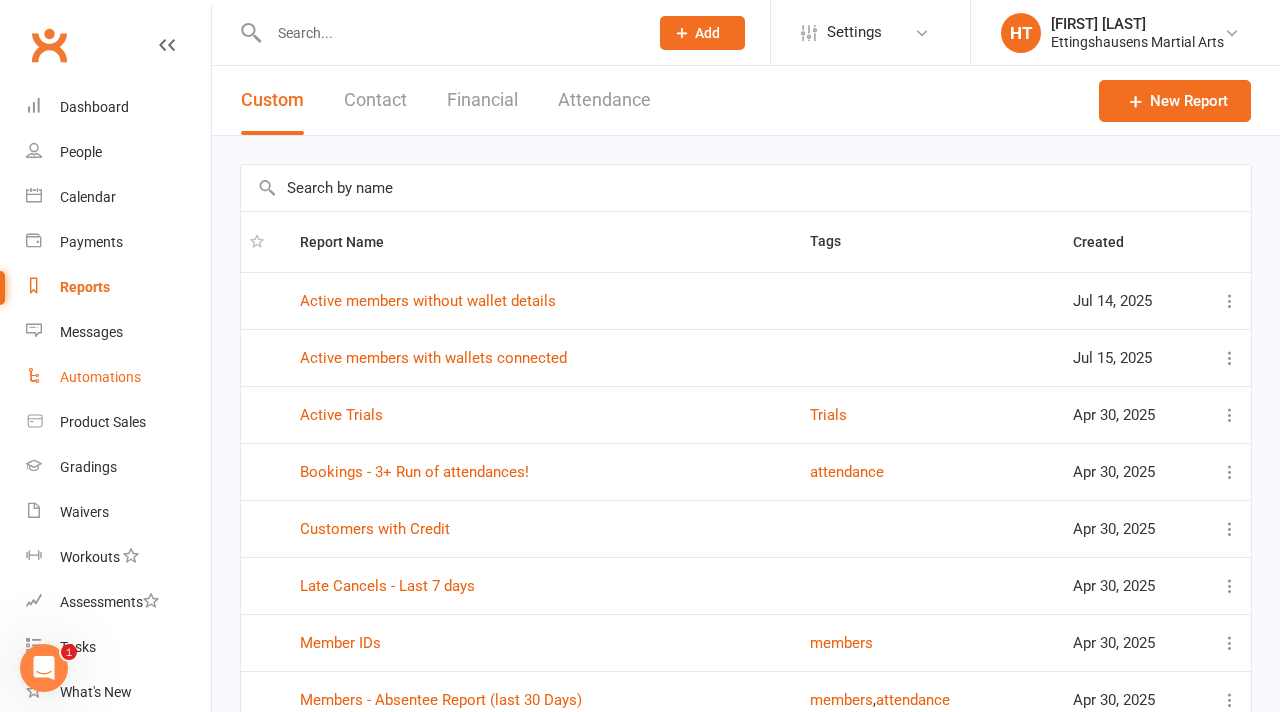 click on "Automations" at bounding box center [100, 377] 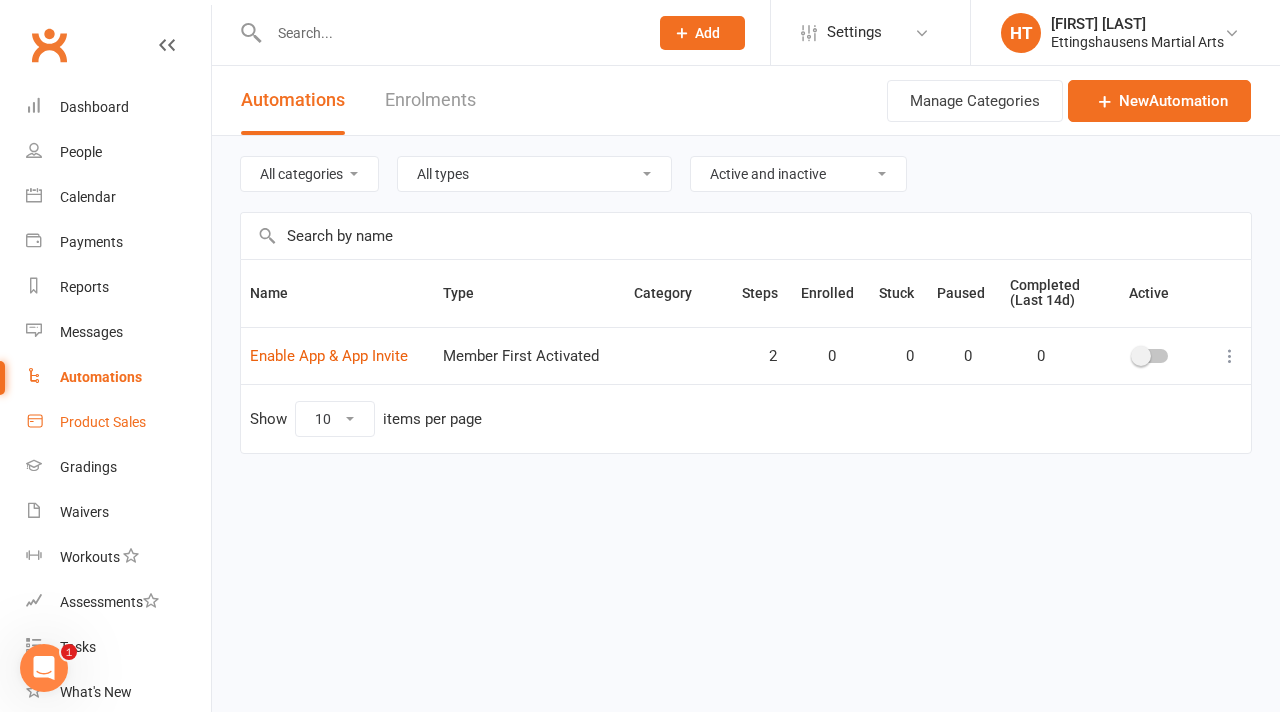 click on "Product Sales" at bounding box center [118, 422] 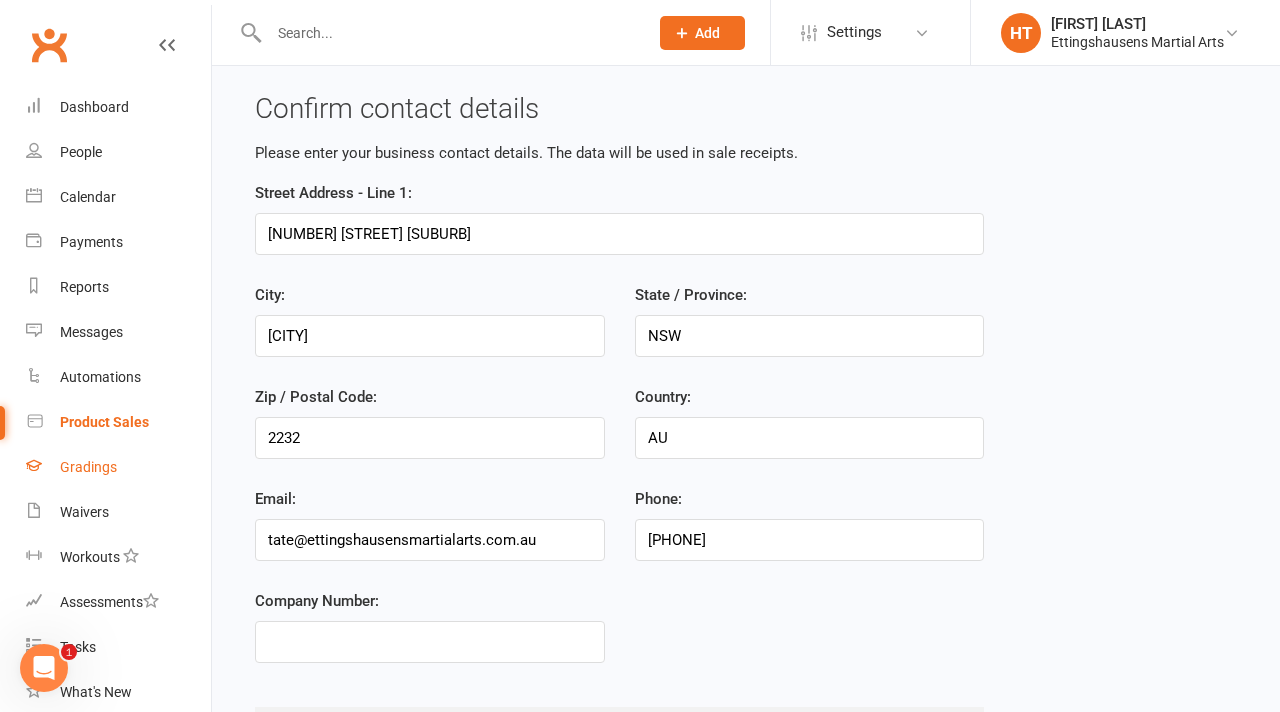 click on "Gradings" at bounding box center (118, 467) 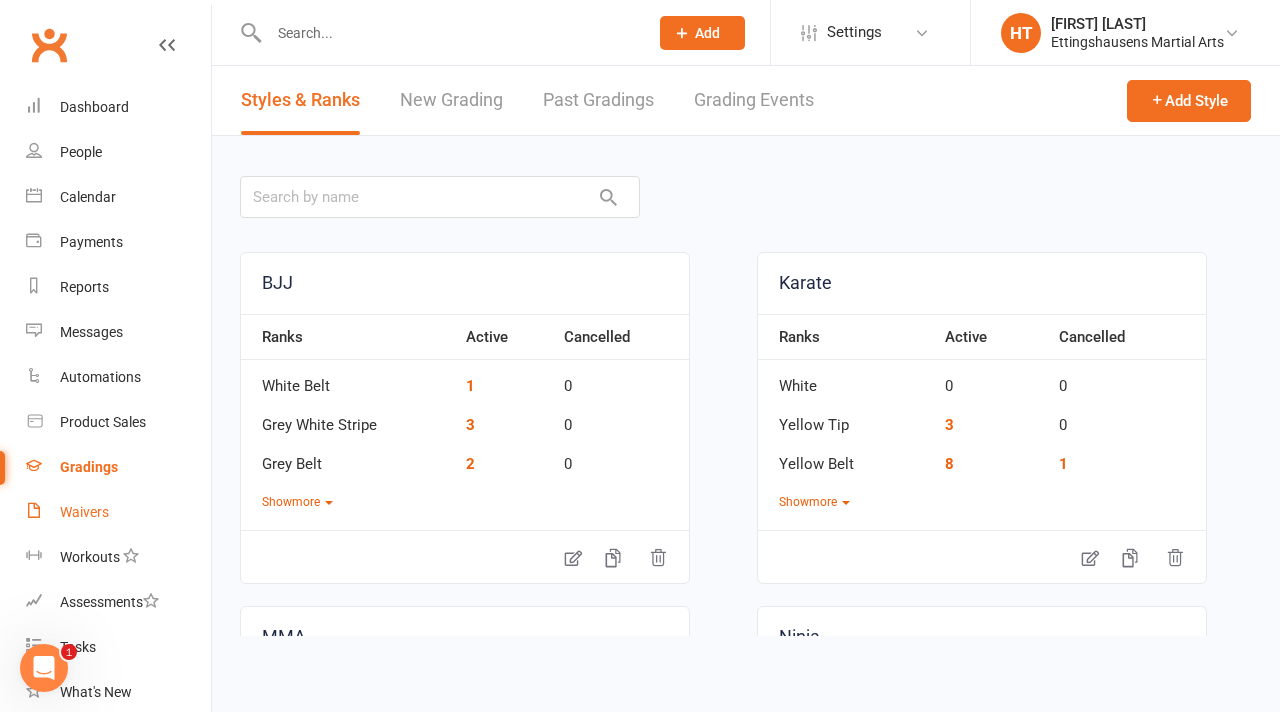 click on "Waivers" at bounding box center [84, 512] 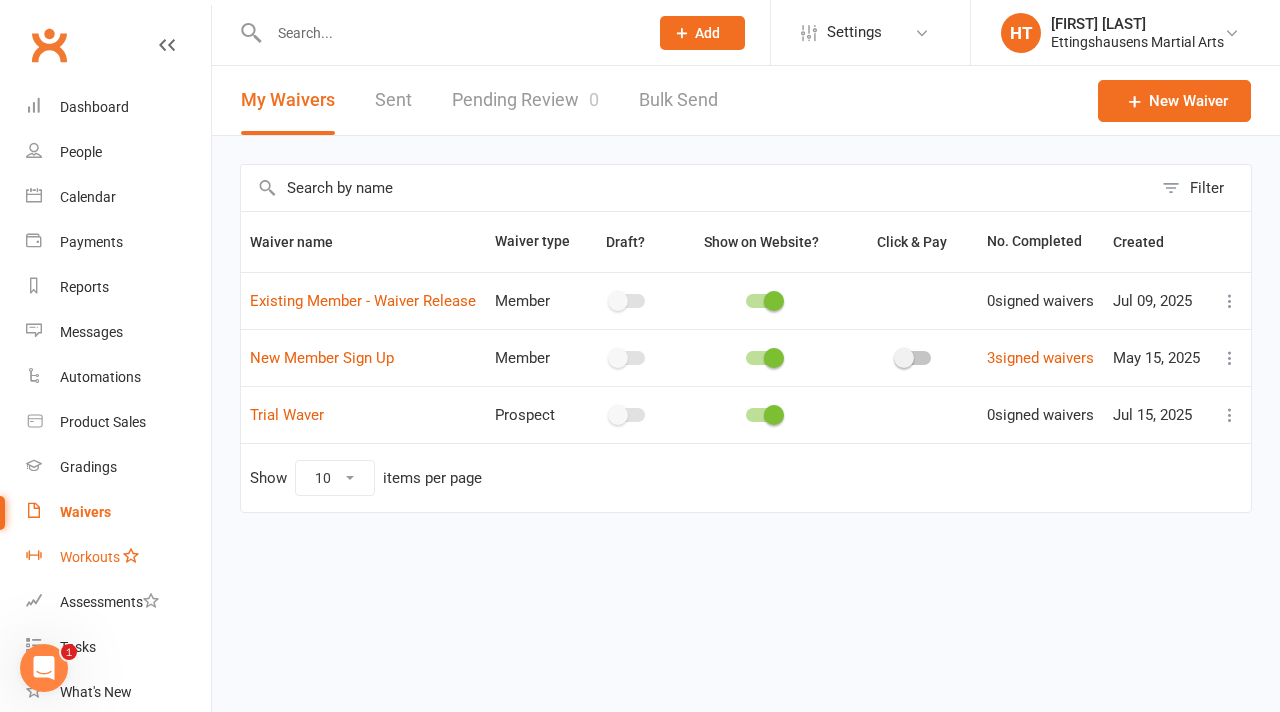 click on "Workouts" at bounding box center (118, 557) 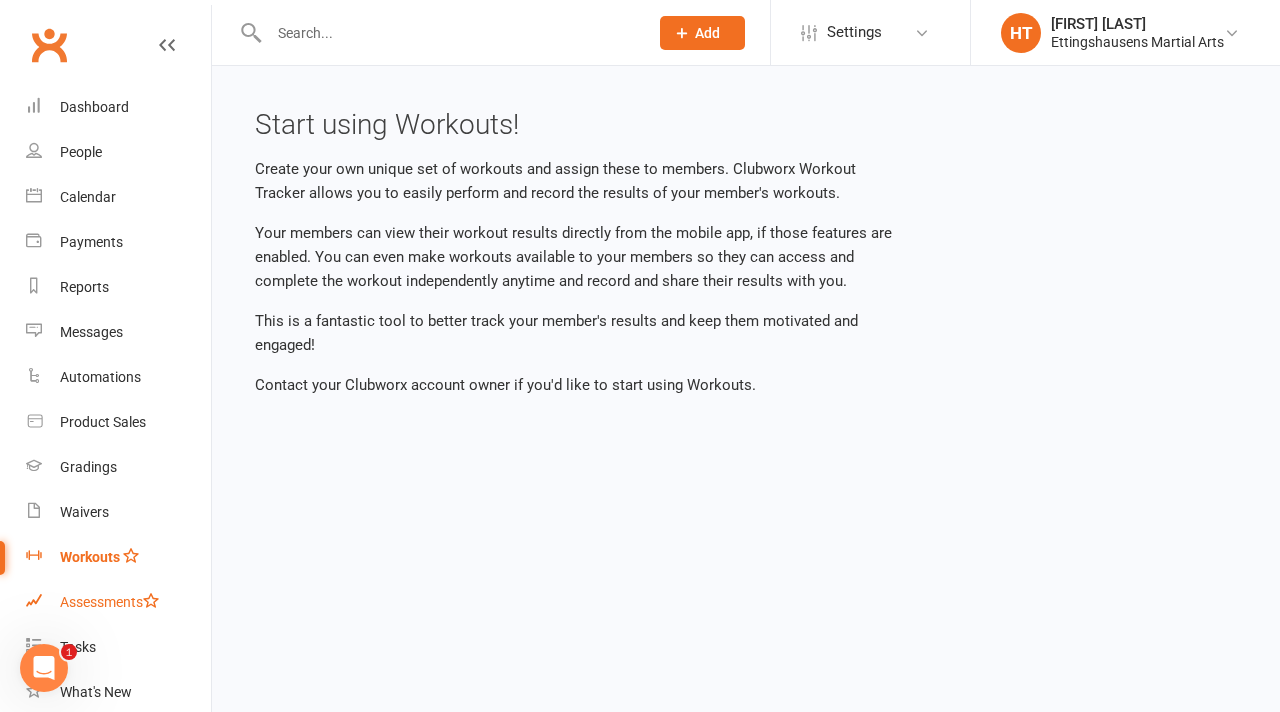 click on "Assessments" at bounding box center (109, 602) 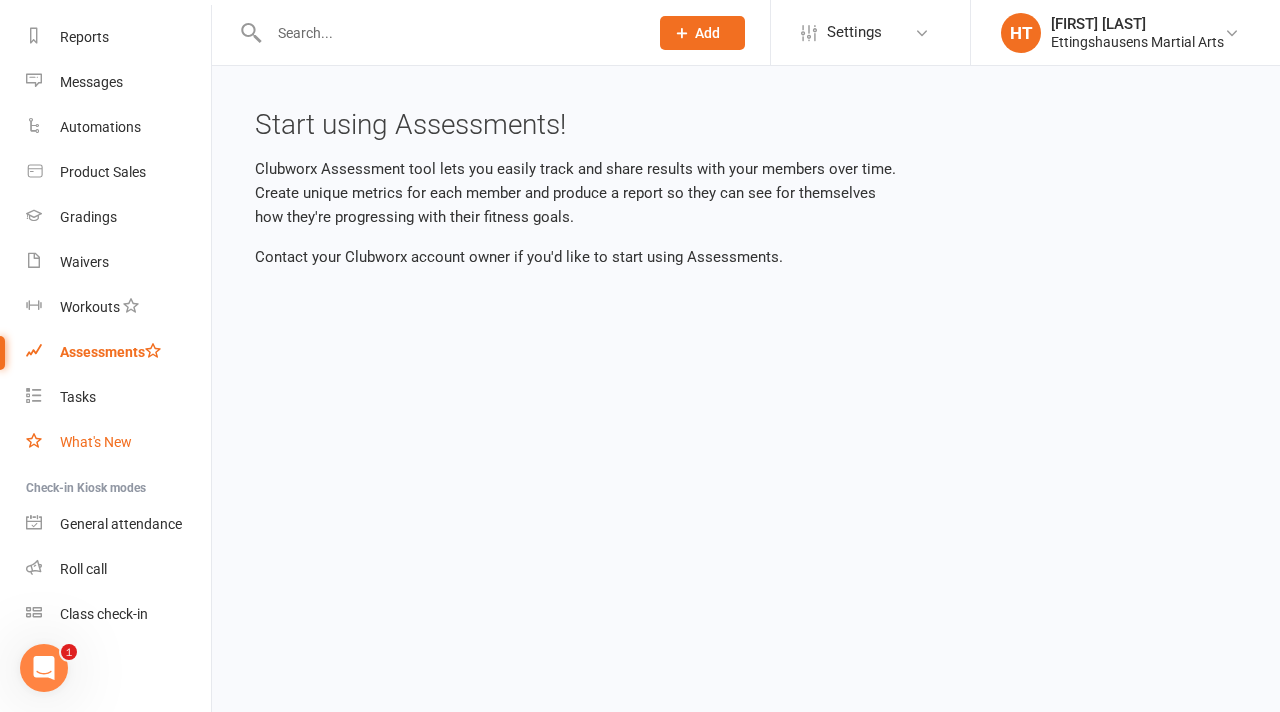 scroll, scrollTop: 0, scrollLeft: 0, axis: both 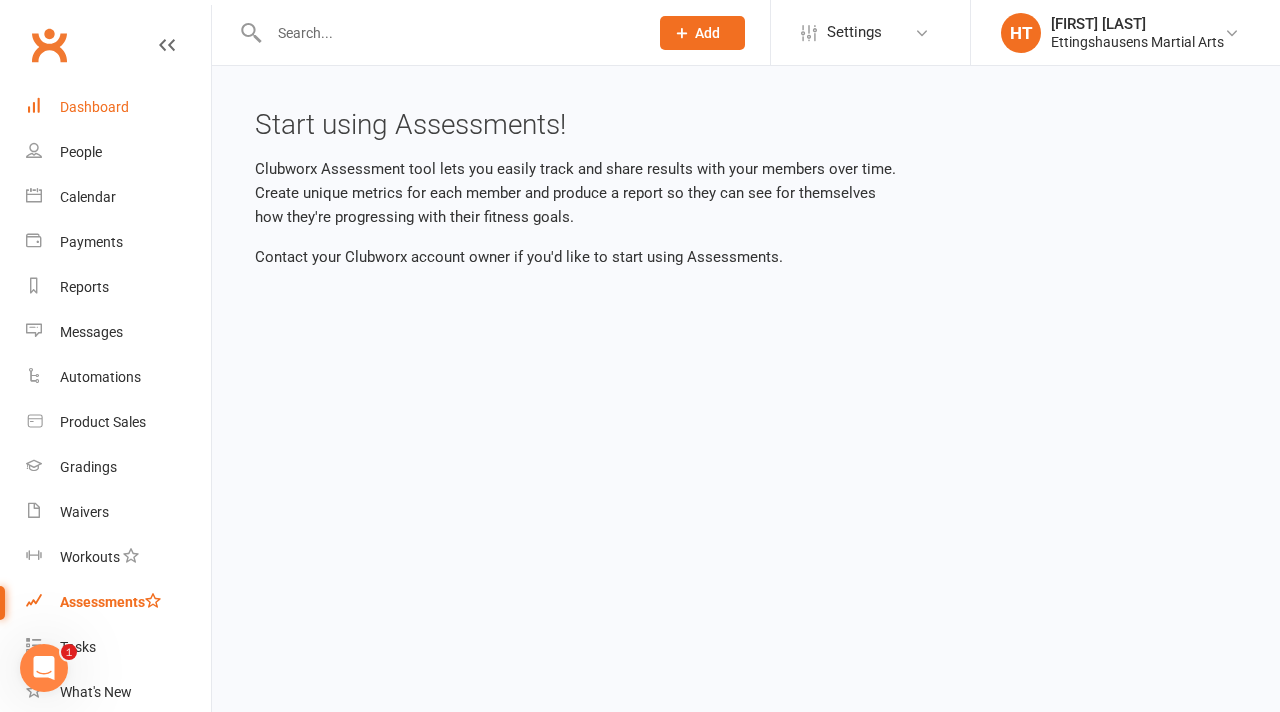 click on "Dashboard" at bounding box center (118, 107) 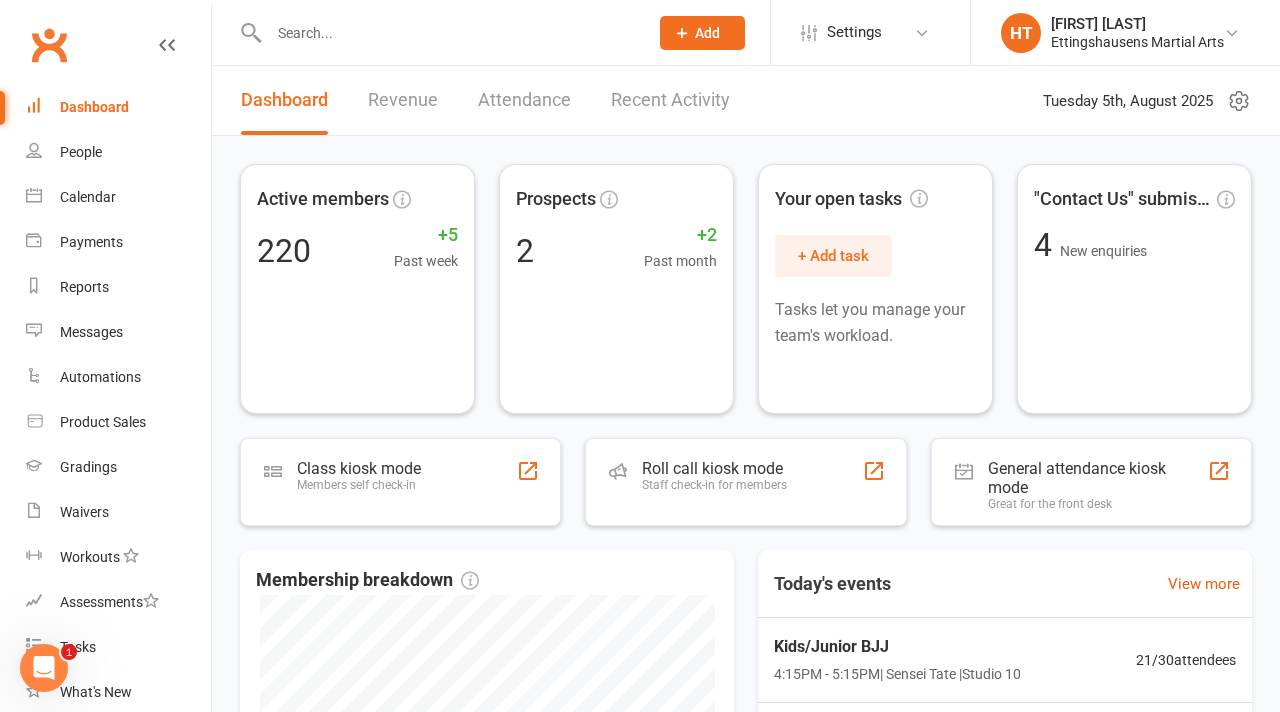 click on "Revenue" at bounding box center (403, 100) 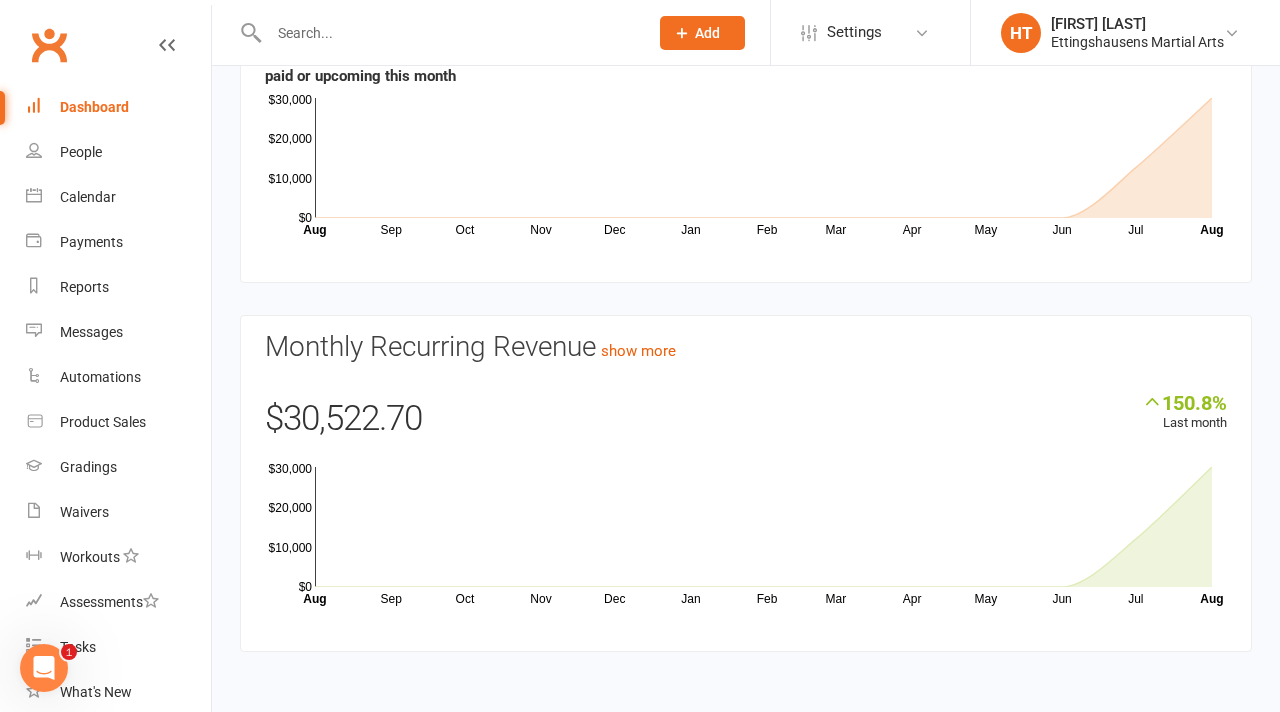 scroll, scrollTop: 0, scrollLeft: 0, axis: both 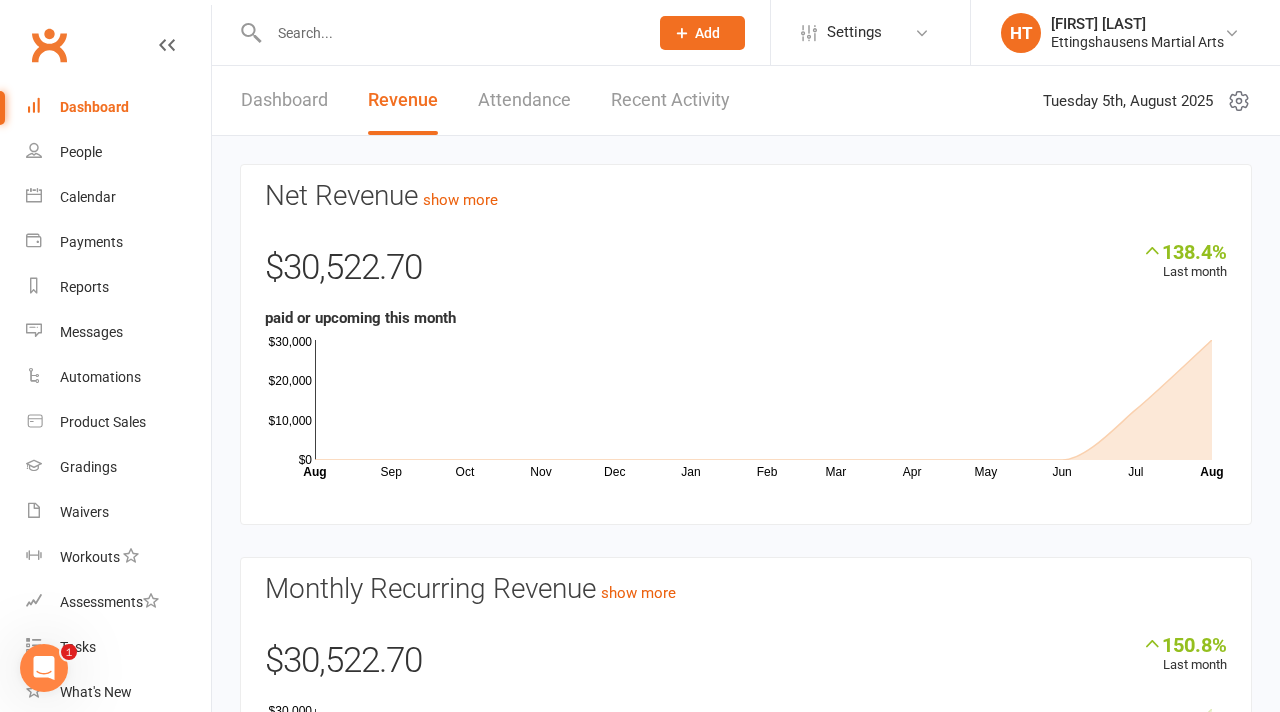 click on "Recent Activity" at bounding box center (670, 100) 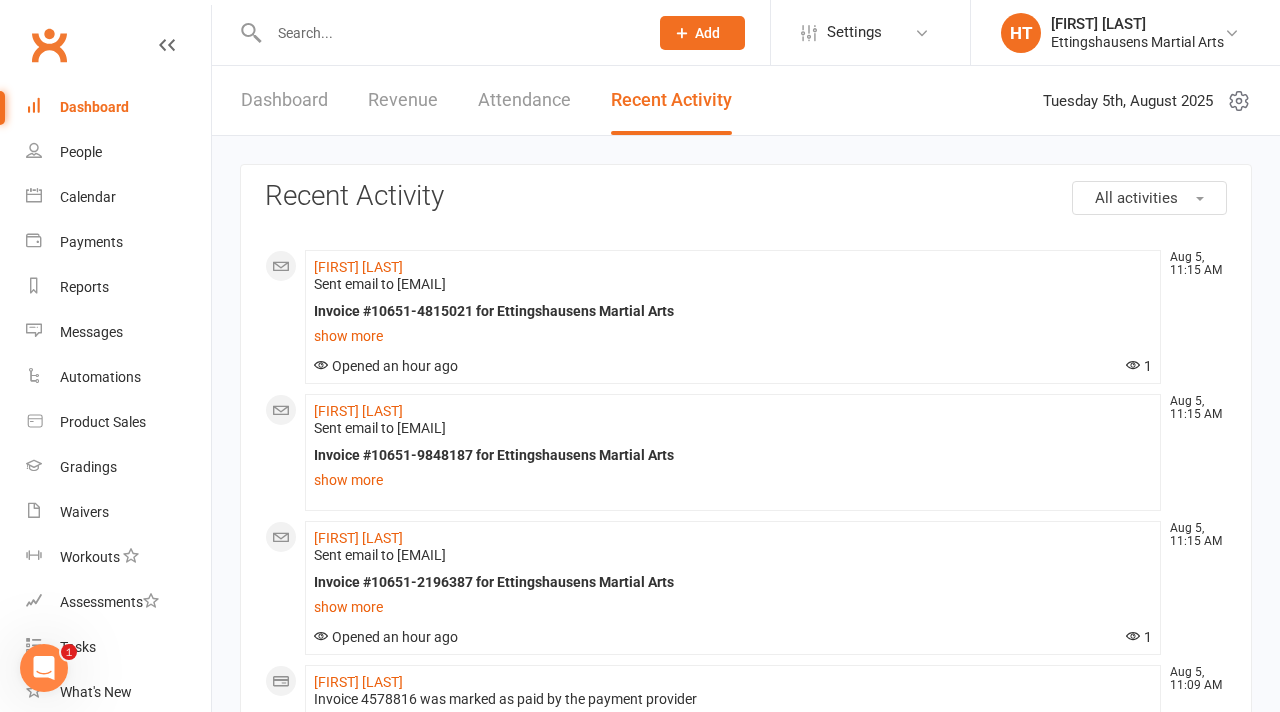 click on "Attendance" at bounding box center [524, 100] 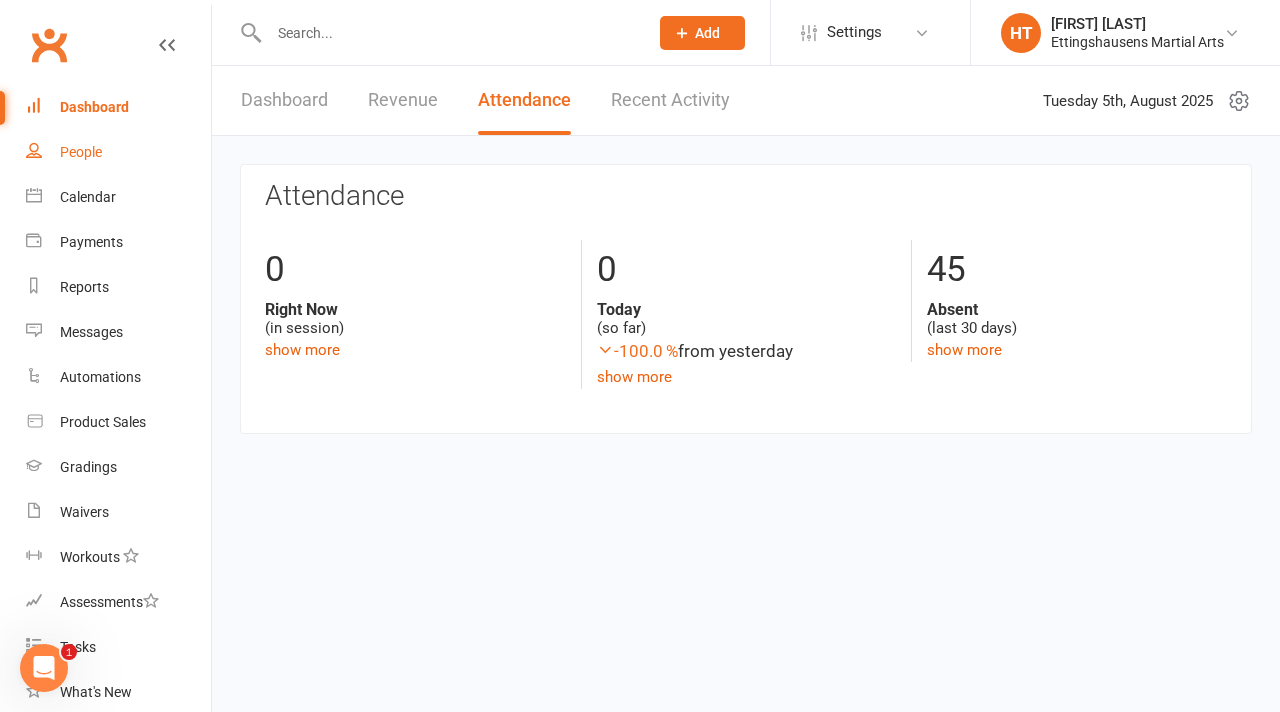 click on "People" at bounding box center [118, 152] 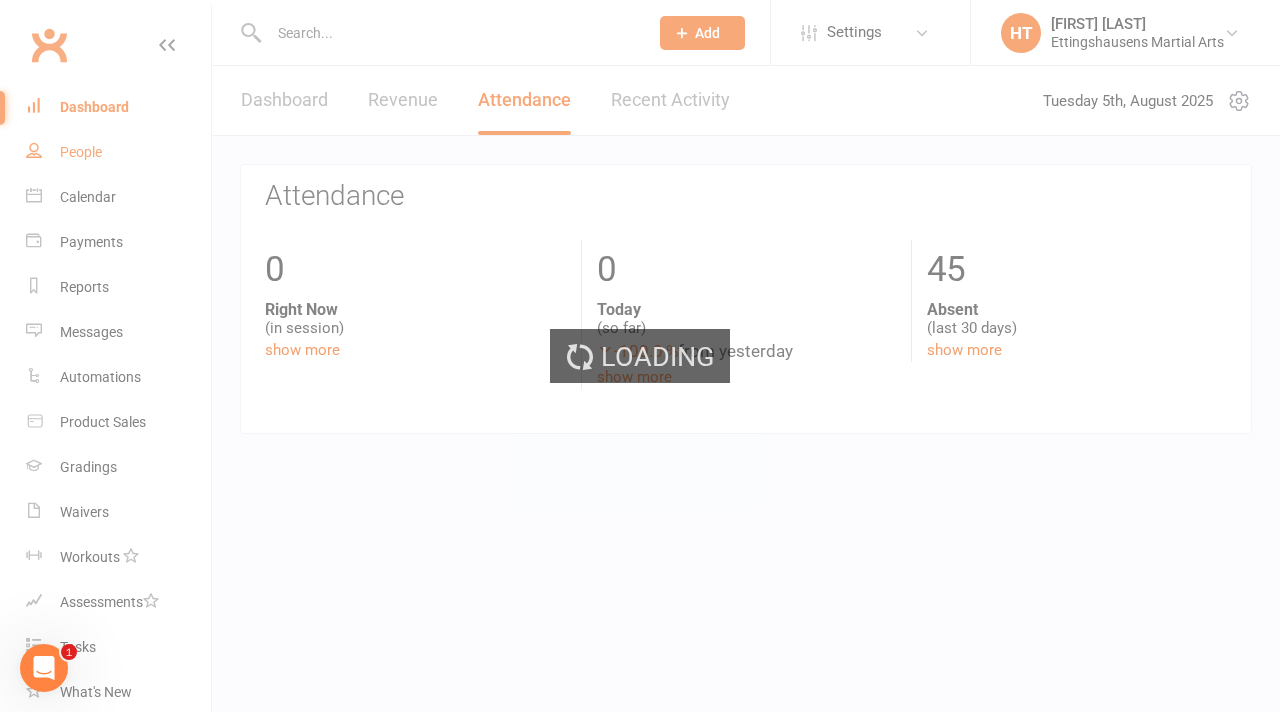select on "100" 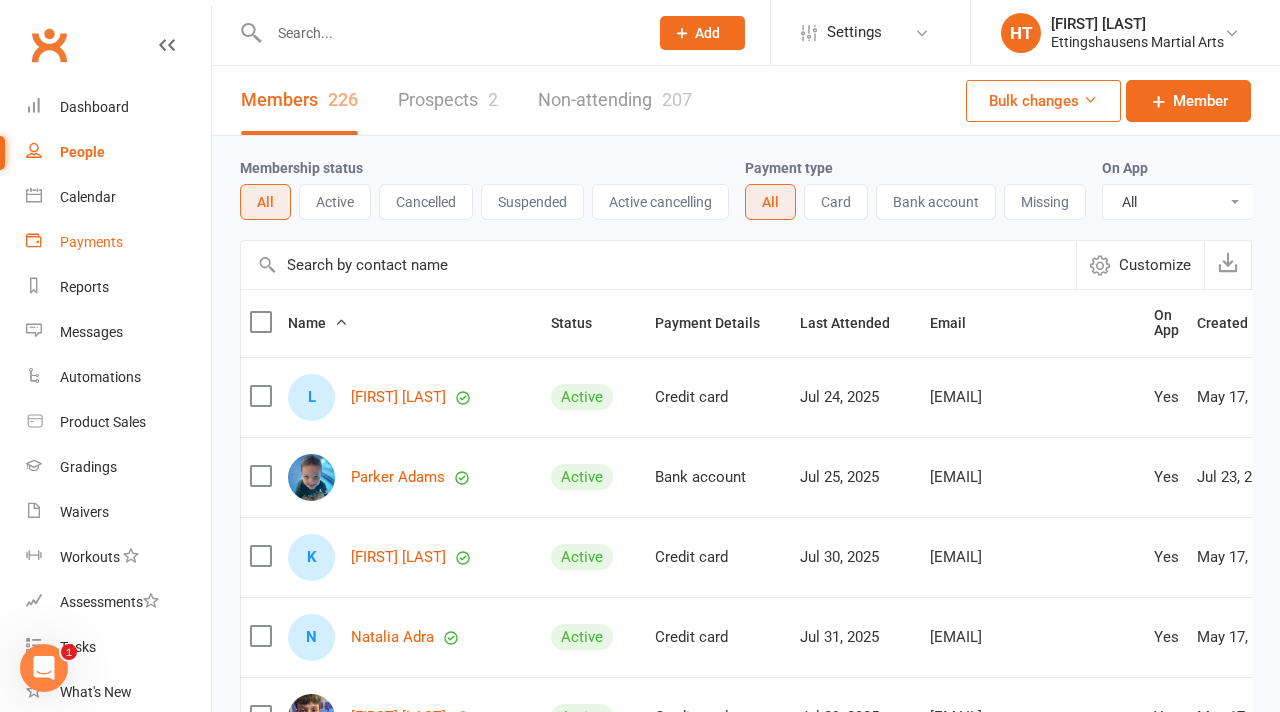 click on "Payments" at bounding box center (91, 242) 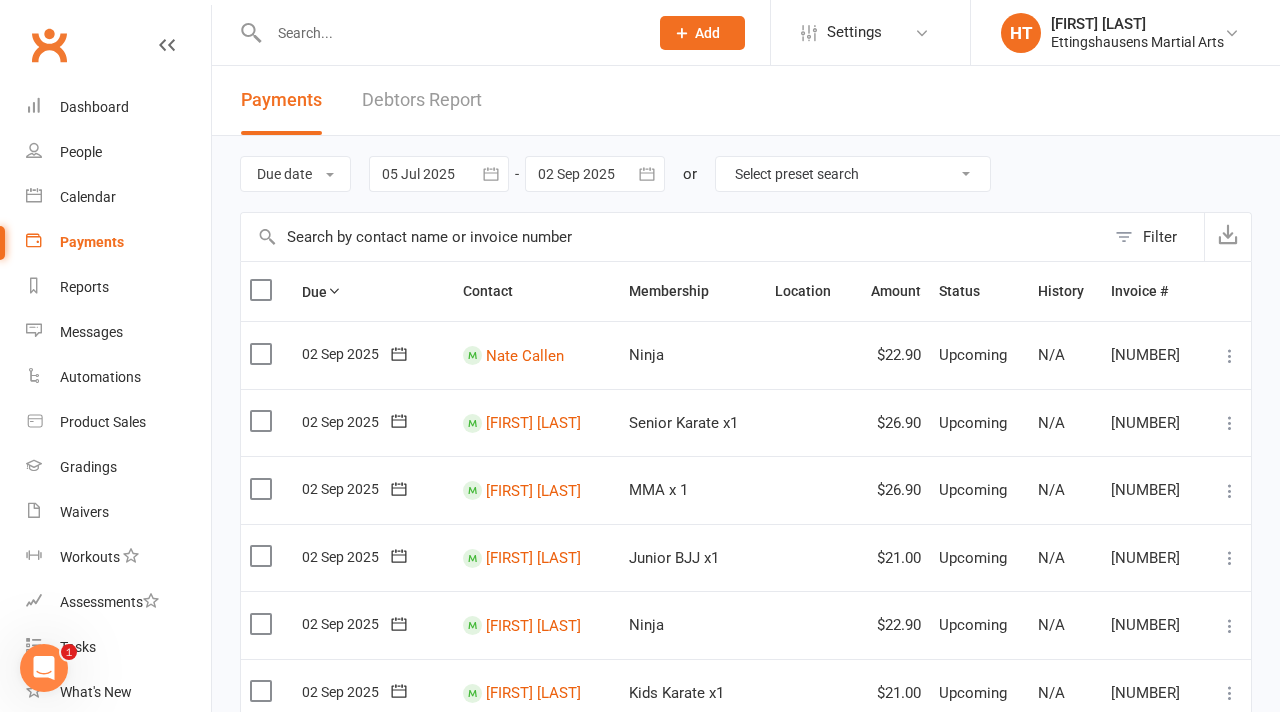 click at bounding box center (448, 33) 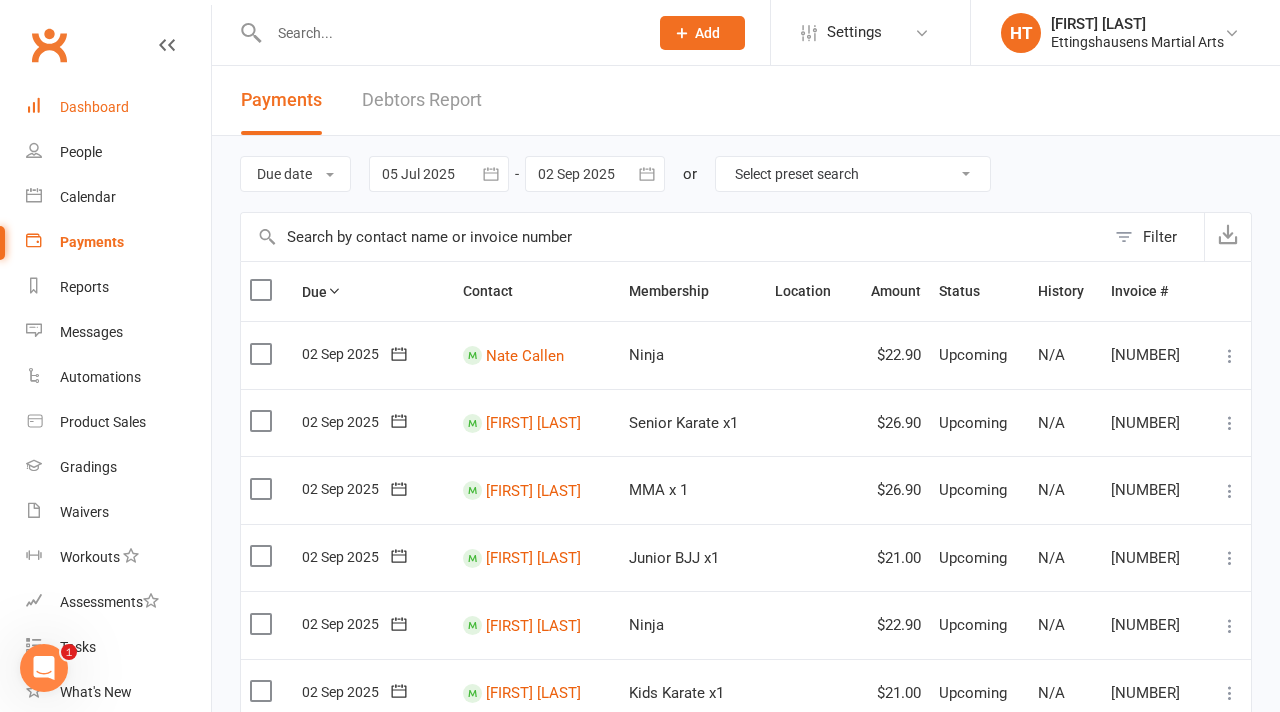 click on "Dashboard" at bounding box center [118, 107] 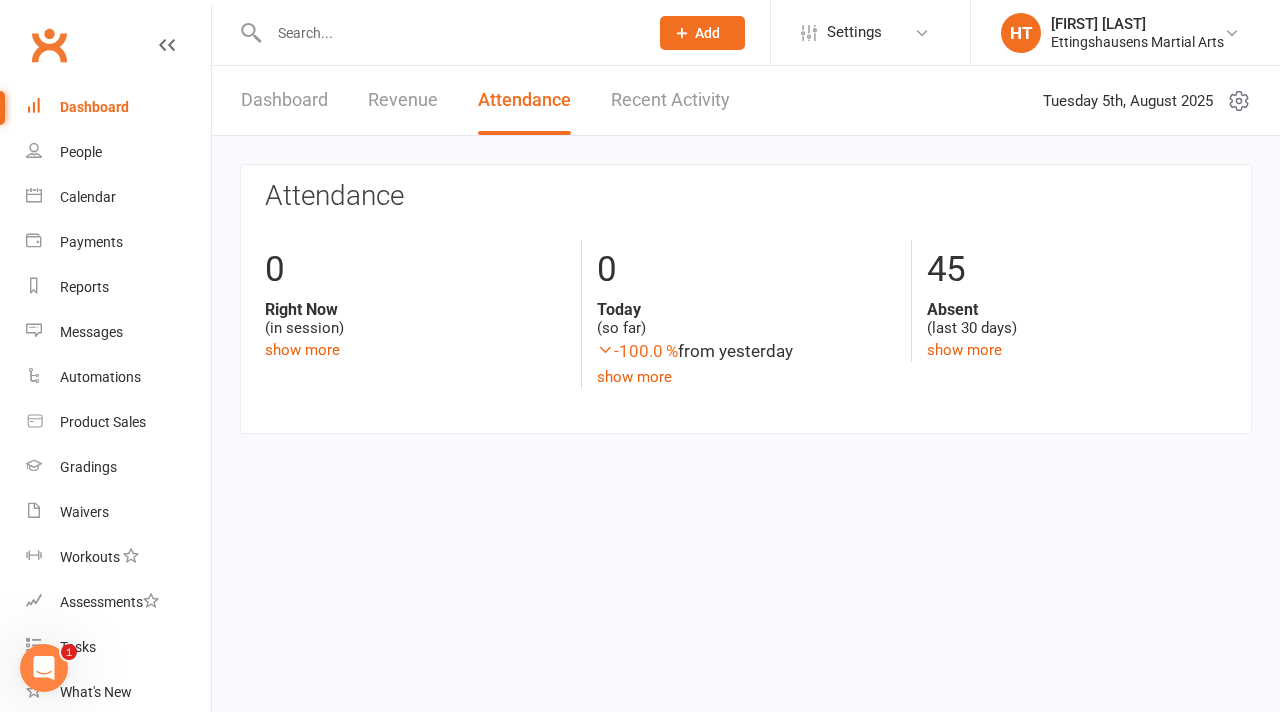 click at bounding box center (448, 33) 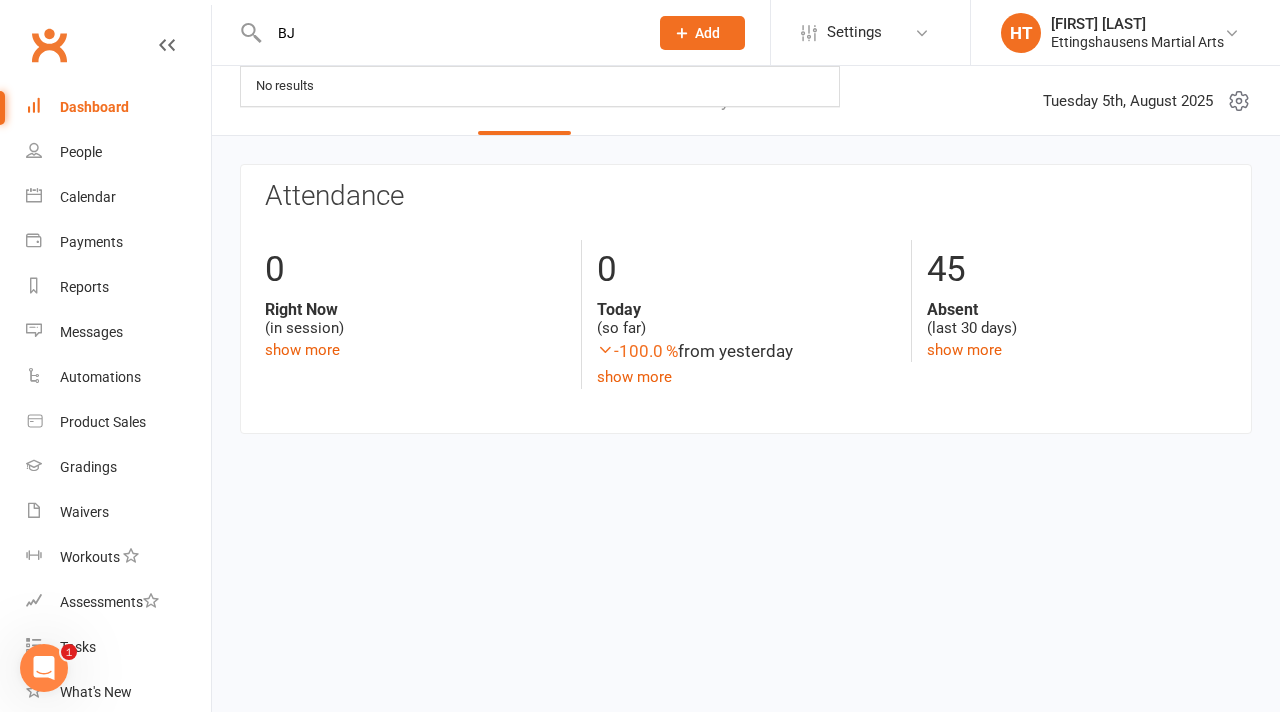 type on "B" 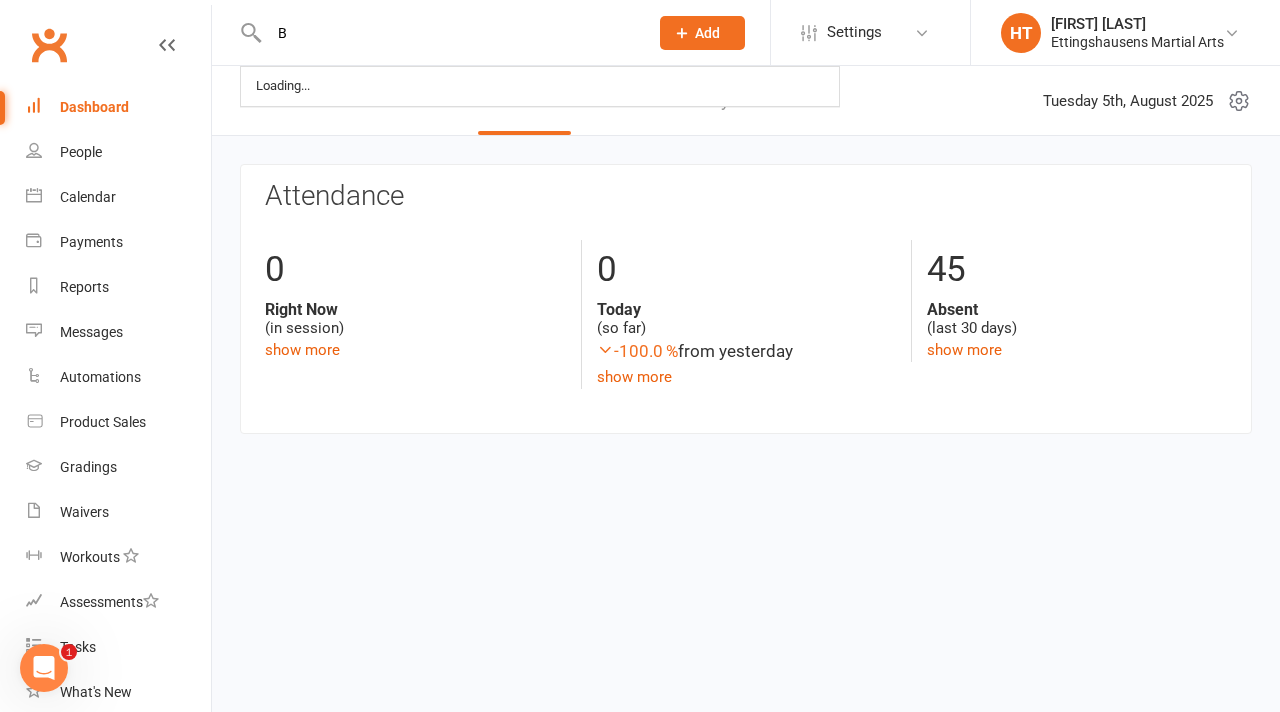type 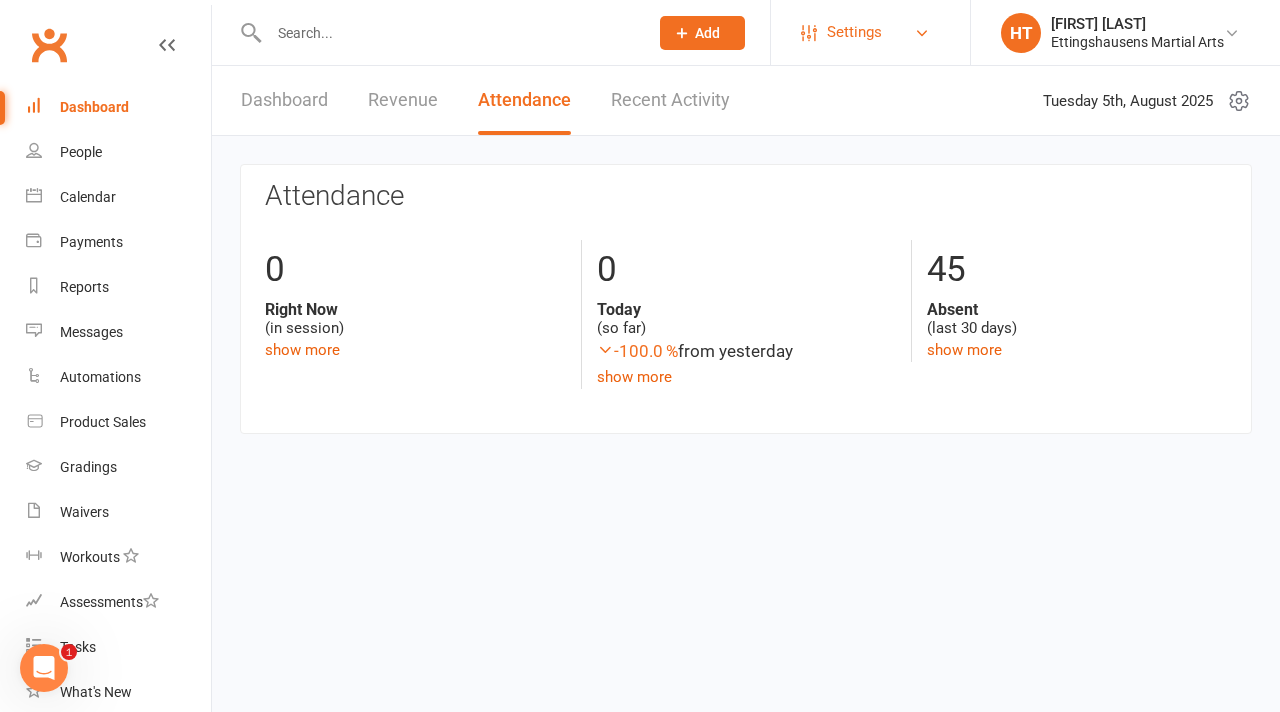 click on "Settings" at bounding box center [870, 32] 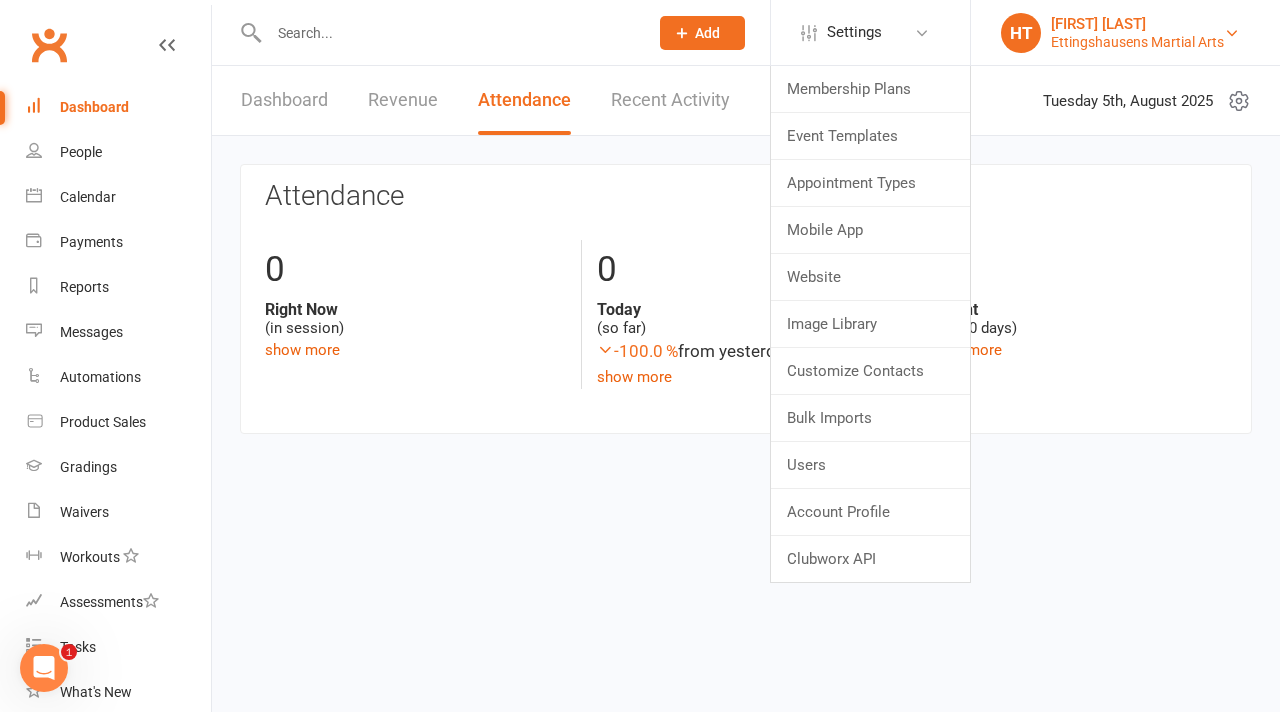 click on "Ettingshausens Martial Arts" at bounding box center (1137, 42) 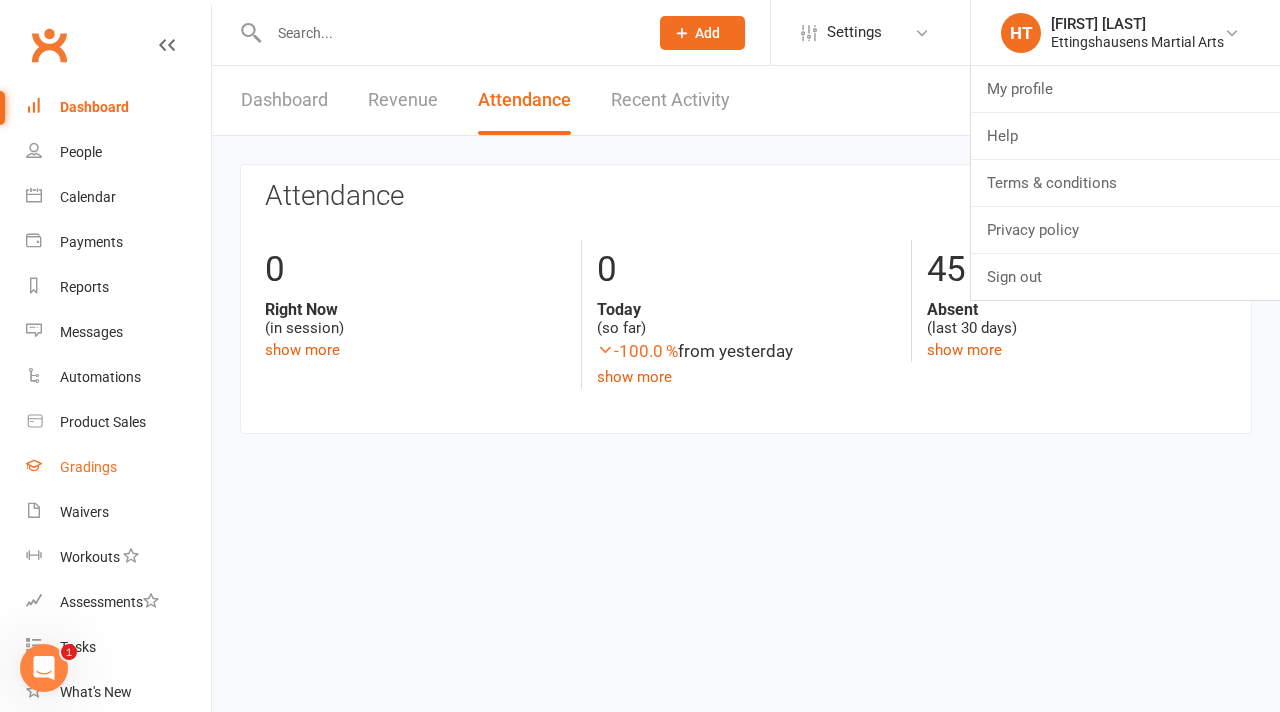 click on "Gradings" at bounding box center (88, 467) 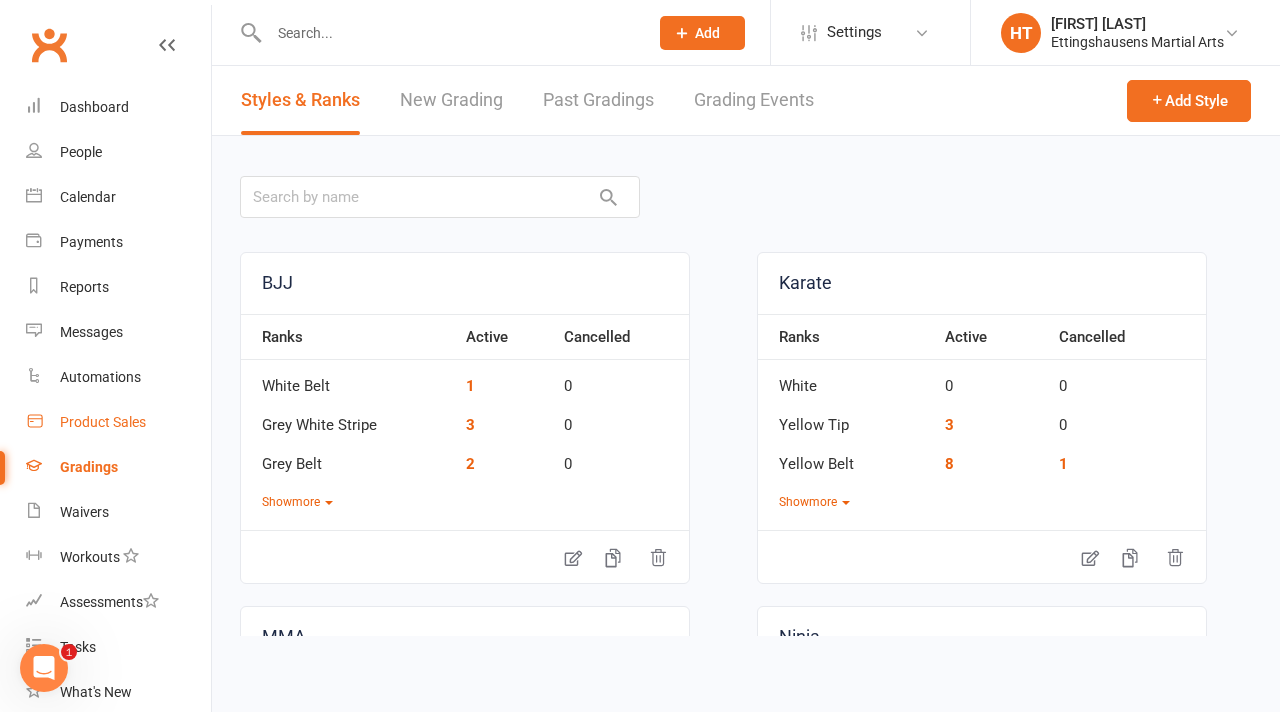 click on "Product Sales" at bounding box center [118, 422] 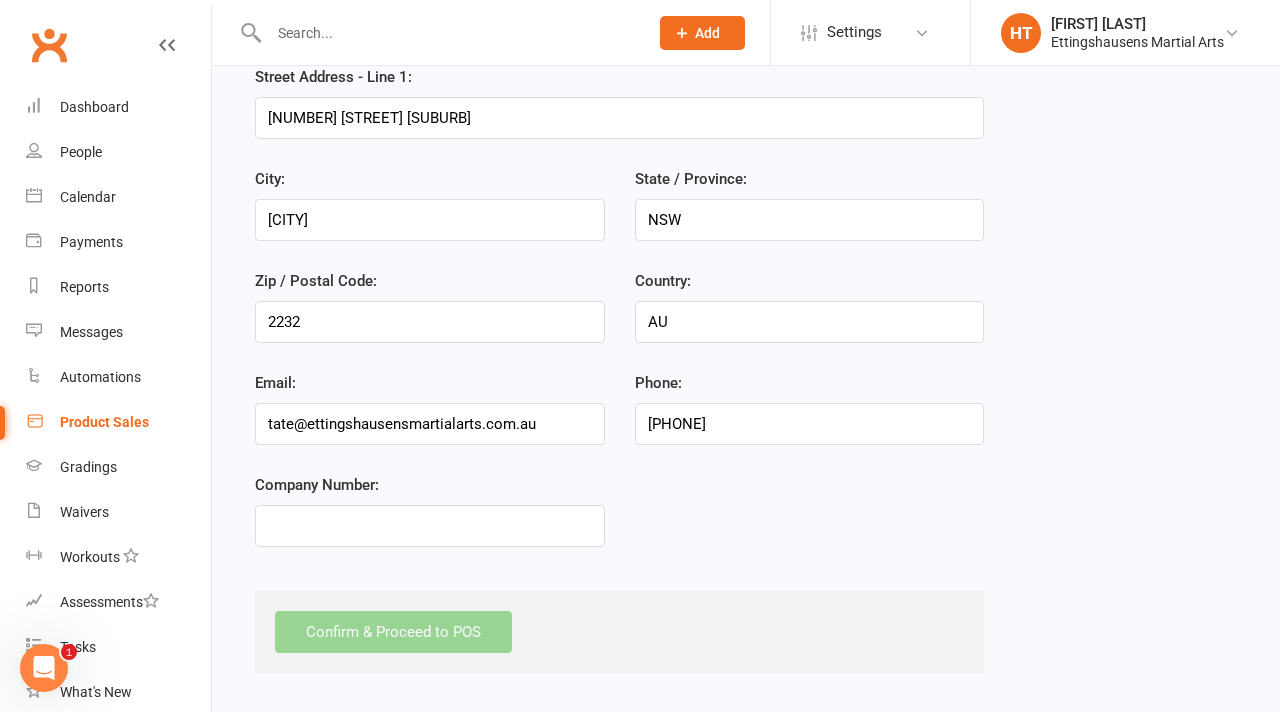 scroll, scrollTop: 122, scrollLeft: 0, axis: vertical 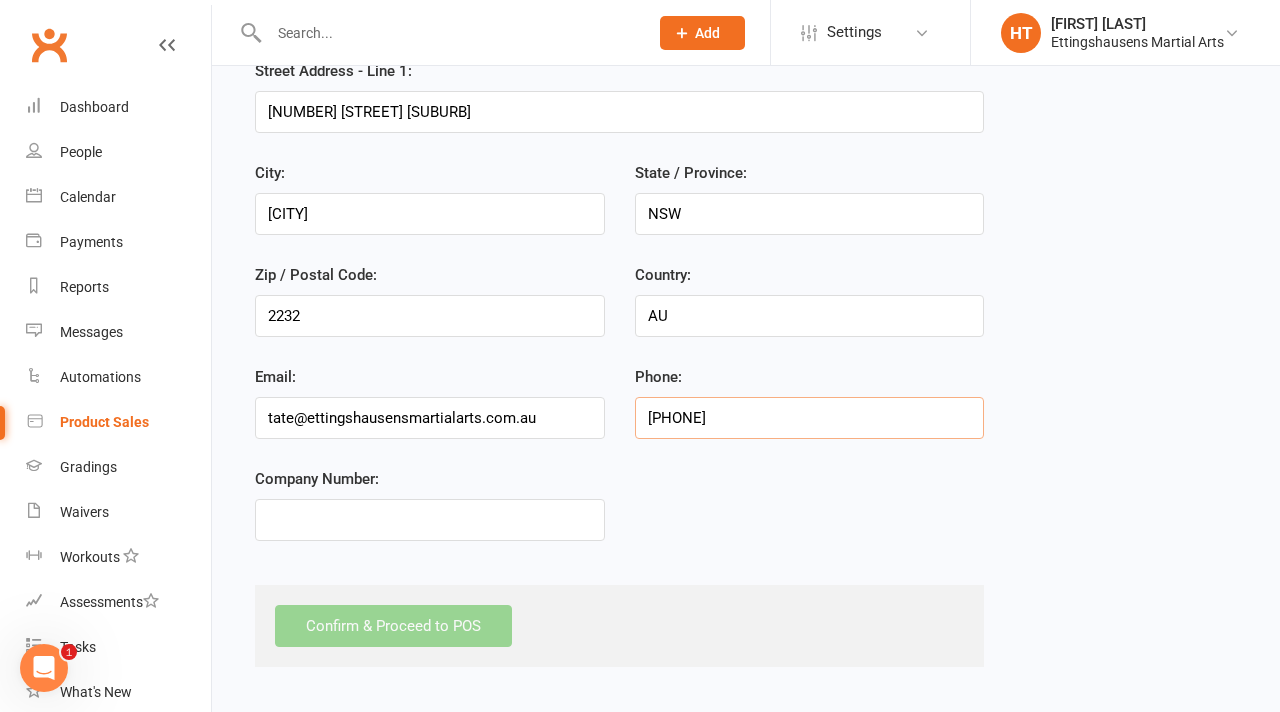 click on "0434321559" at bounding box center [810, 418] 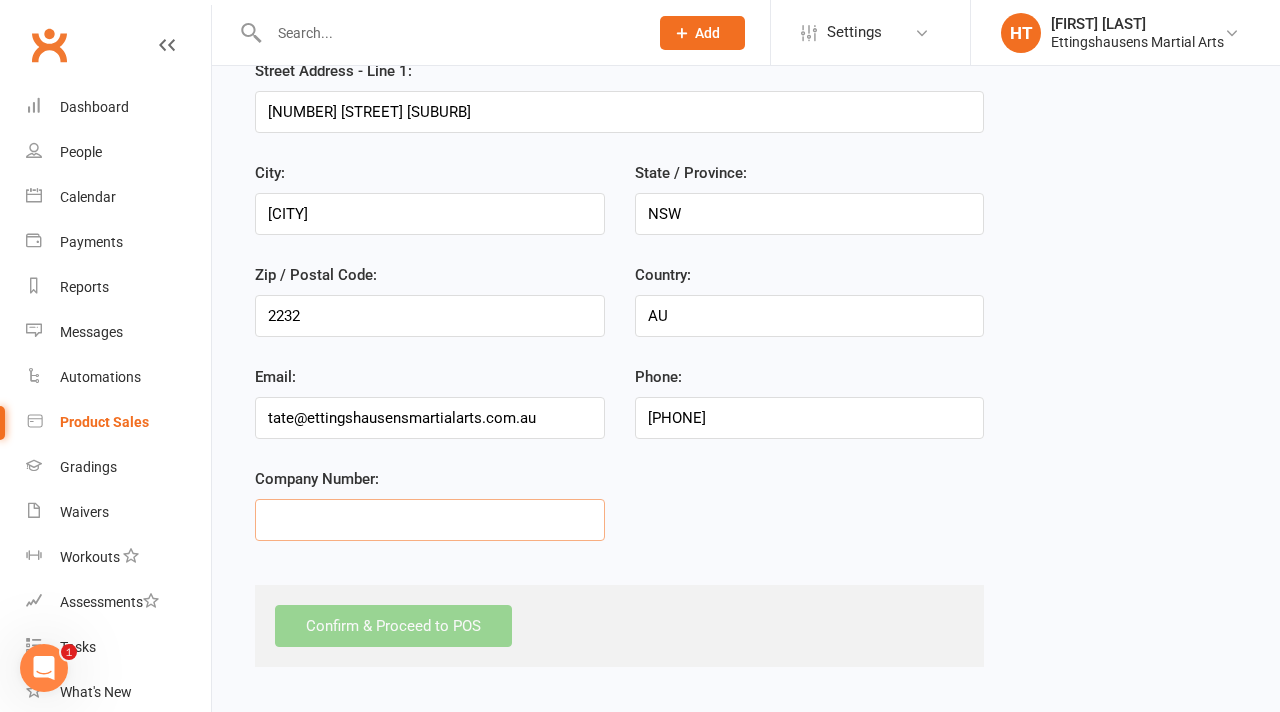 click on "Company Number:" at bounding box center [430, 520] 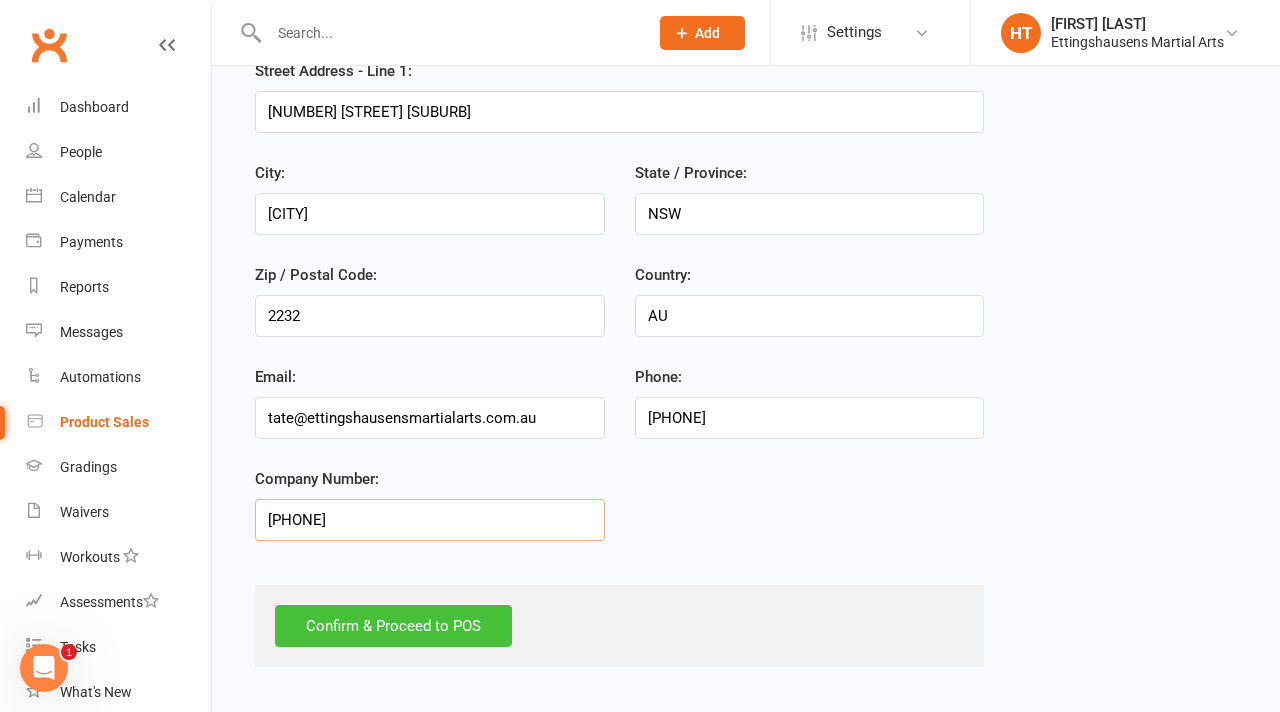 type on "0434321559" 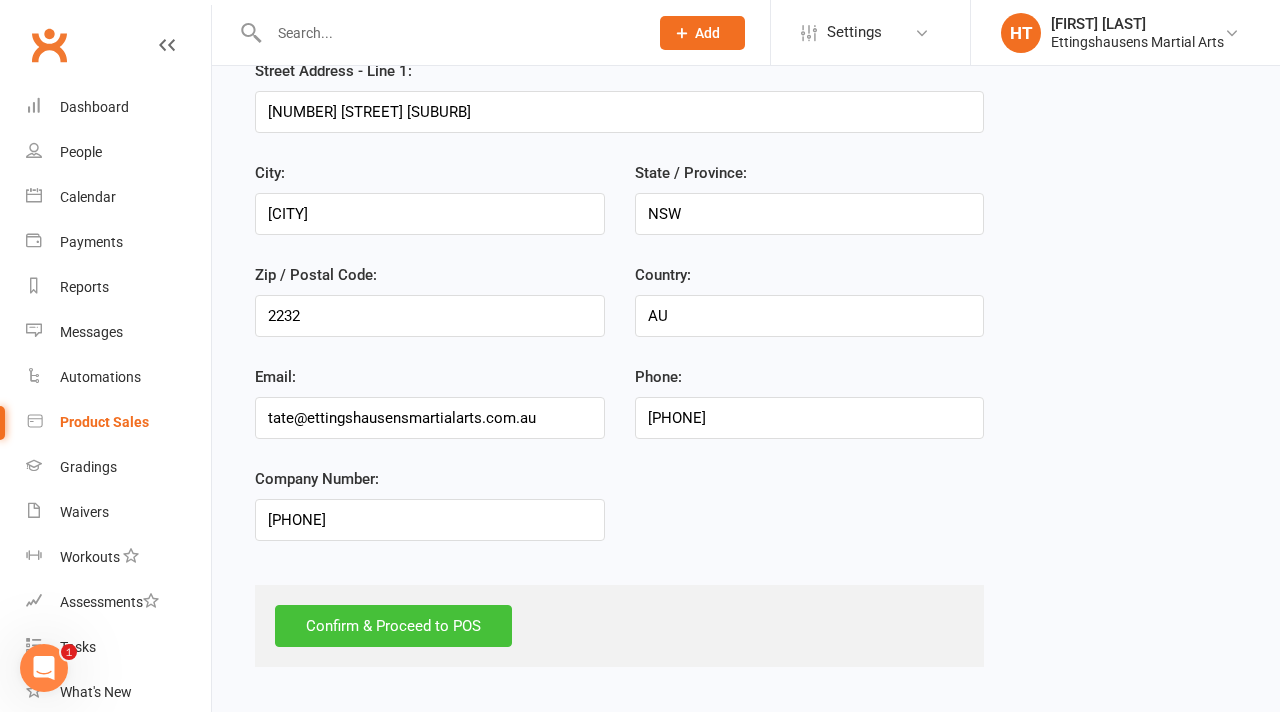 click on "Confirm & Proceed to POS" at bounding box center [393, 626] 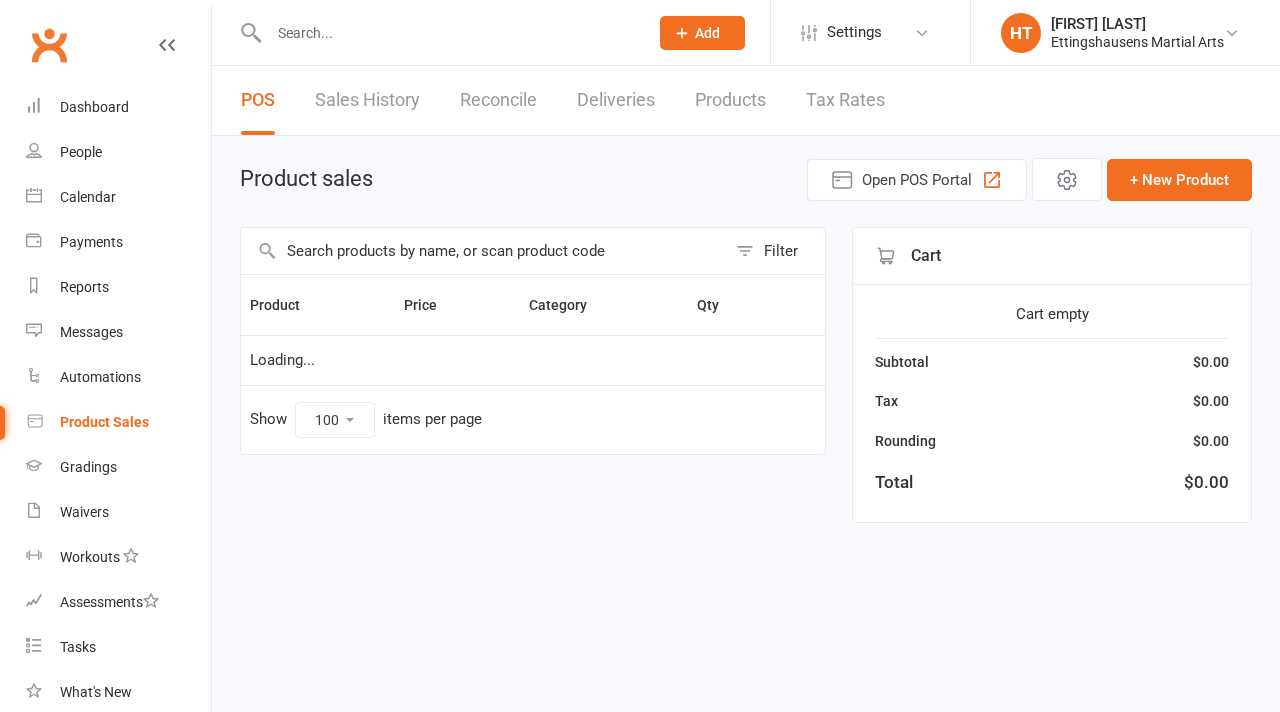 select on "100" 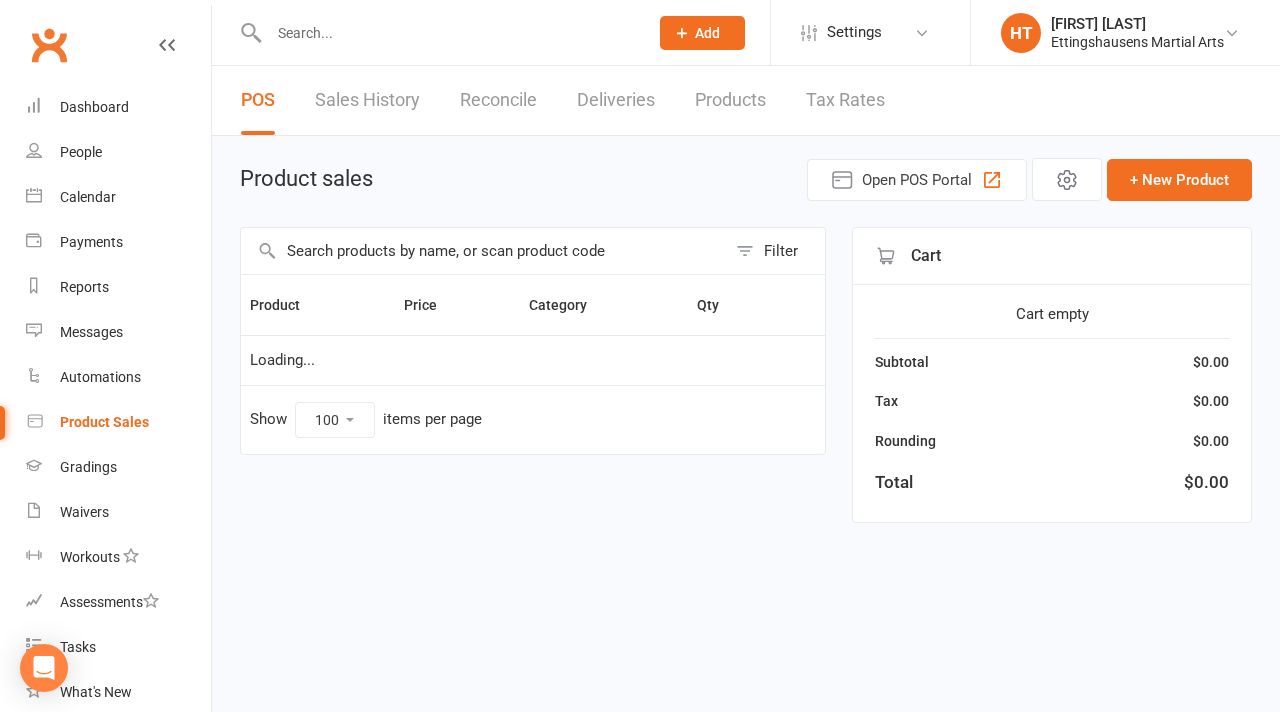 scroll, scrollTop: 0, scrollLeft: 0, axis: both 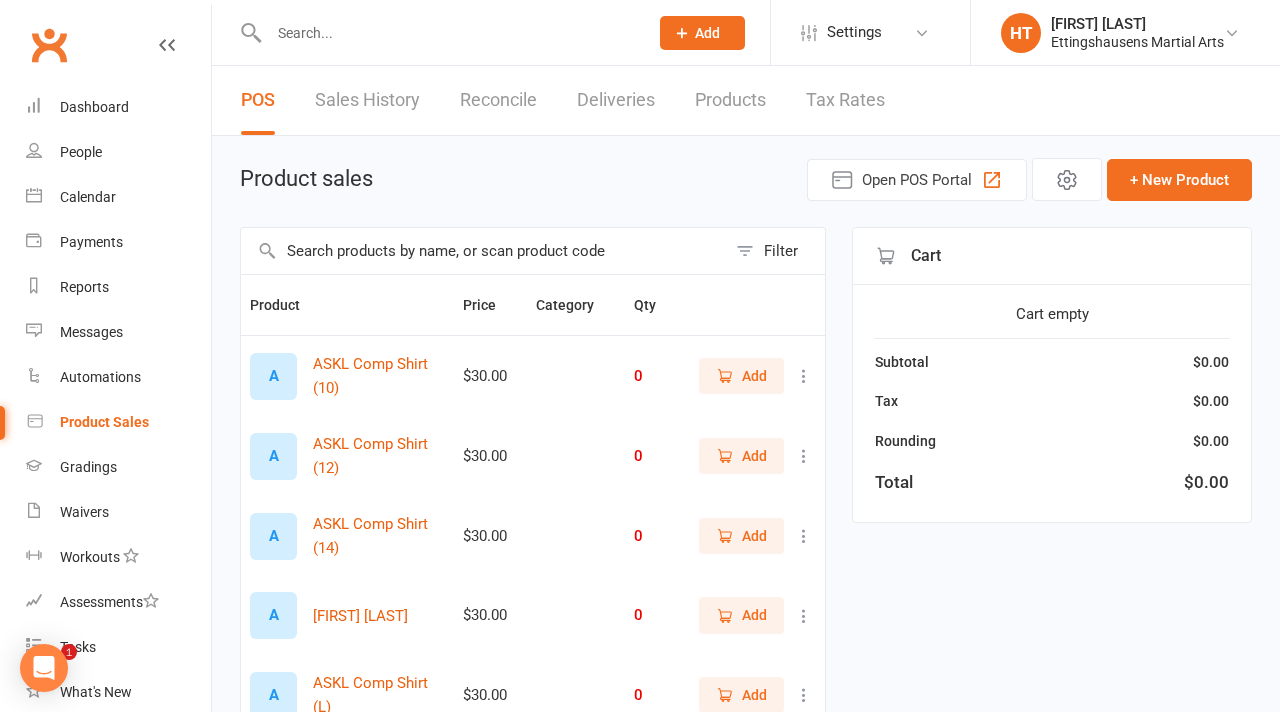 click at bounding box center (483, 251) 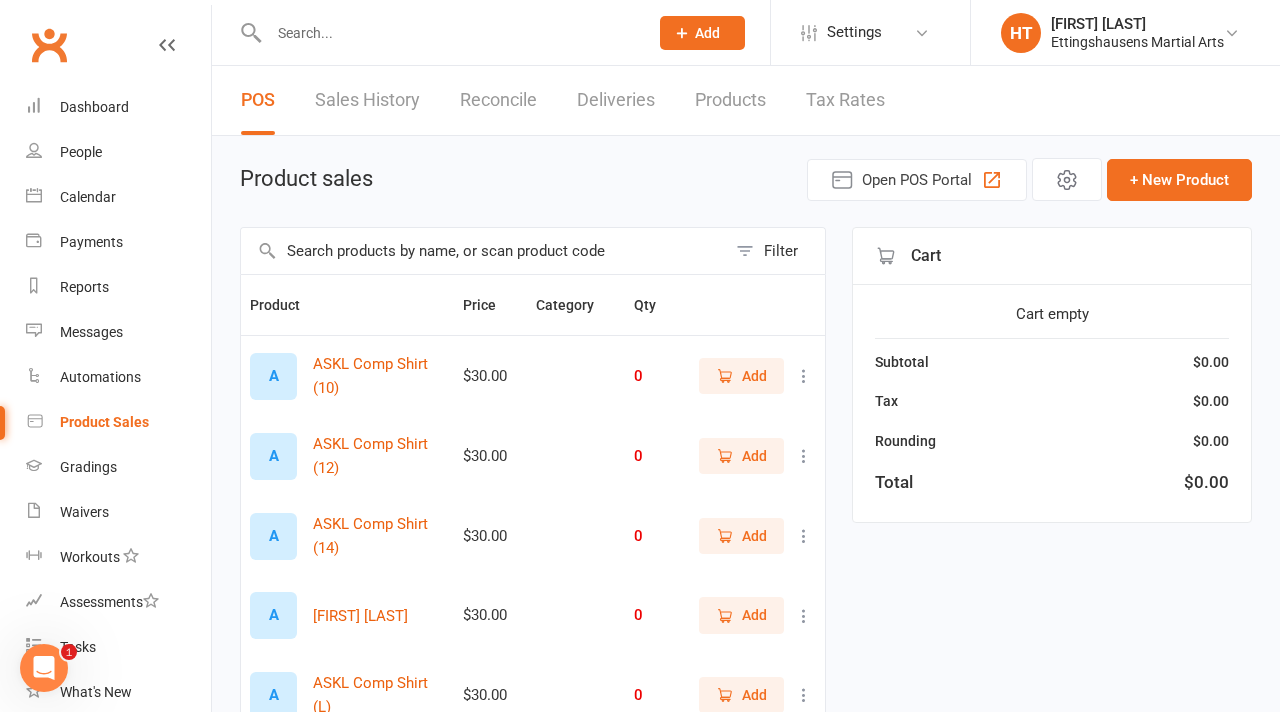 scroll, scrollTop: 0, scrollLeft: 0, axis: both 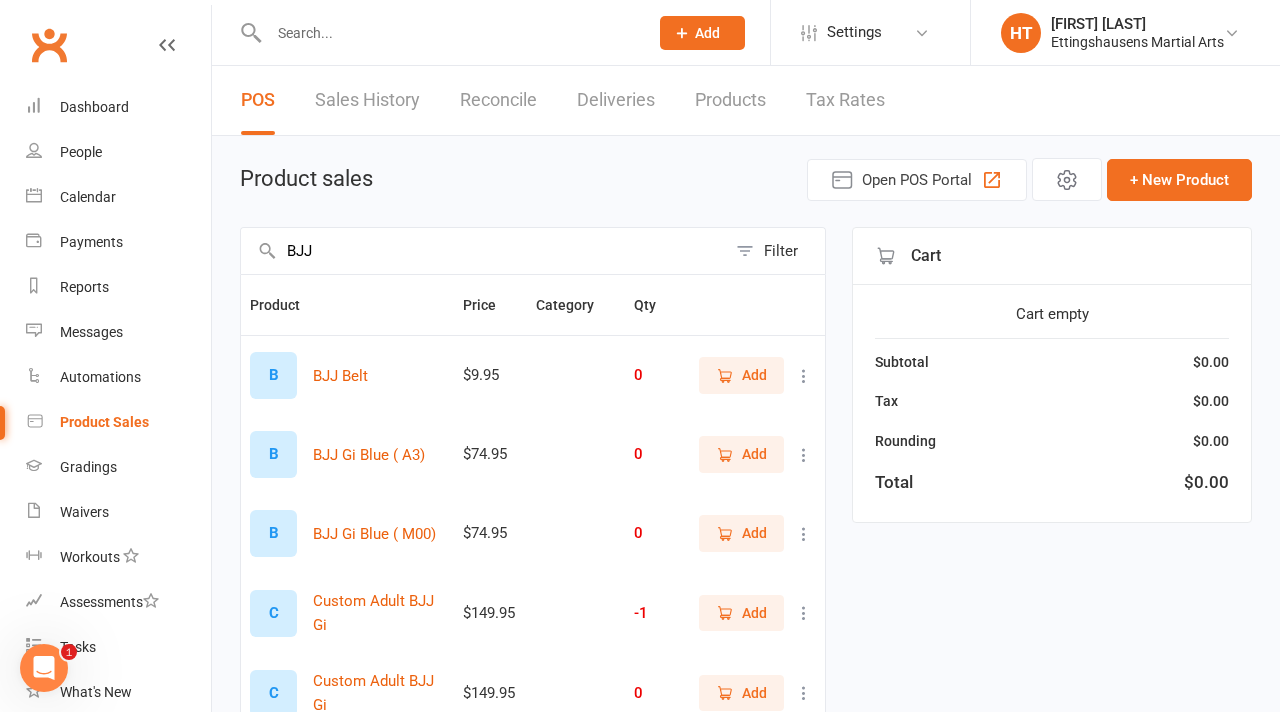 type on "BJJ" 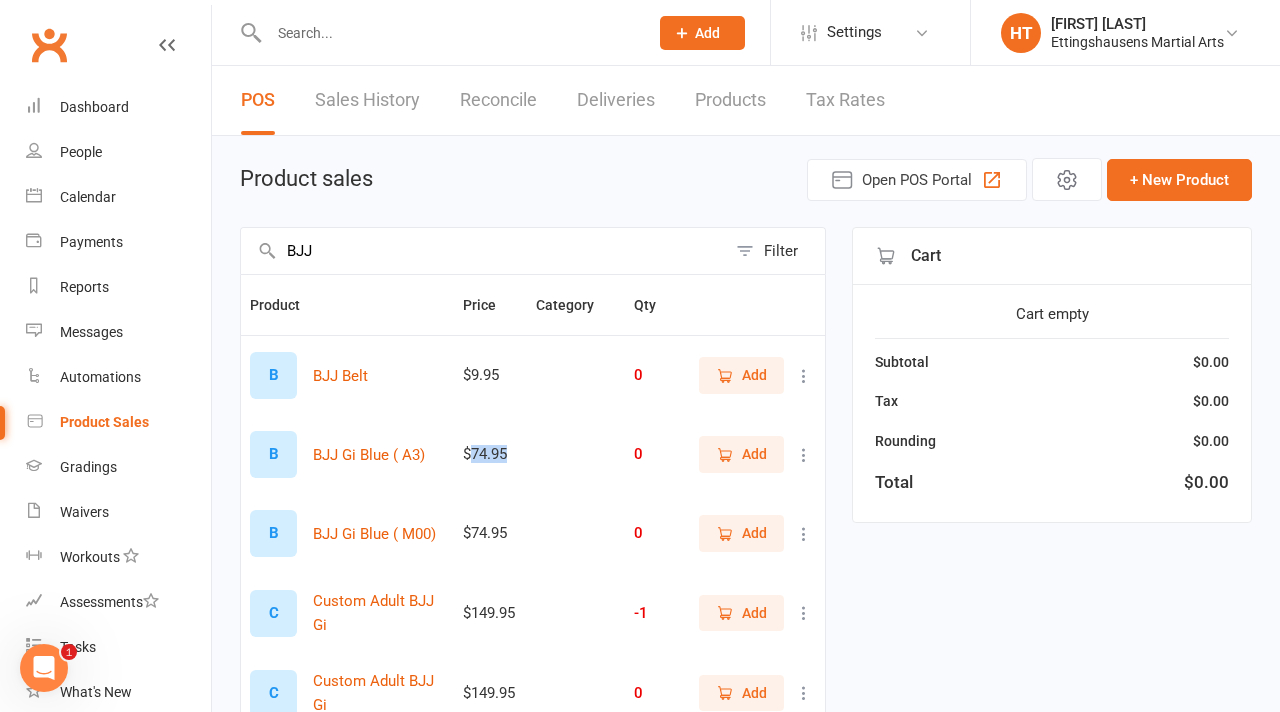 drag, startPoint x: 512, startPoint y: 457, endPoint x: 470, endPoint y: 453, distance: 42.190044 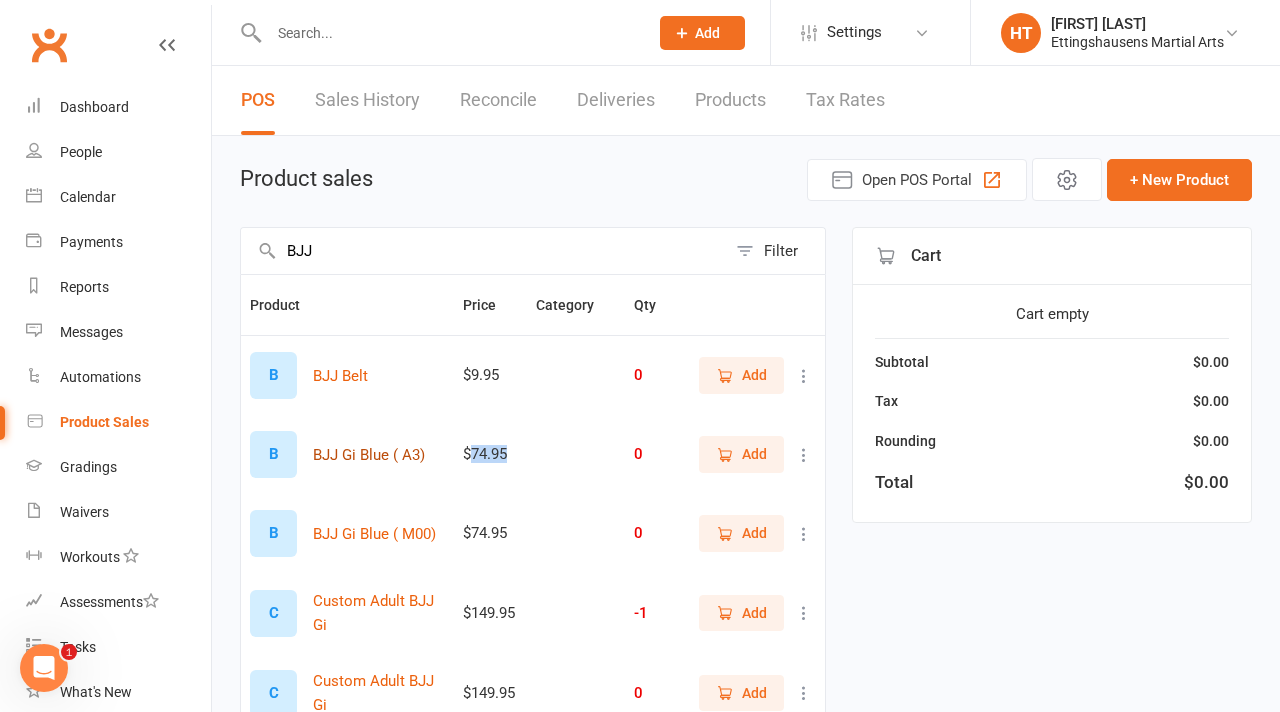 click on "BJJ Gi Blue ( A3)" at bounding box center [369, 455] 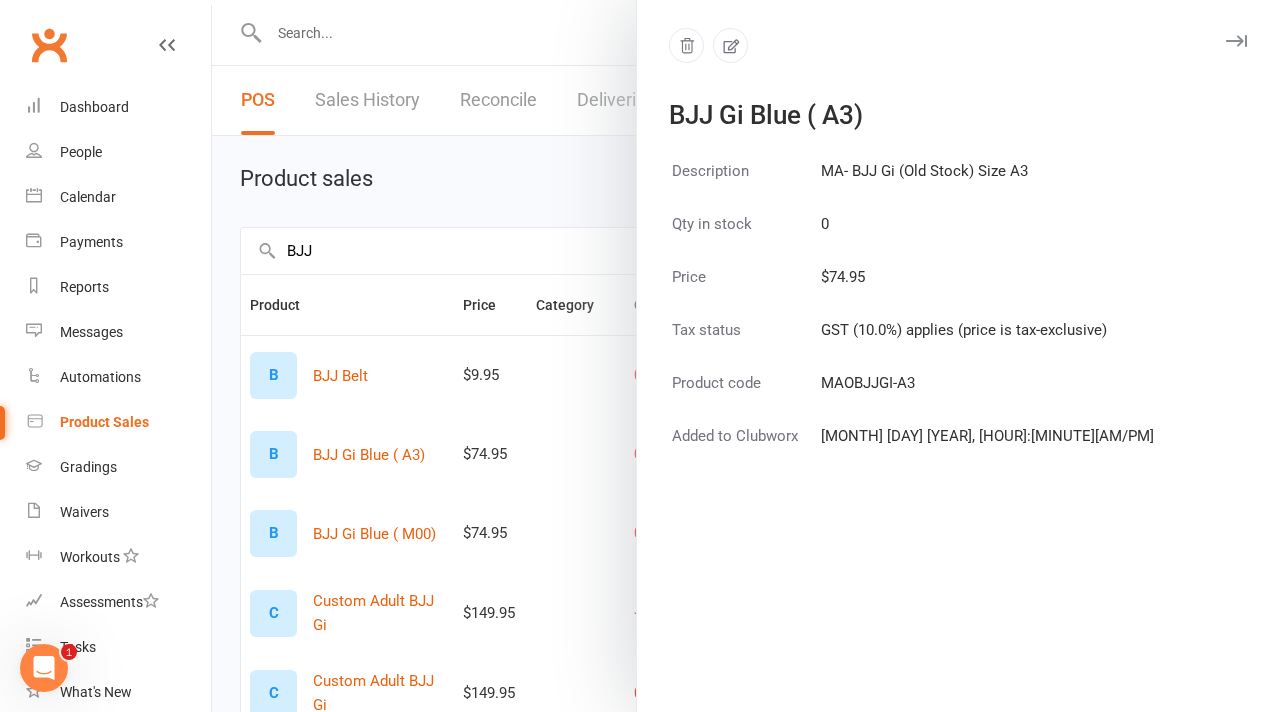 click on "BJJ Gi Blue ( A3)" at bounding box center (958, 77) 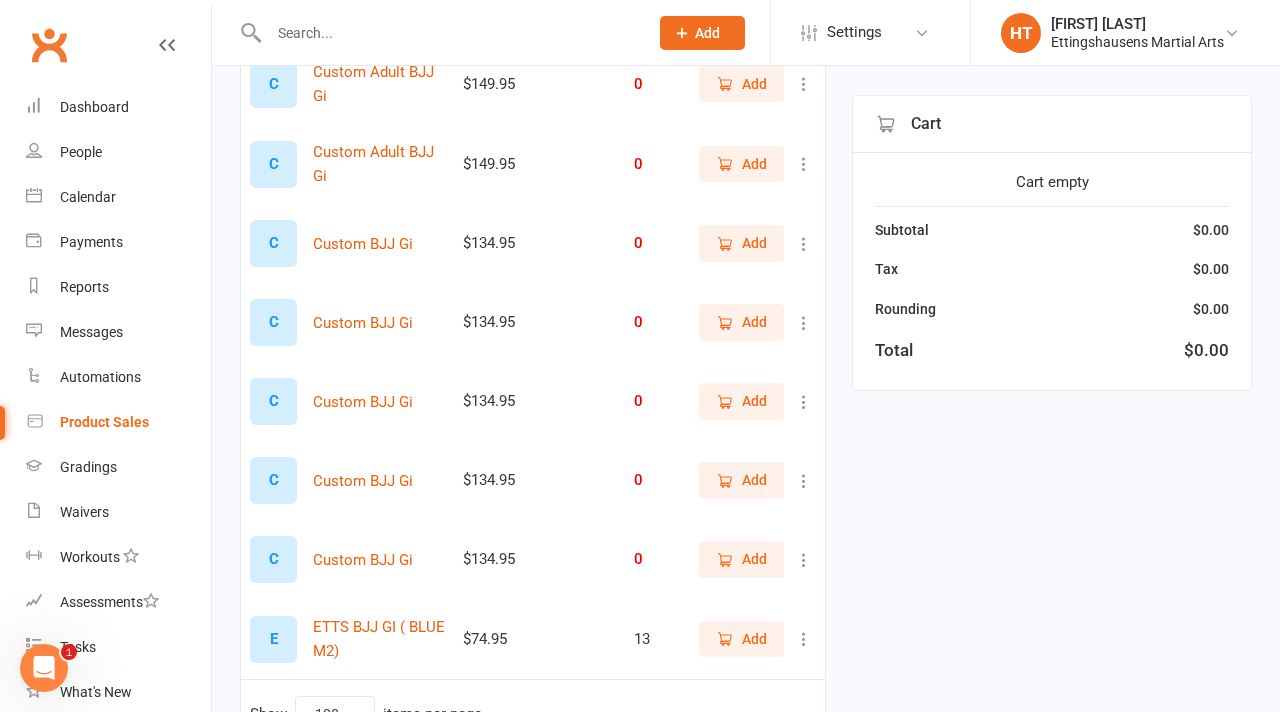 scroll, scrollTop: 663, scrollLeft: 0, axis: vertical 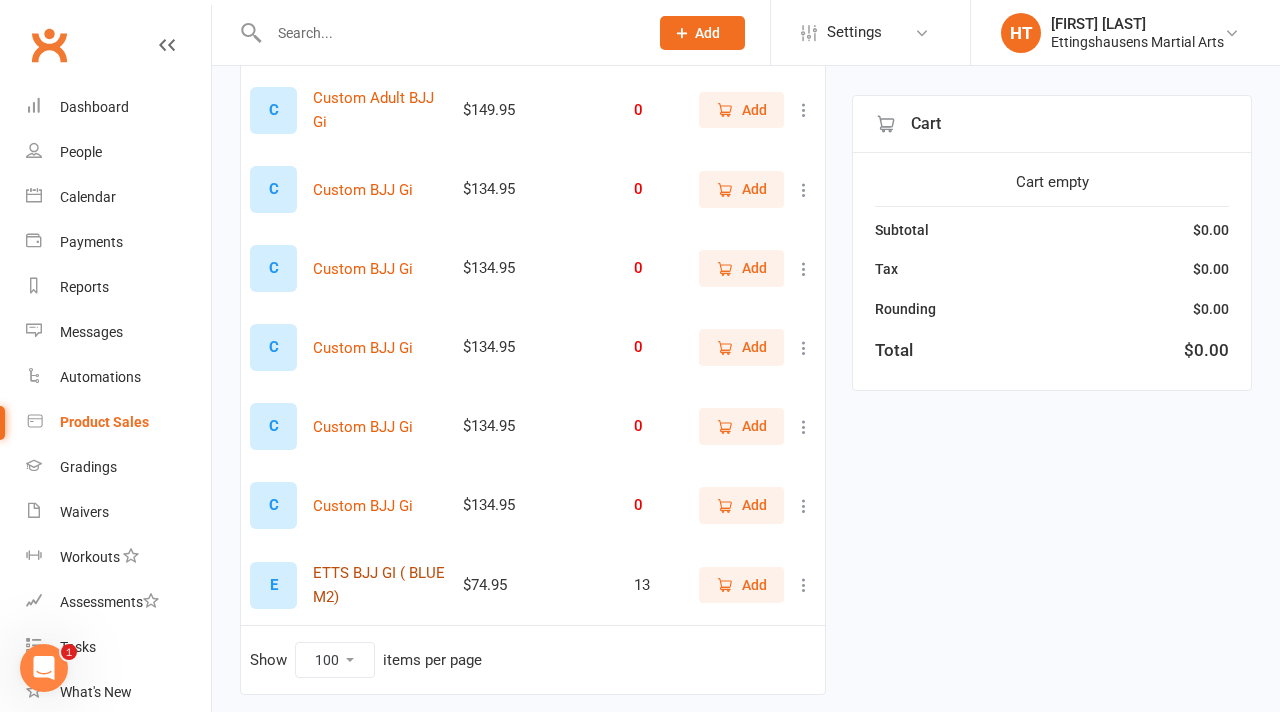 click on "ETTS BJJ GI ( BLUE M2)" at bounding box center (379, 585) 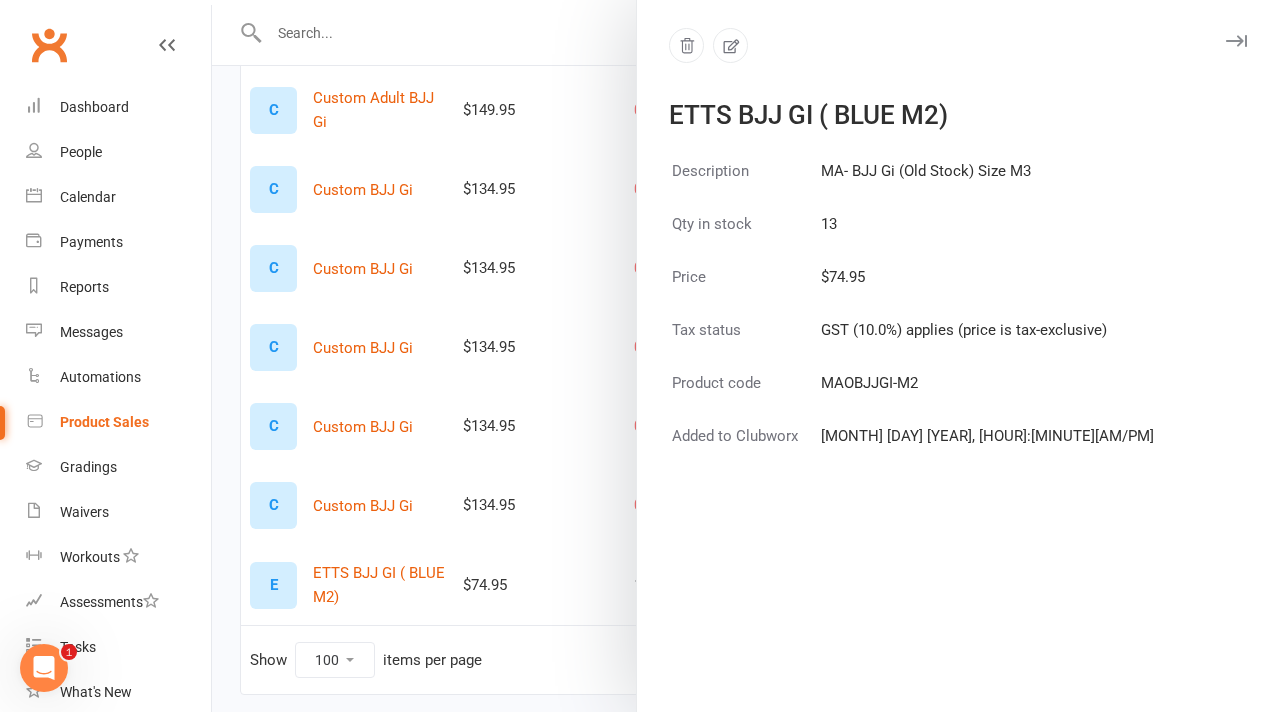 click on "[FIRST] [LAST] GI ( BLUE M2) Description MA- BJJ Gi (Old Stock) Size M3 Qty in stock 13 Price $74.95   Tax status GST (10.0%) applies (price is tax-exclusive) Product code MAOBJJGI-M2 Added to Clubworx Jul 2 [YEAR], [TIME]" at bounding box center (958, 356) 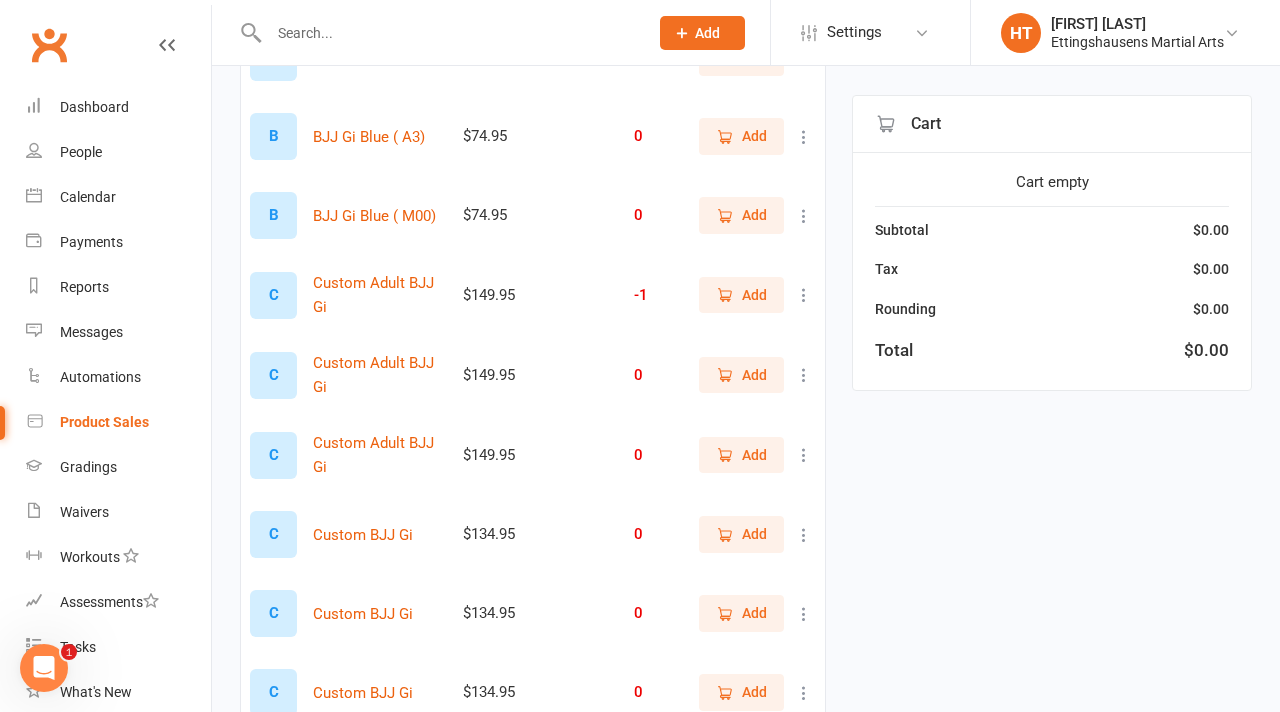 scroll, scrollTop: 0, scrollLeft: 0, axis: both 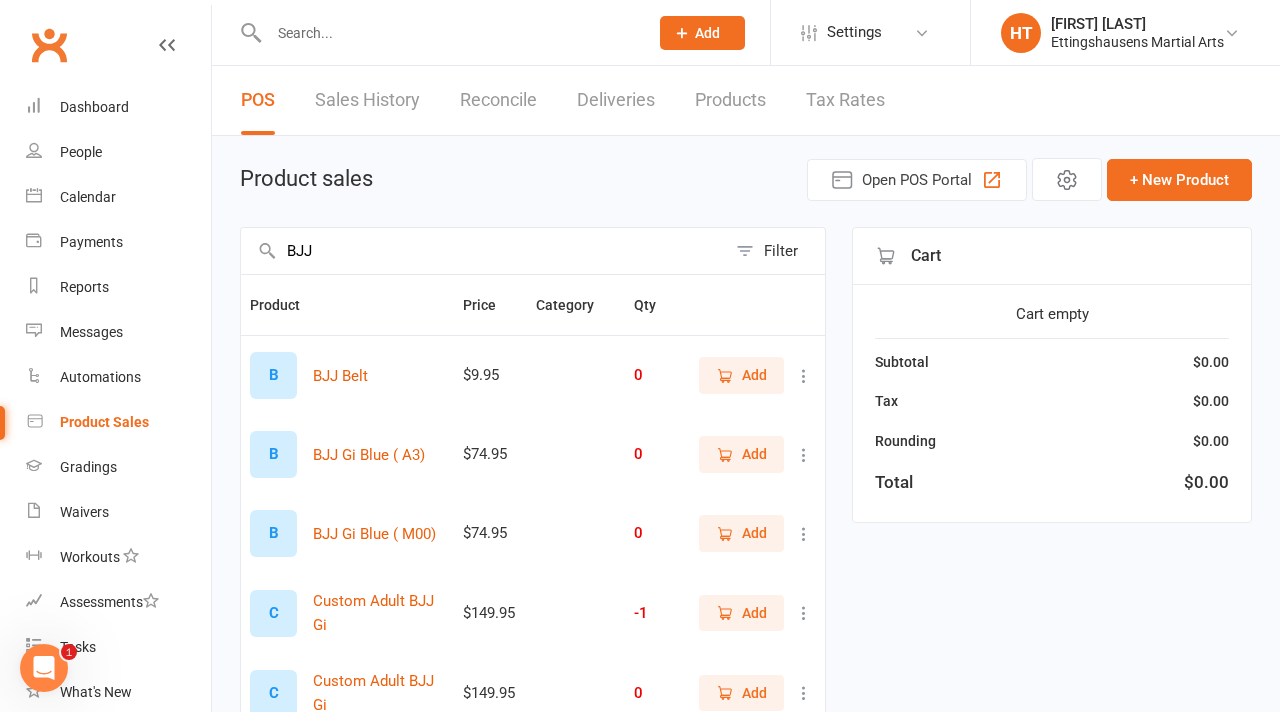 click on "Add" 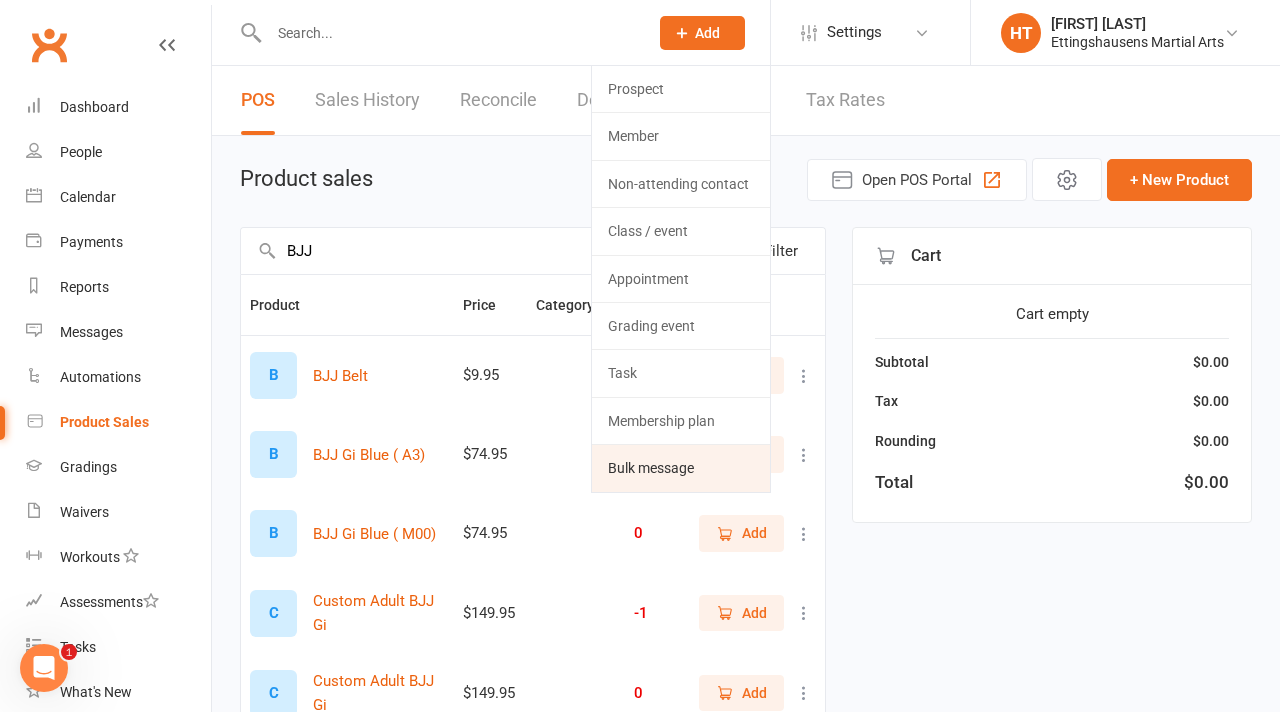 click on "Bulk message" 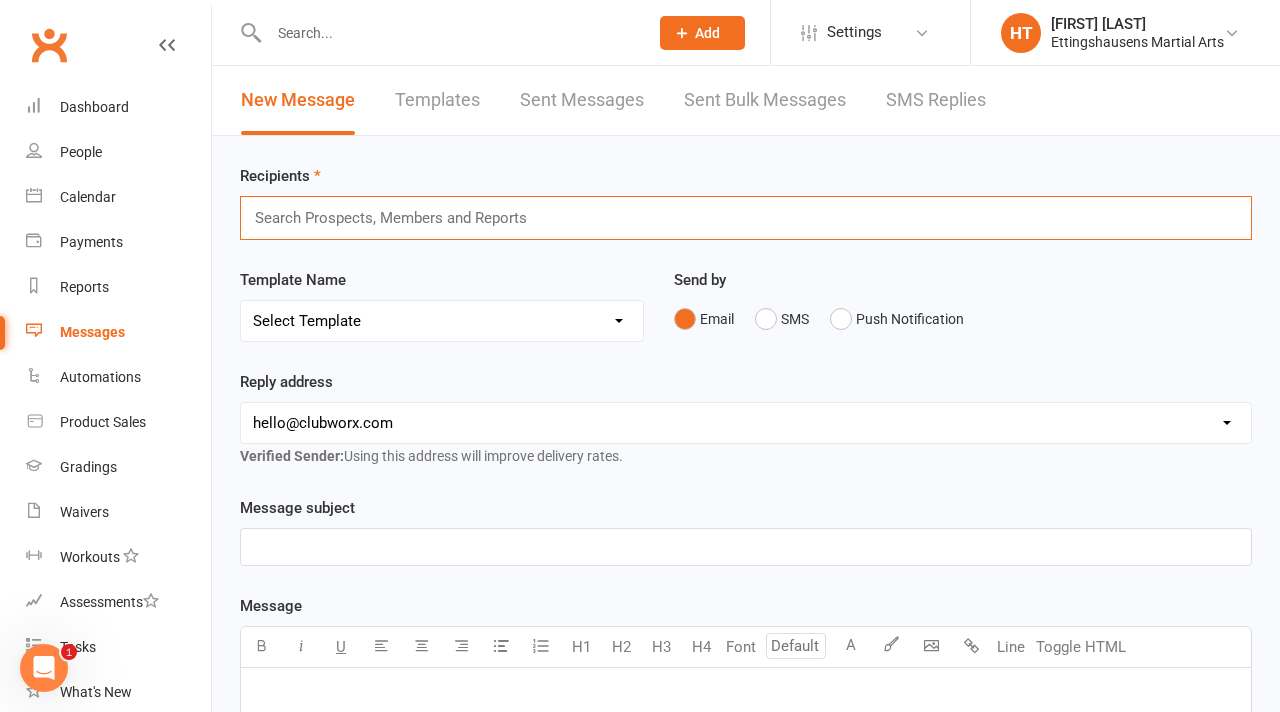 click at bounding box center [399, 218] 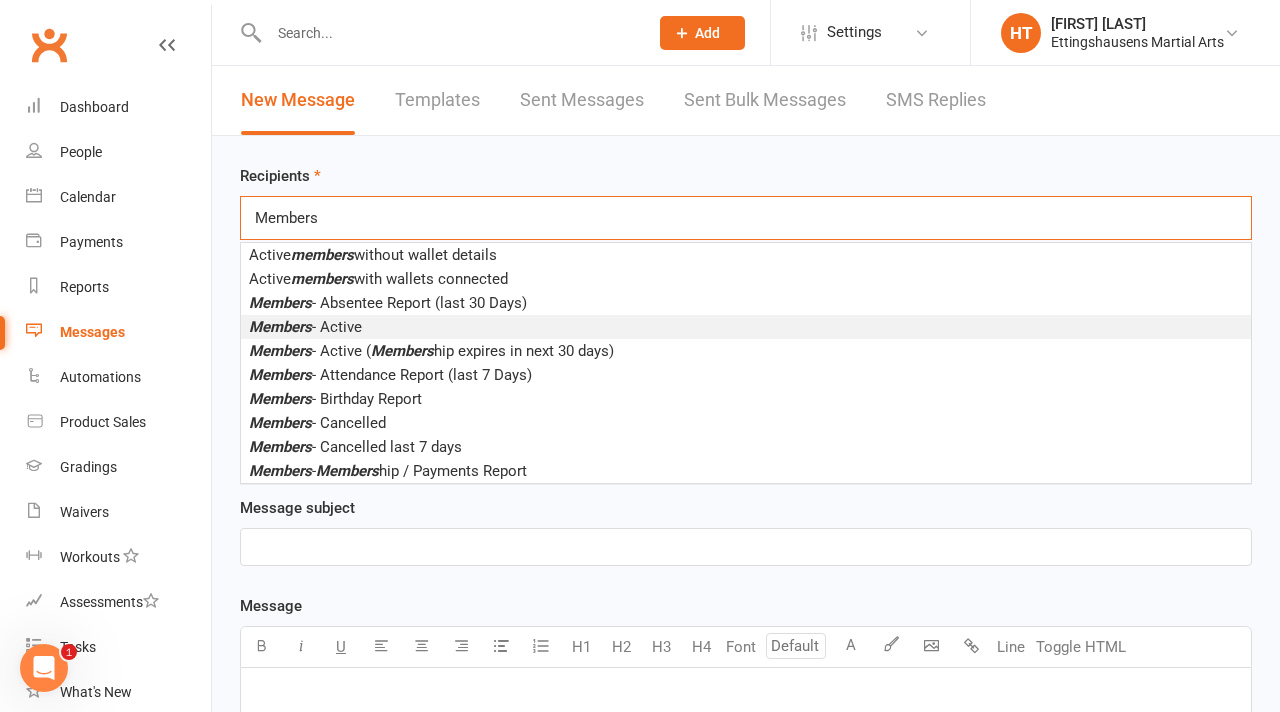 type on "Members" 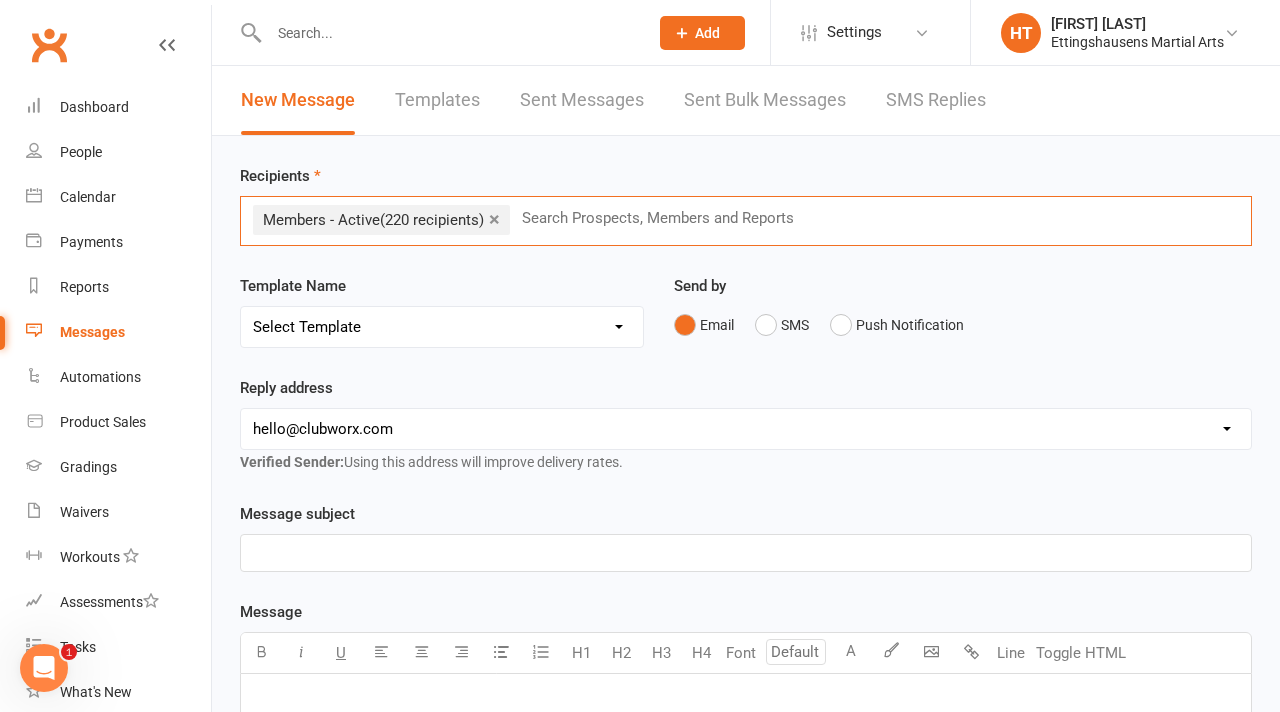 click on "[EMAIL] [EMAIL] [EMAIL] [EMAIL] [EMAIL]" at bounding box center [746, 429] 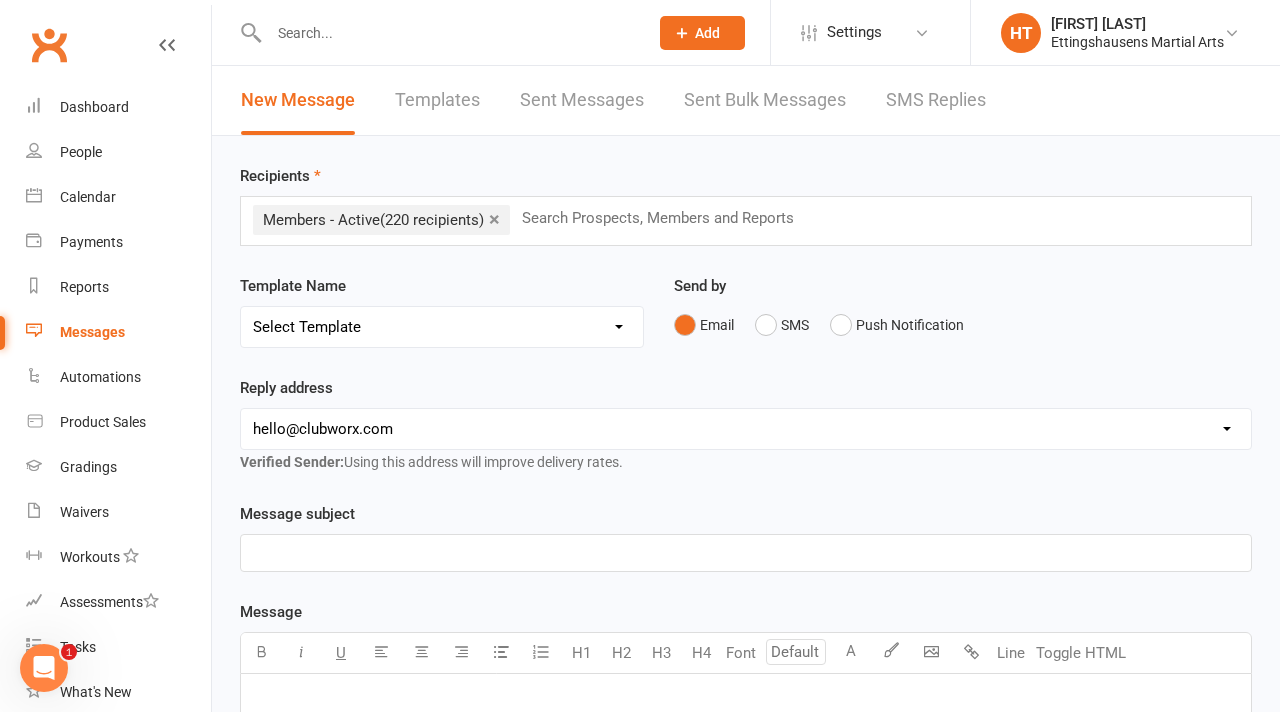 select on "4" 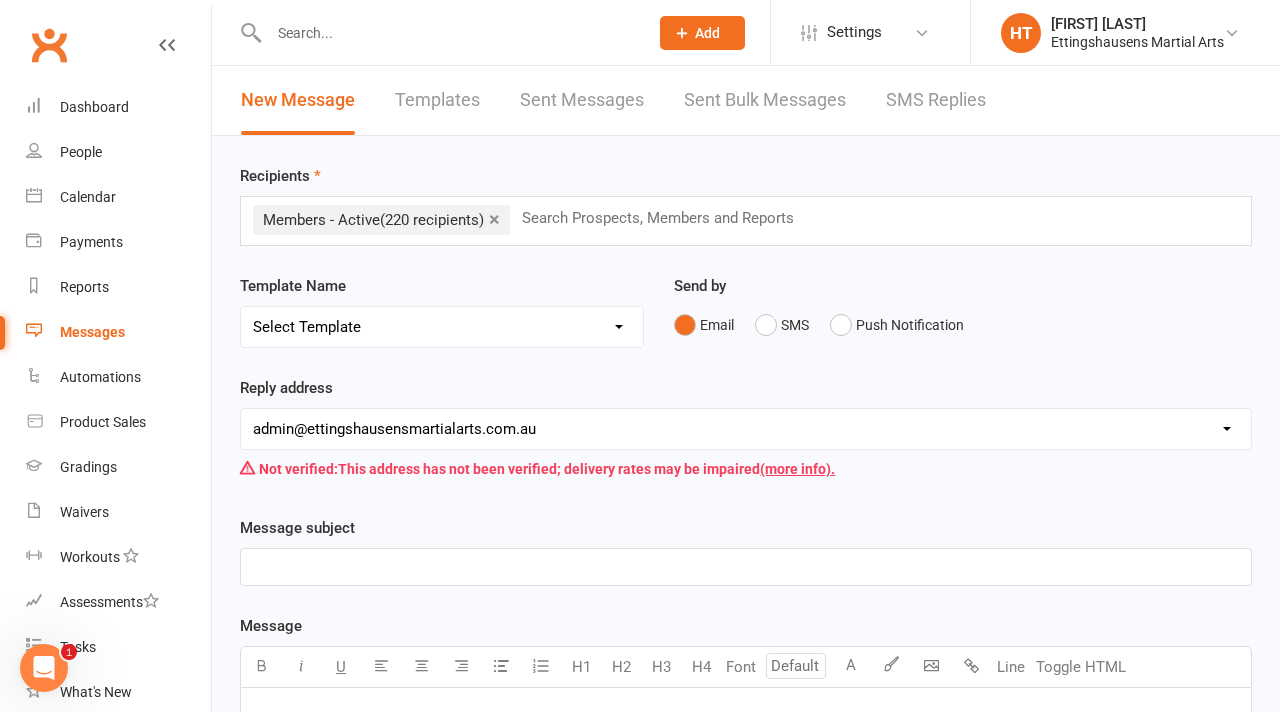 click on "[EMAIL] [EMAIL] [EMAIL] [EMAIL] [EMAIL]" at bounding box center [746, 429] 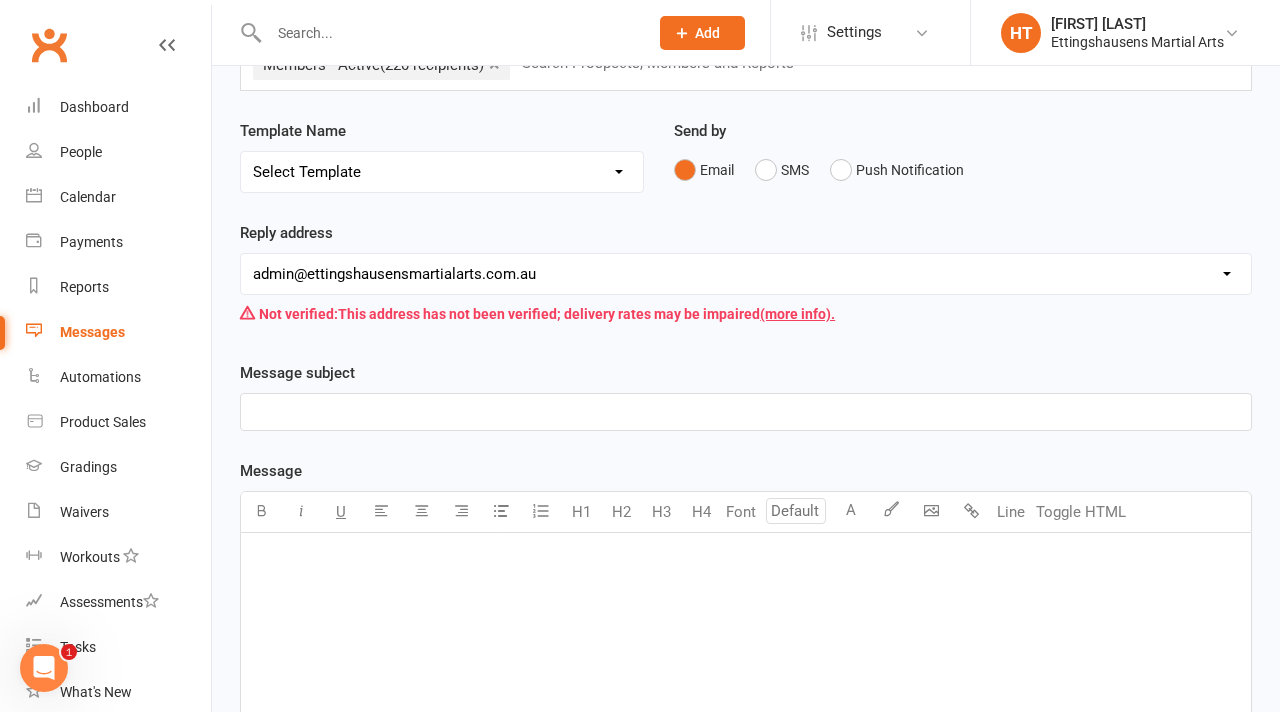 scroll, scrollTop: 156, scrollLeft: 0, axis: vertical 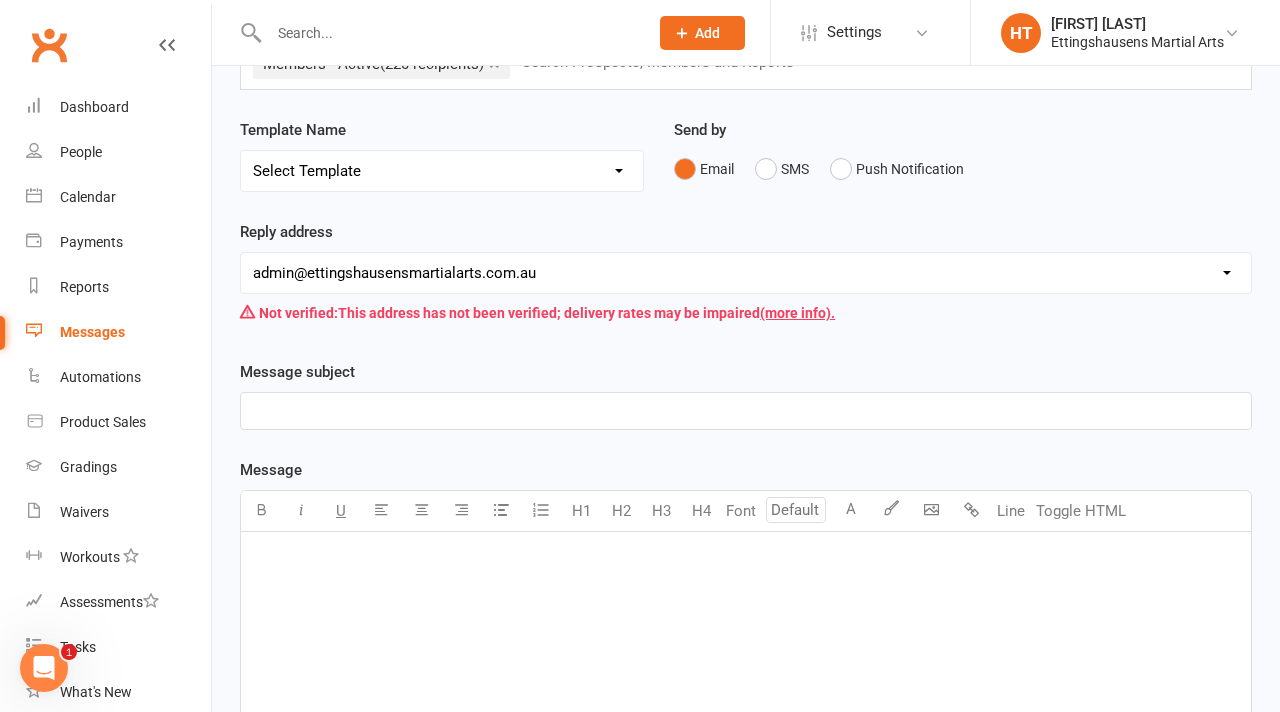 click on "﻿" at bounding box center (746, 411) 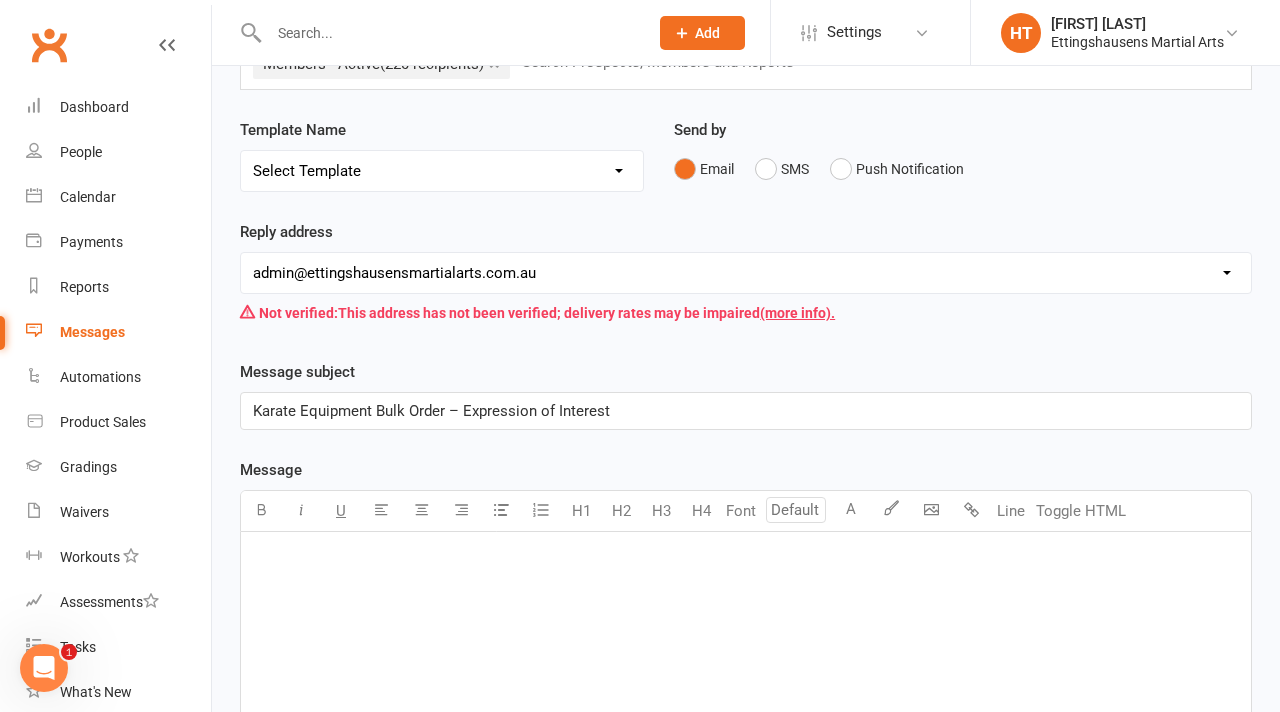 click on "Karate Equipment Bulk Order – Expression of Interest" at bounding box center [431, 411] 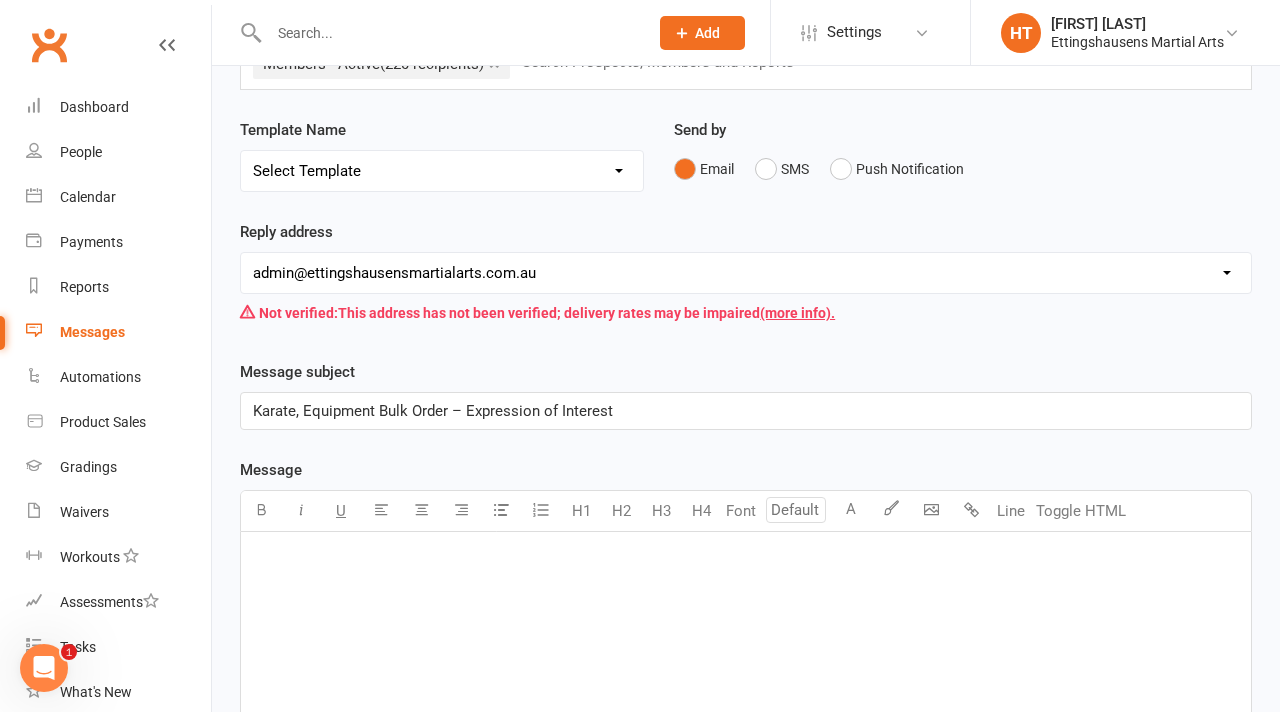 type 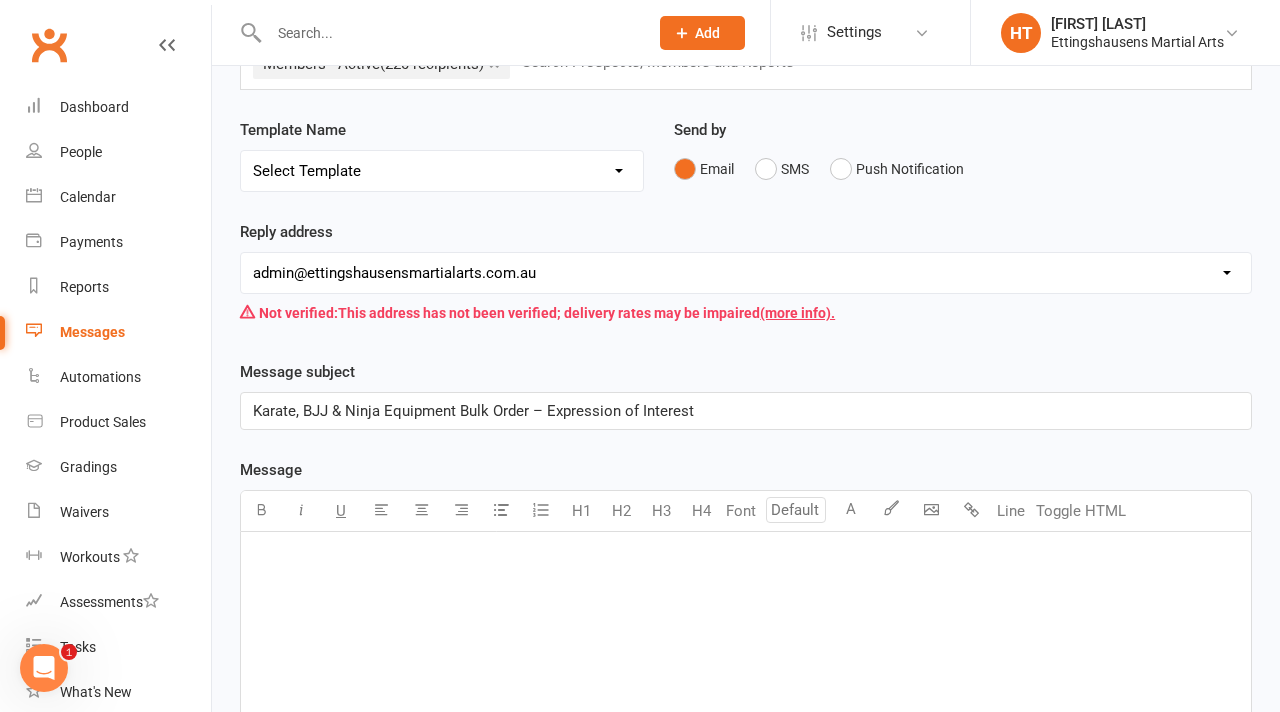 click on "﻿" at bounding box center [746, 682] 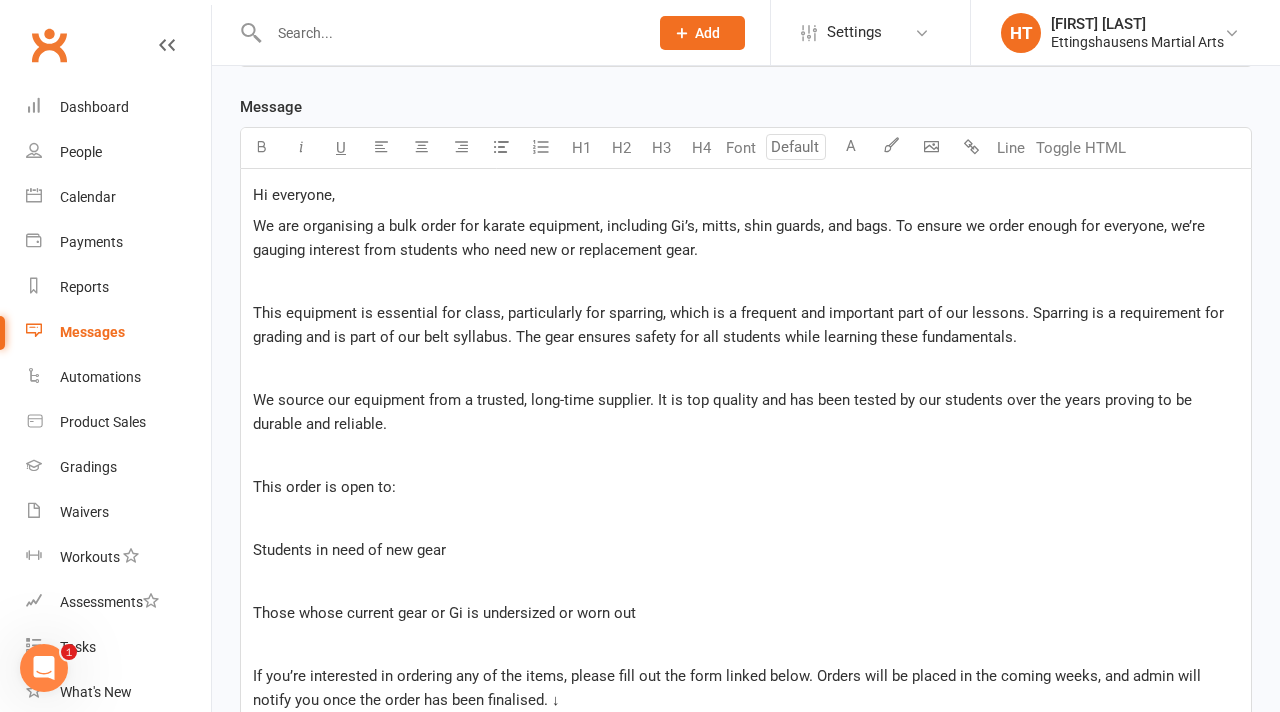scroll, scrollTop: 499, scrollLeft: 0, axis: vertical 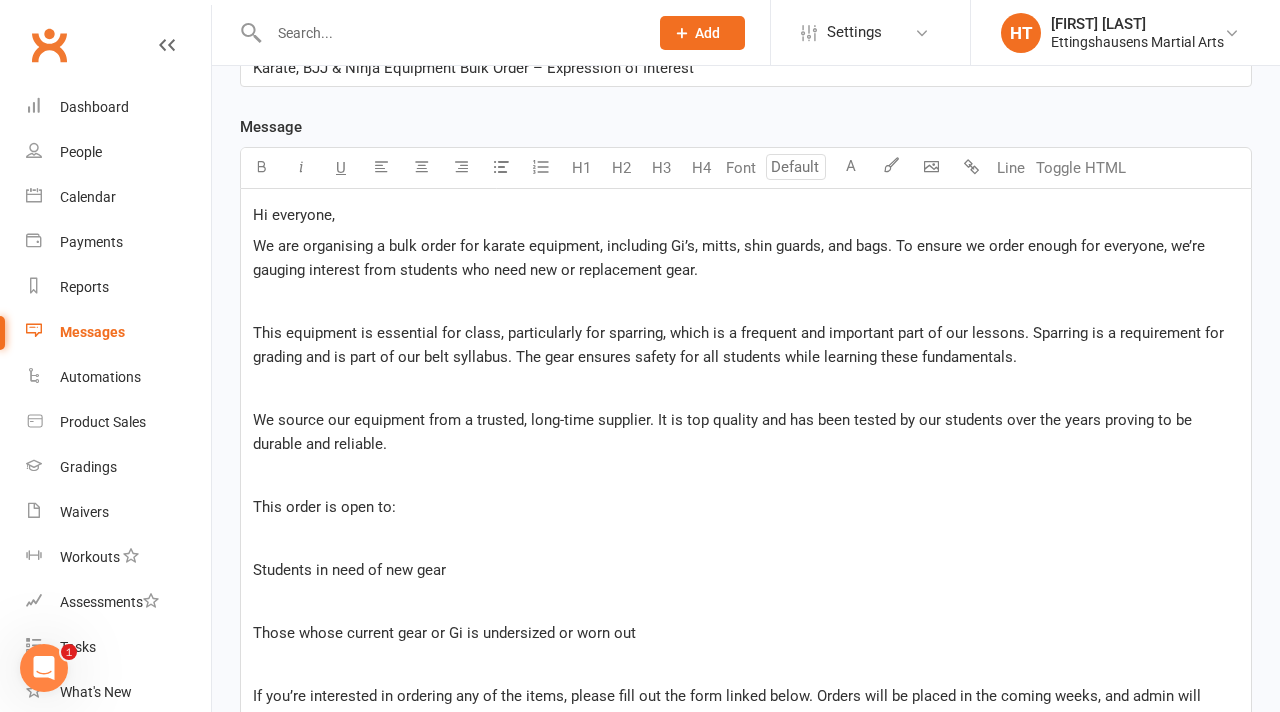 click on "Hi everyone, We are organising a bulk order for karate equipment, including Gi’s, mitts, shin guards, and bags. To ensure we order enough for everyone, we’re gauging interest from students who need new or replacement gear. ﻿ This equipment is essential for class, particularly for sparring, which is a frequent and important part of our lessons. Sparring is a requirement for grading and is part of our belt syllabus. The gear ensures safety for all students while learning these fundamentals. ﻿ We source our equipment from a trusted, long-time supplier. It is top quality and has been tested by our students over the years proving to be durable and reliable. ﻿ This order is open to: ﻿ Students in need of new gear ﻿ Those whose current gear or Gi is undersized or worn out ﻿ If you’re interested in ordering any of the items, please fill out the form linked below. Orders will be placed in the coming weeks, and admin will notify you once the order has been finalised. ↓ ﻿ ﻿ ﻿ ﻿ ﻿ ﻿" at bounding box center (746, 1018) 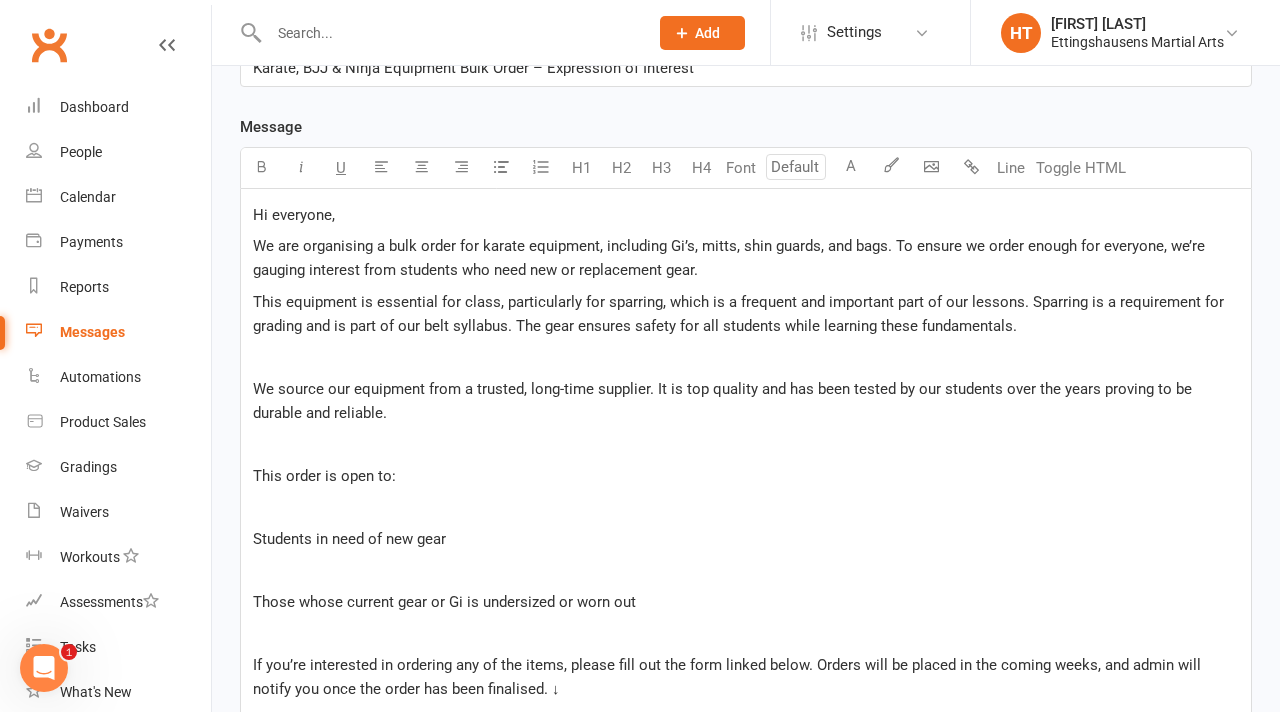 click on "We source our equipment from a trusted, long-time supplier. It is top quality and has been tested by our students over the years proving to be durable and reliable." at bounding box center [724, 401] 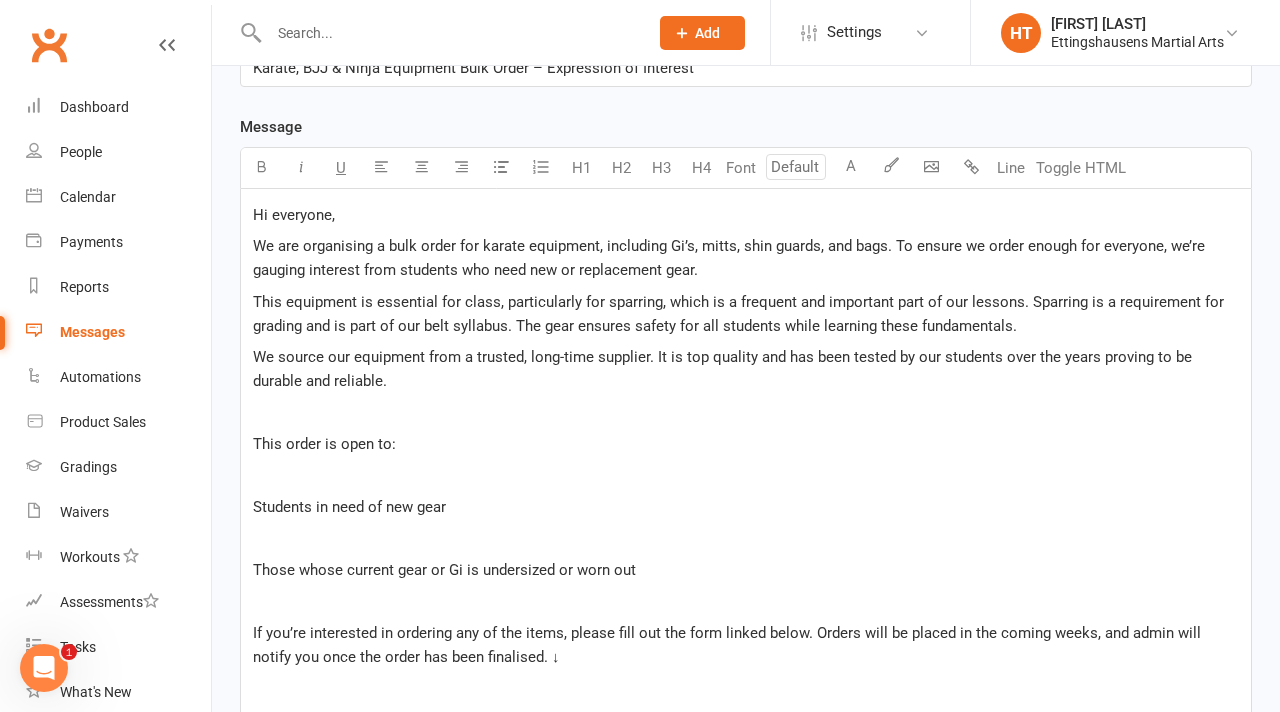 click on "﻿" at bounding box center [746, 476] 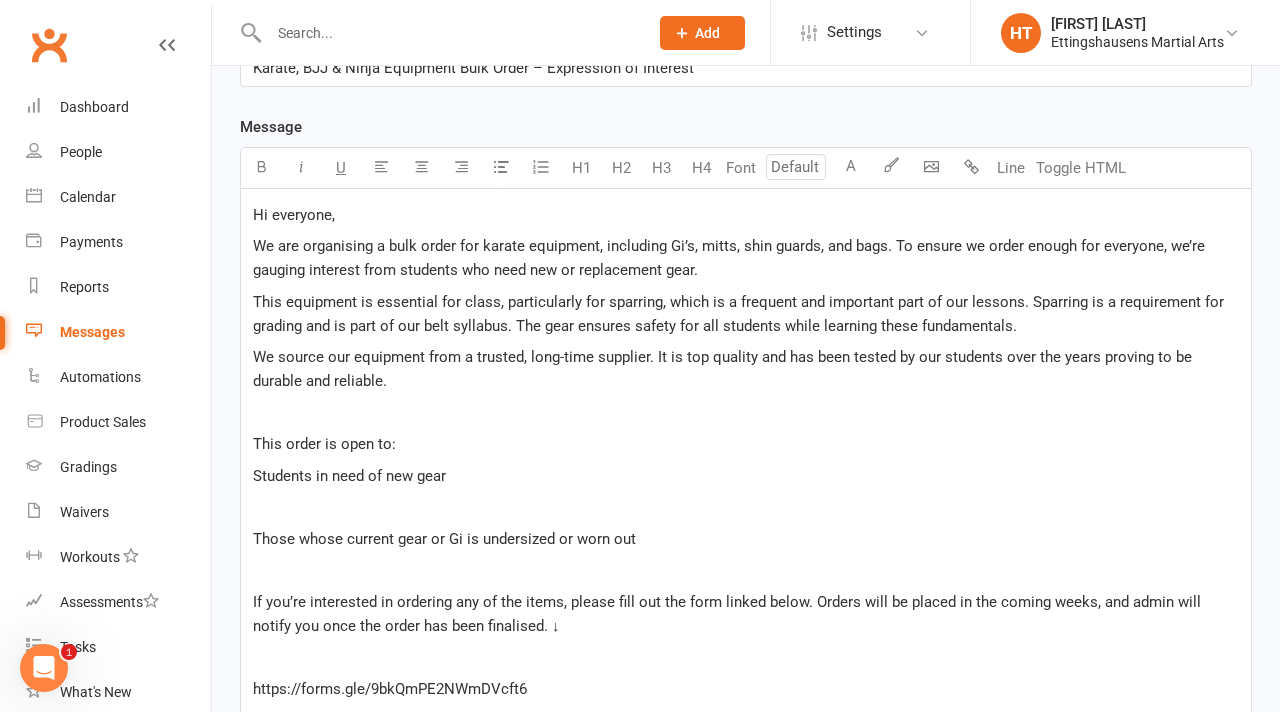 click on "﻿" at bounding box center (746, 507) 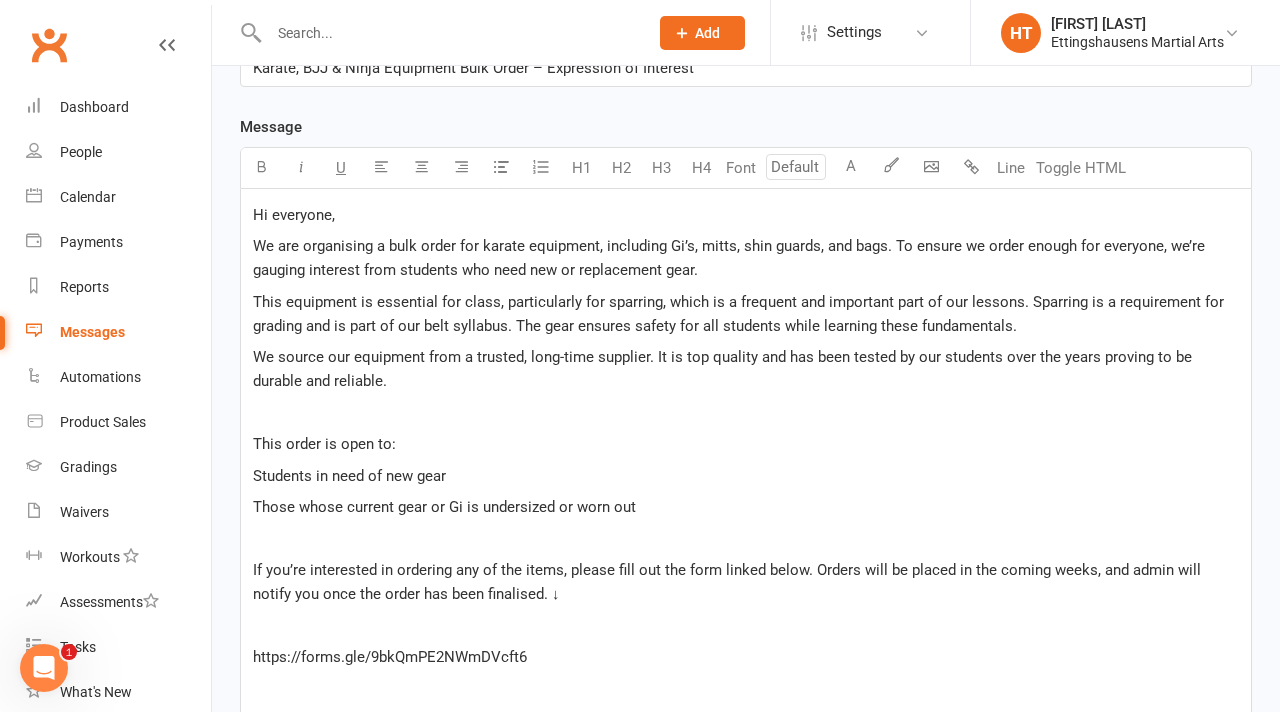 click on "﻿" at bounding box center (746, 539) 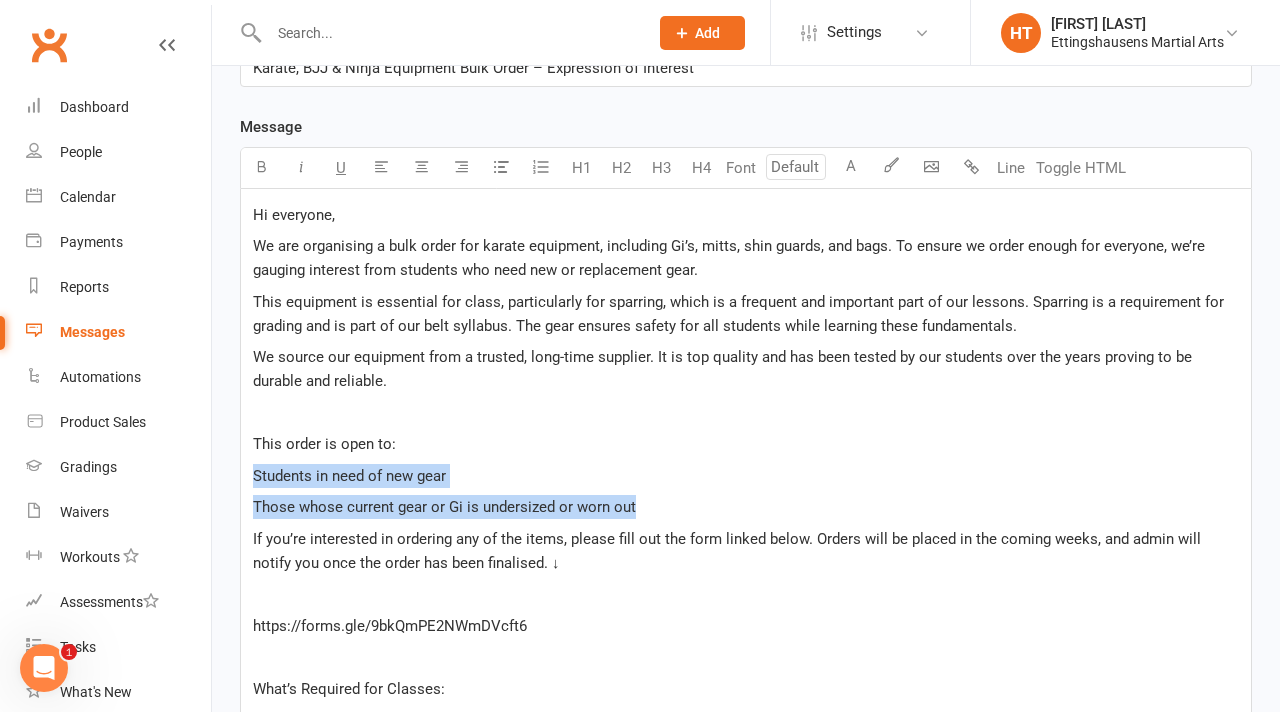 drag, startPoint x: 659, startPoint y: 511, endPoint x: 247, endPoint y: 481, distance: 413.0908 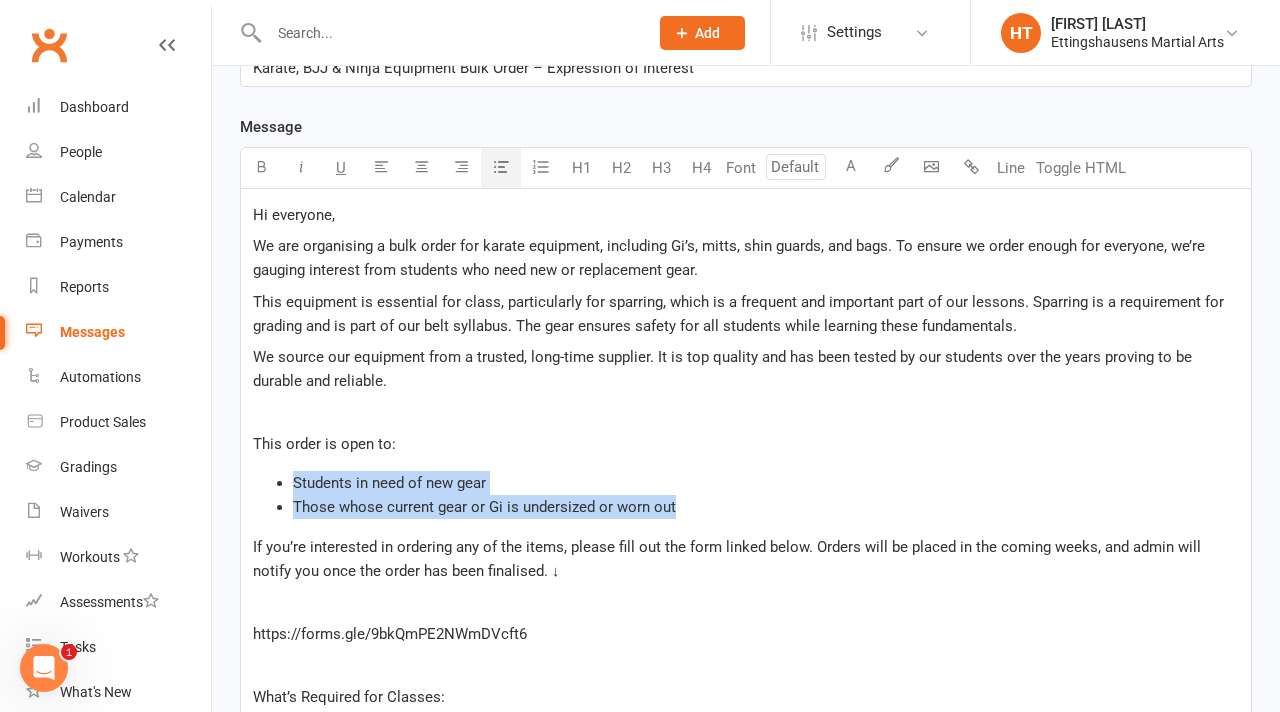 click at bounding box center [501, 166] 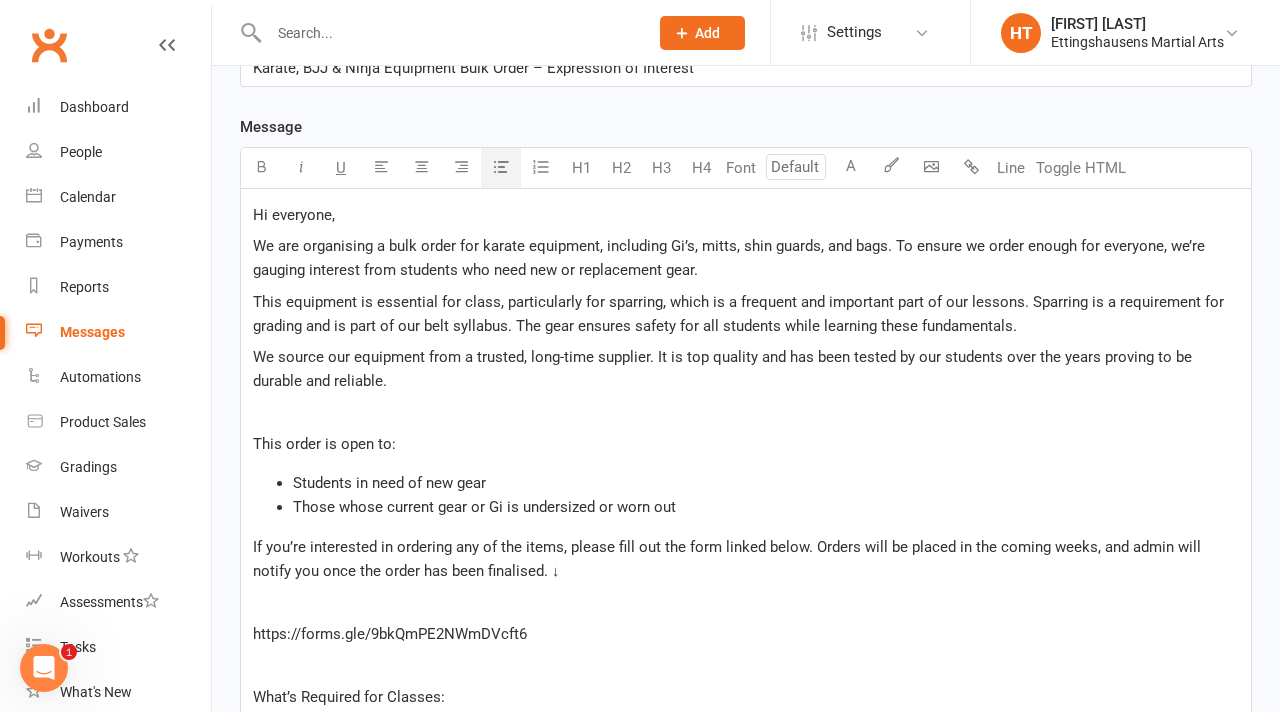 click on "Students in need of new gear" at bounding box center (766, 483) 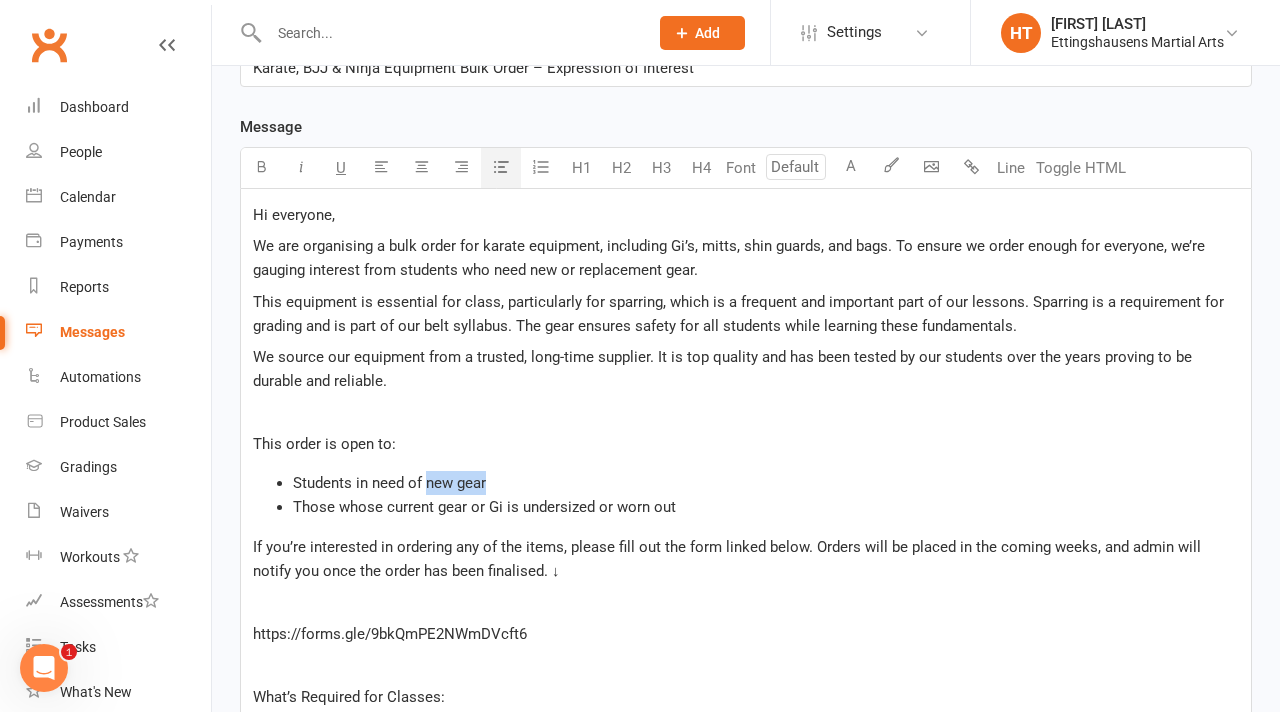 drag, startPoint x: 497, startPoint y: 480, endPoint x: 428, endPoint y: 481, distance: 69.00725 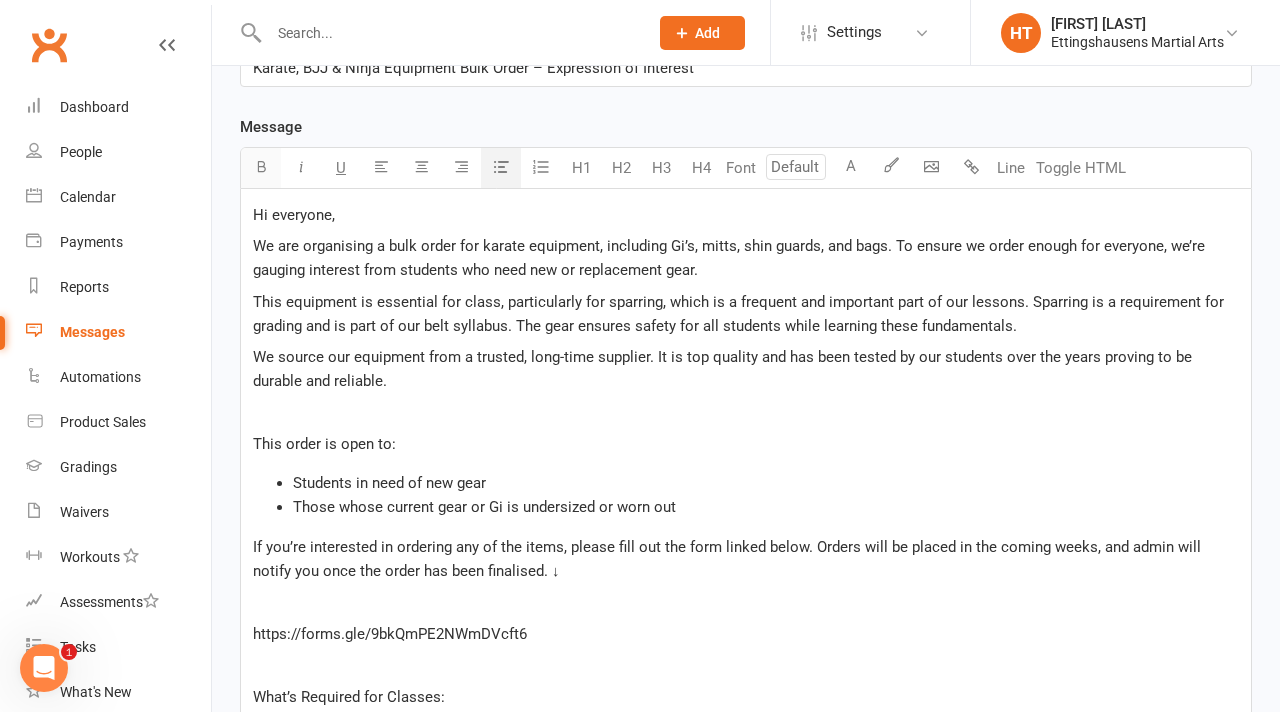 click at bounding box center [261, 166] 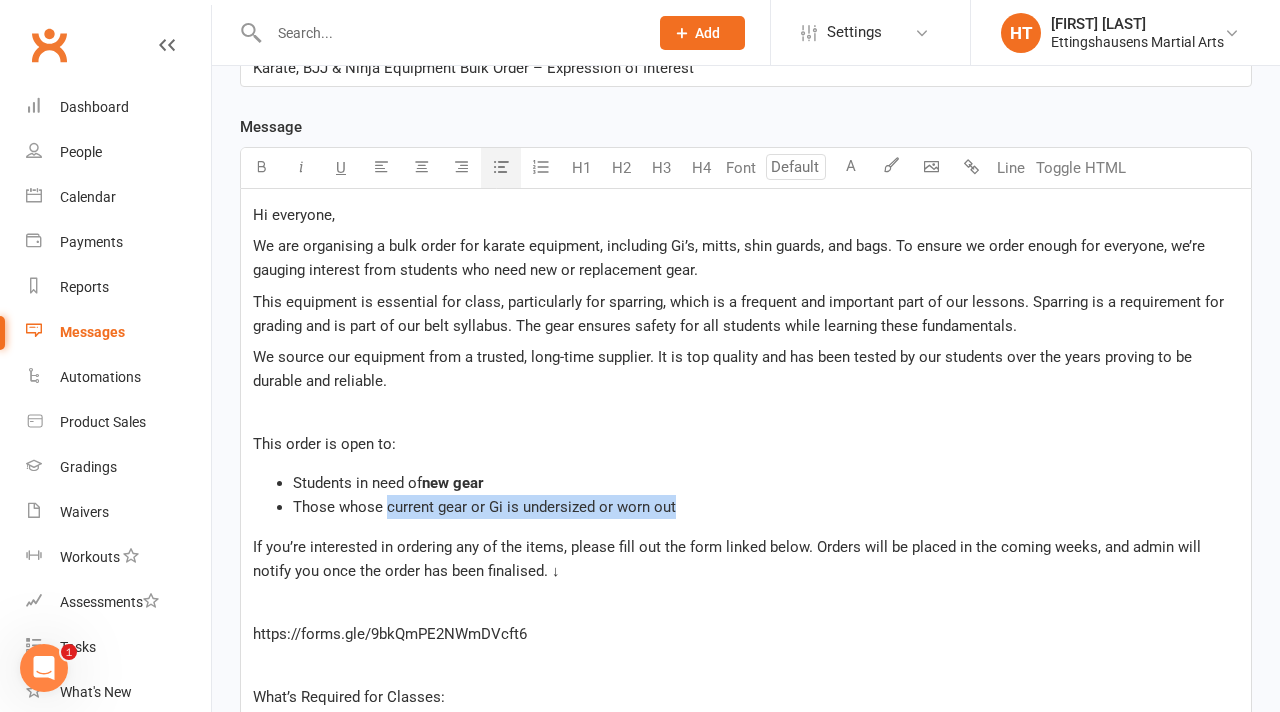 drag, startPoint x: 388, startPoint y: 508, endPoint x: 739, endPoint y: 516, distance: 351.09116 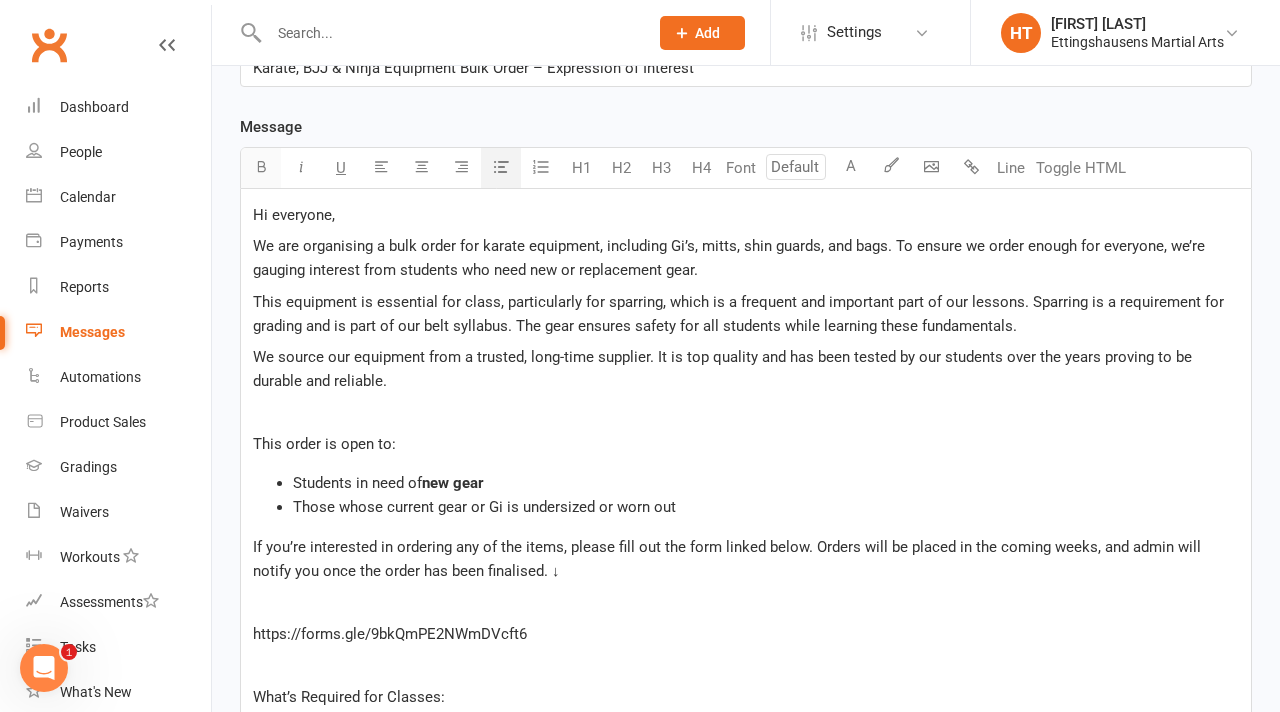 click at bounding box center [261, 168] 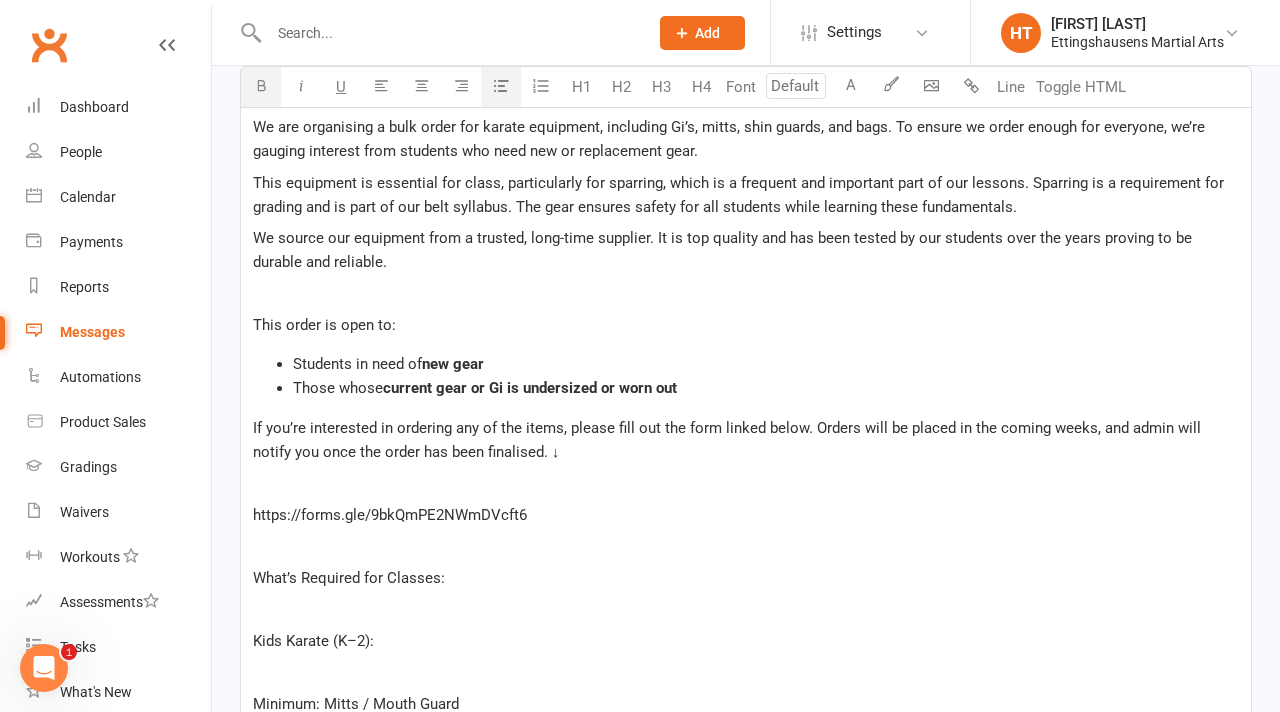 scroll, scrollTop: 648, scrollLeft: 0, axis: vertical 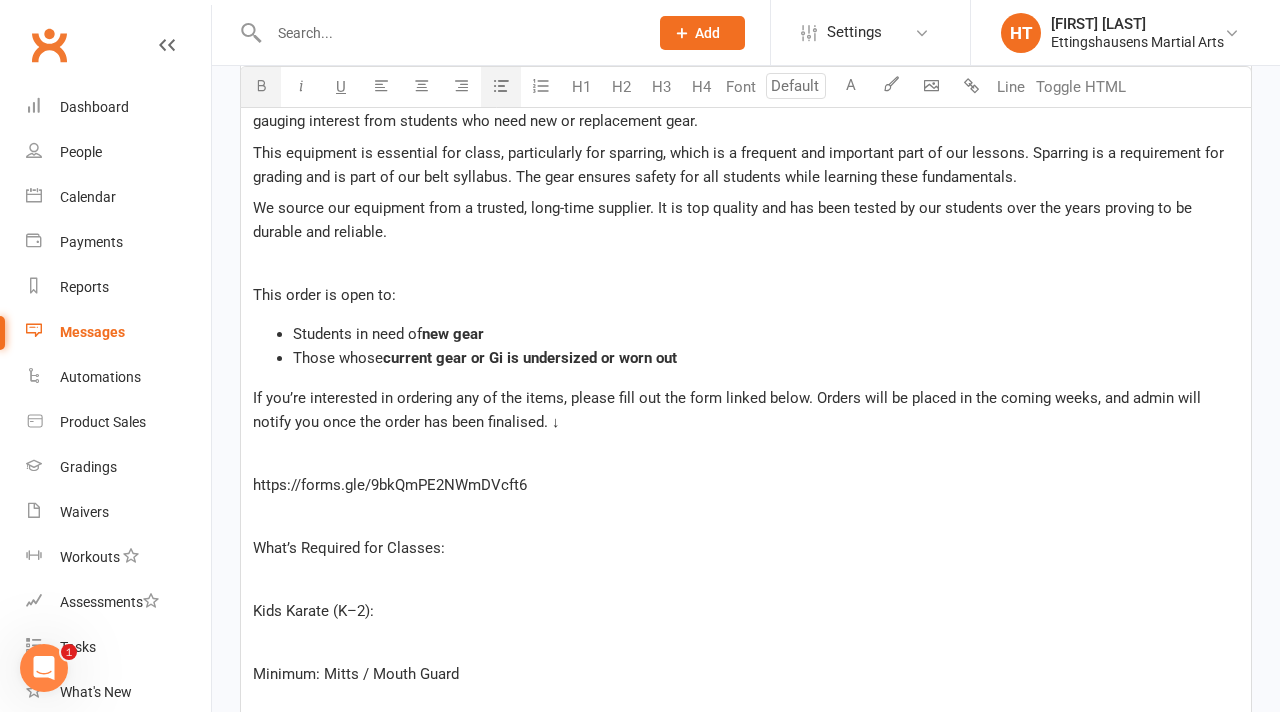 click on "﻿" at bounding box center (746, 454) 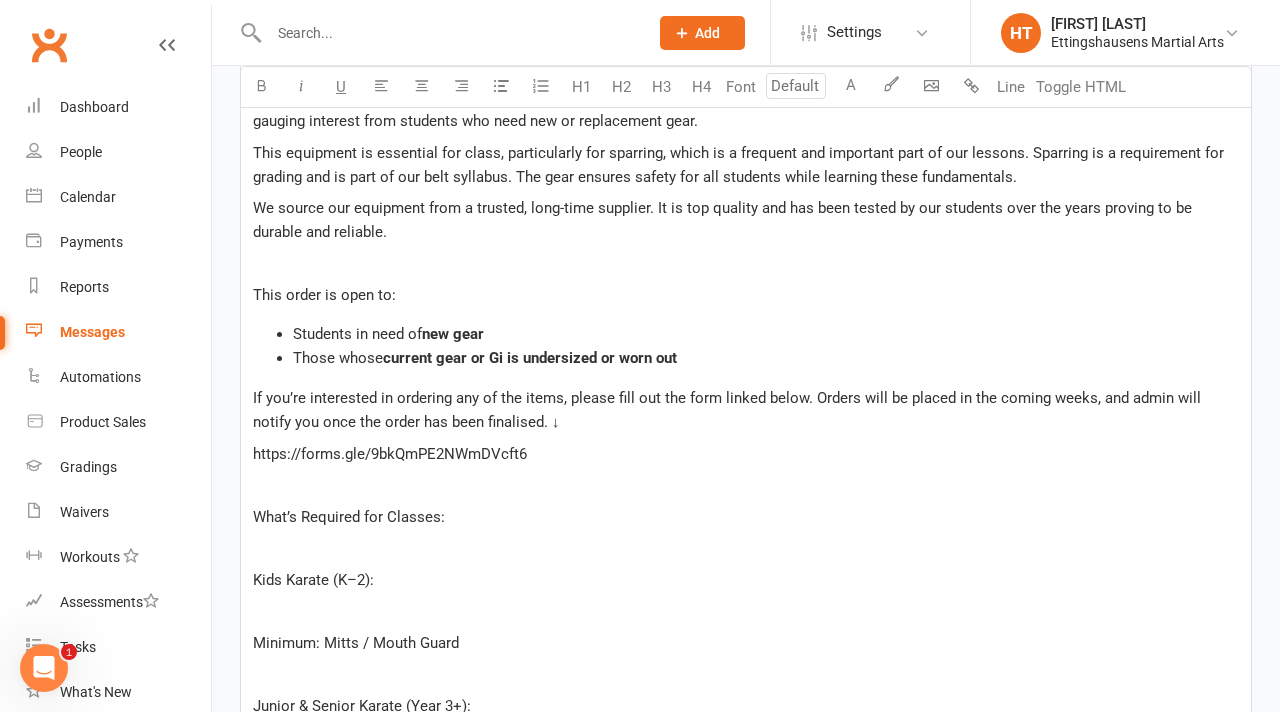 click on "Hi everyone, We are organising a bulk order for karate equipment, including Gi’s, mitts, shin guards, and bags. To ensure we order enough for everyone, we’re gauging interest from students who need new or replacement gear. This equipment is essential for class, particularly for sparring, which is a frequent and important part of our lessons. Sparring is a requirement for grading and is part of our belt syllabus. The gear ensures safety for all students while learning these fundamentals. We source our equipment from a trusted, long-time supplier. It is top quality and has been tested by our students over the years proving to be durable and reliable. ﻿ This order is open to: Students in need of  new gear Those whose  current gear or Gi is undersized or worn out If you’re interested in ordering any of the items, please fill out the form linked below. Orders will be placed in the coming weeks, and admin will notify you once the order has been finalised. ↓ https://forms.gle/9bkQmPE2NWmDVcft6 ﻿ ﻿ ﻿" at bounding box center [746, 779] 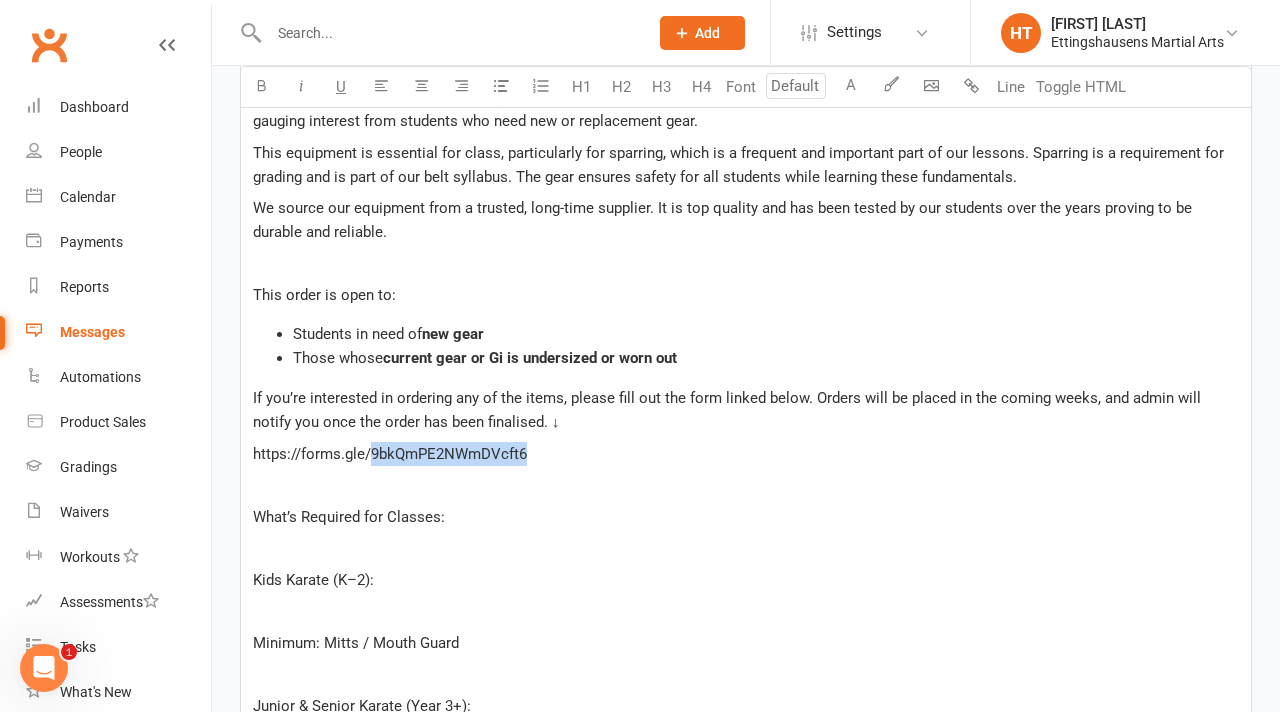 click on "https://forms.gle/9bkQmPE2NWmDVcft6" at bounding box center (390, 454) 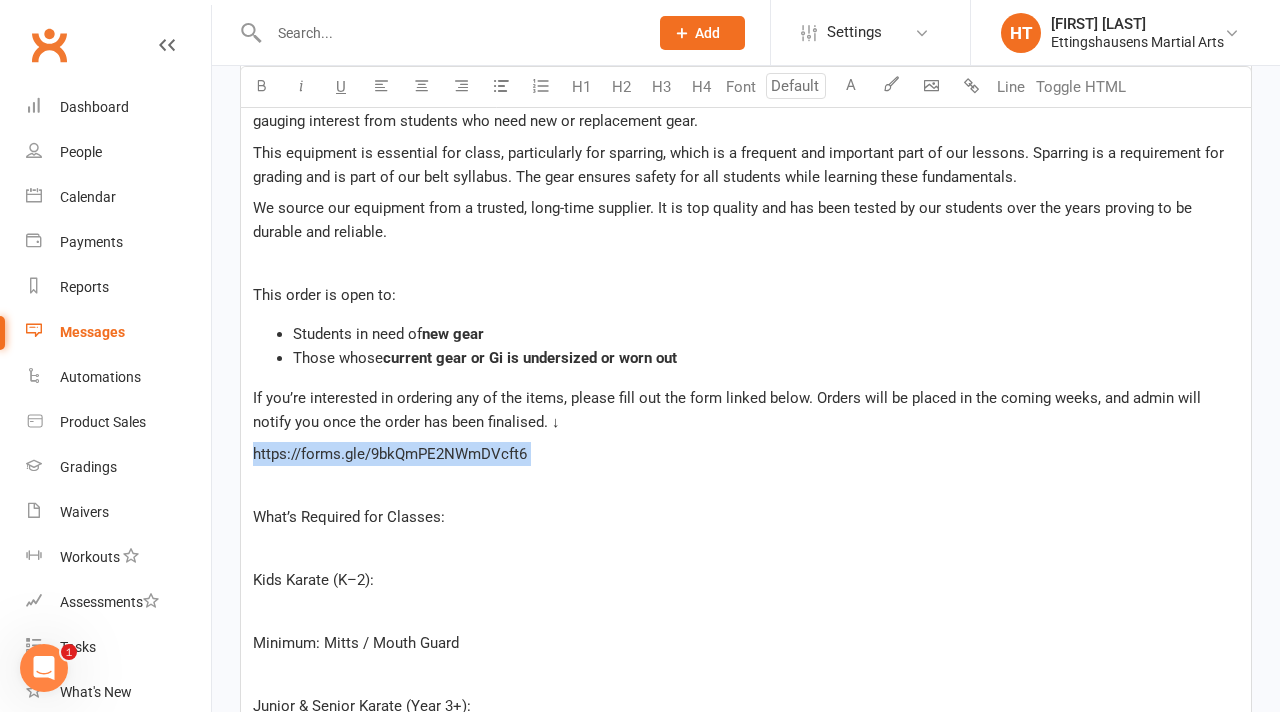 click on "https://forms.gle/9bkQmPE2NWmDVcft6" at bounding box center (390, 454) 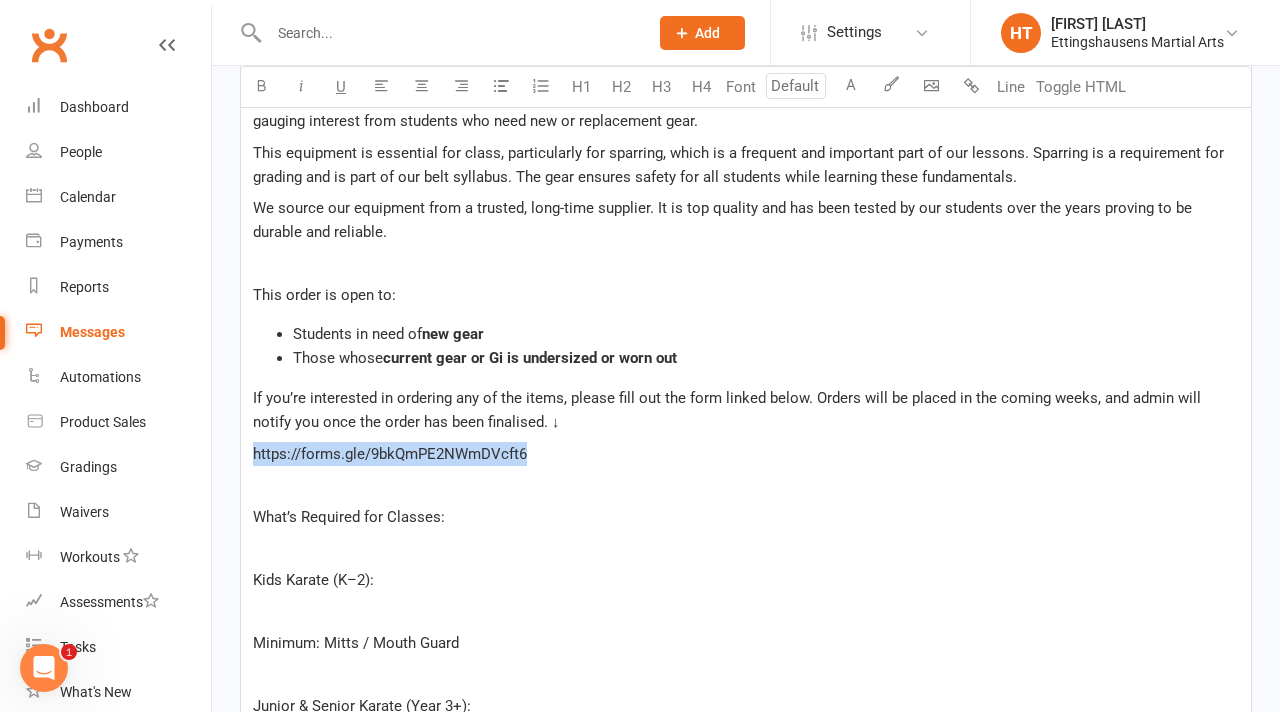 copy on "https://forms.gle/9bkQmPE2NWmDVcft6" 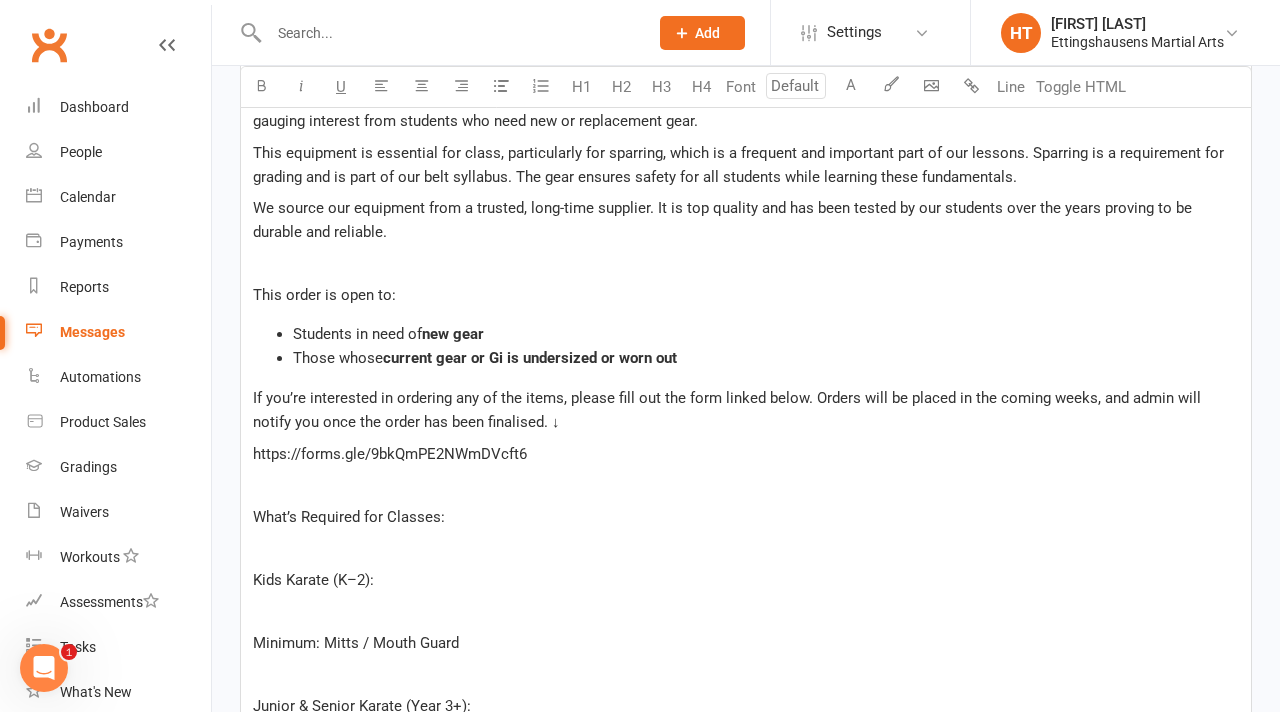 click on "﻿" at bounding box center (746, 485) 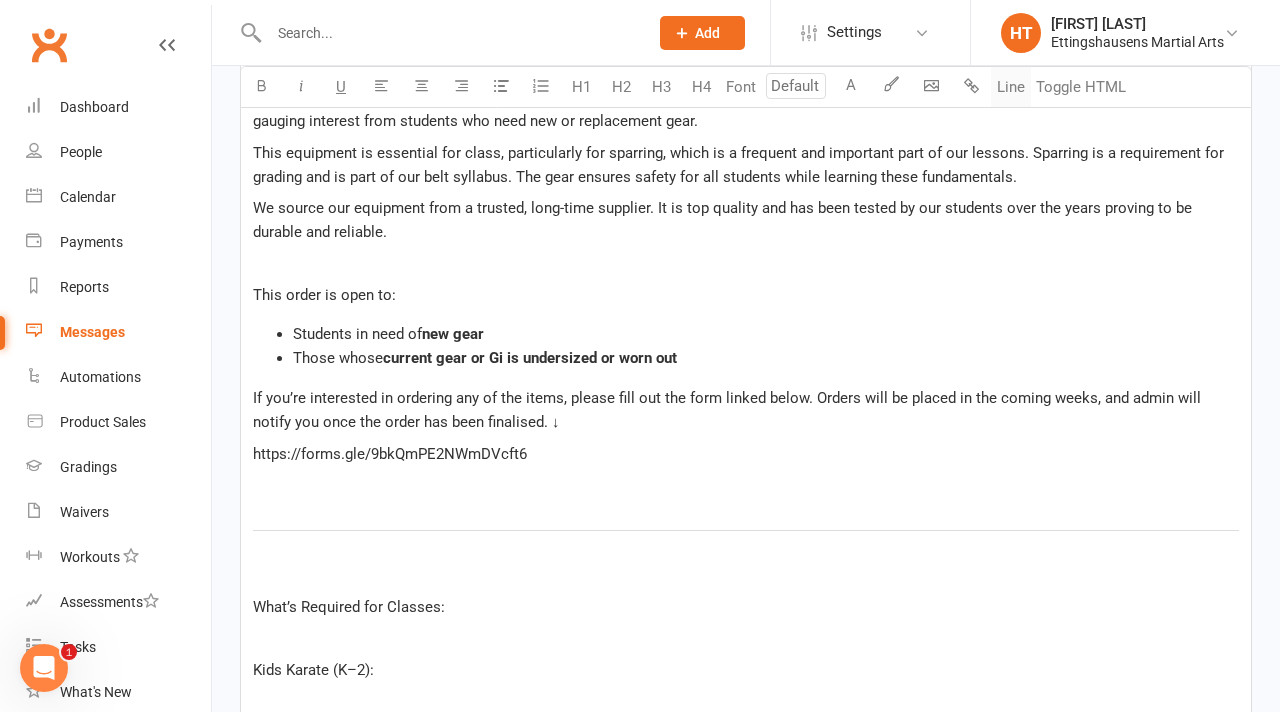 click on "Line" at bounding box center (1011, 87) 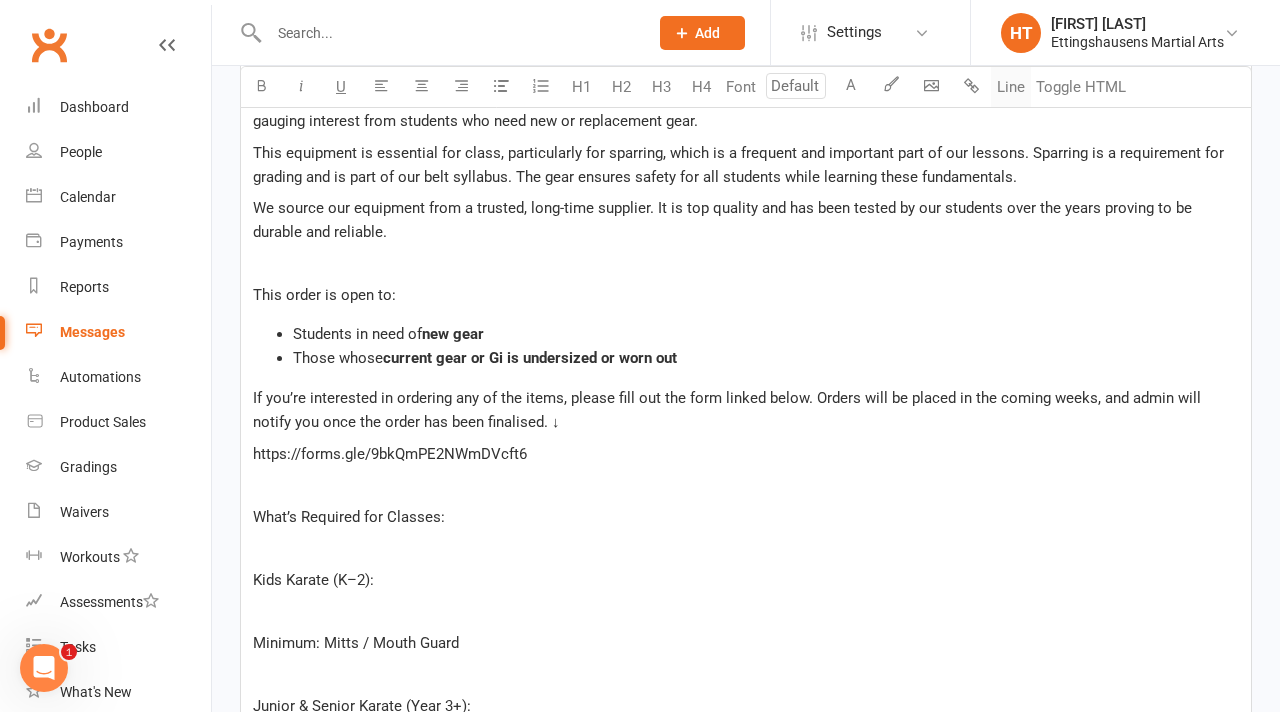 click on "Line" at bounding box center [1011, 87] 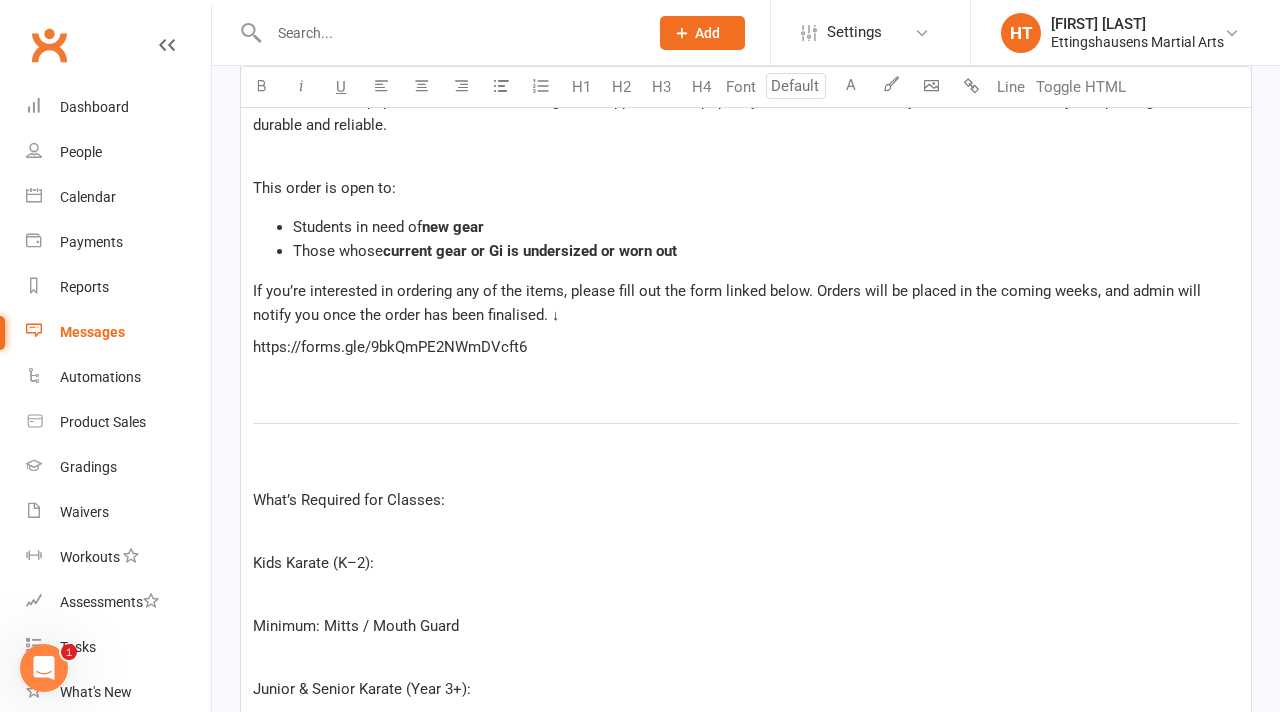 scroll, scrollTop: 780, scrollLeft: 0, axis: vertical 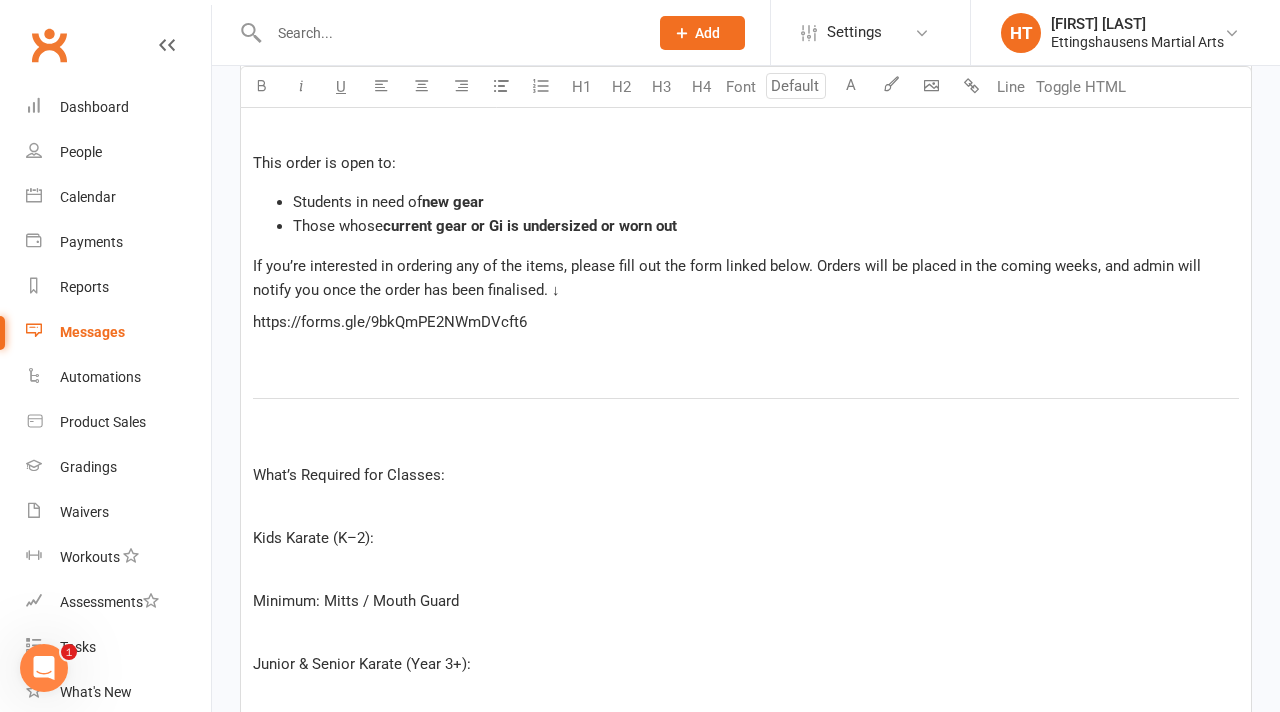 click on "﻿" at bounding box center (746, 506) 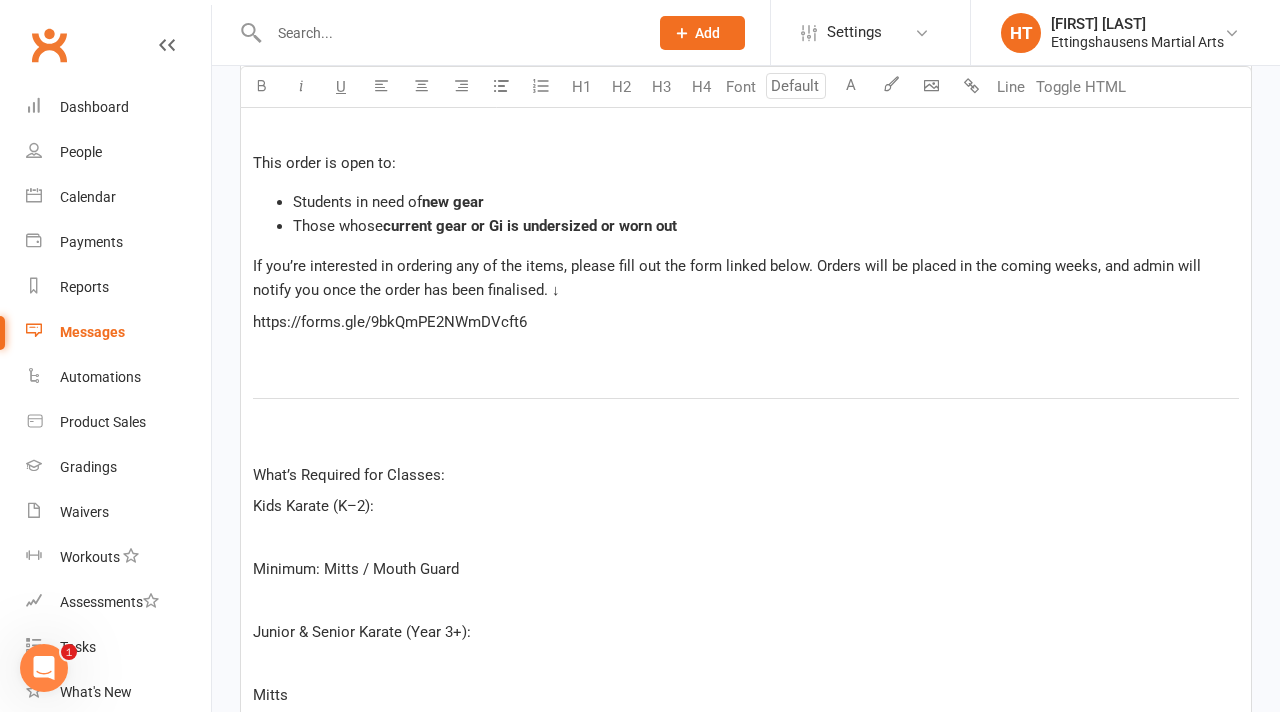 click on "﻿" at bounding box center [746, 538] 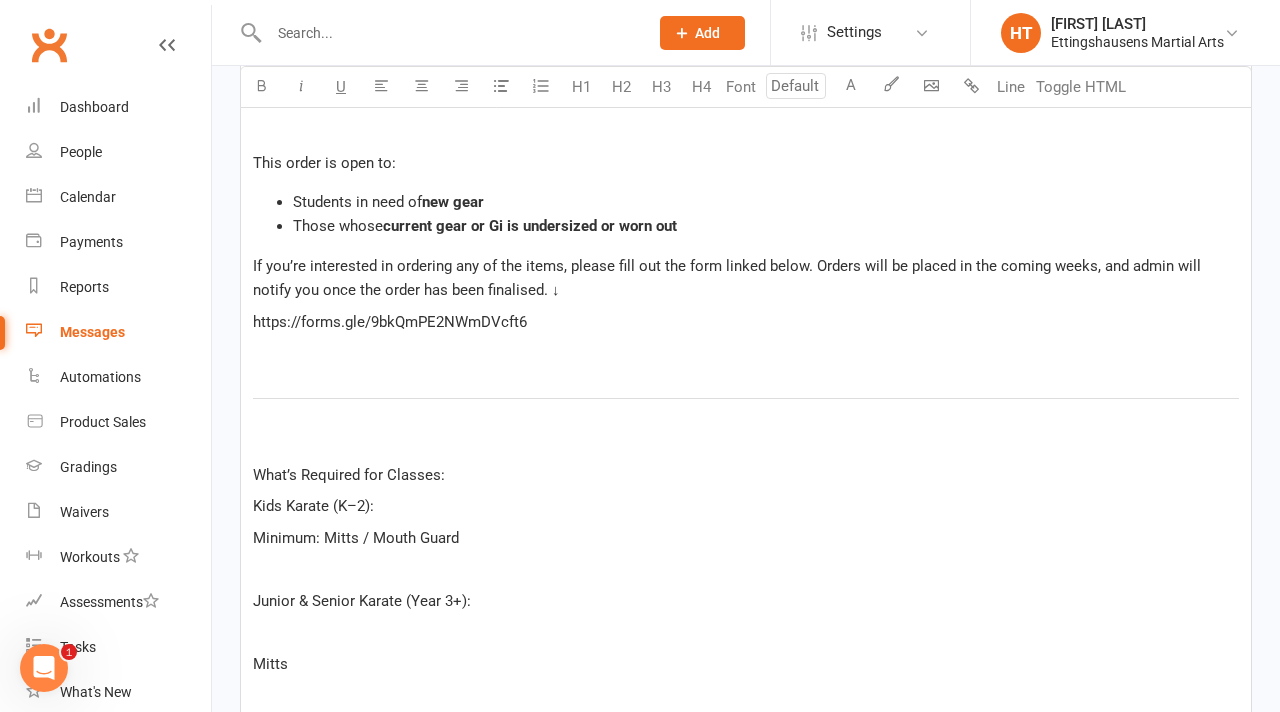 click on "﻿" at bounding box center [746, 569] 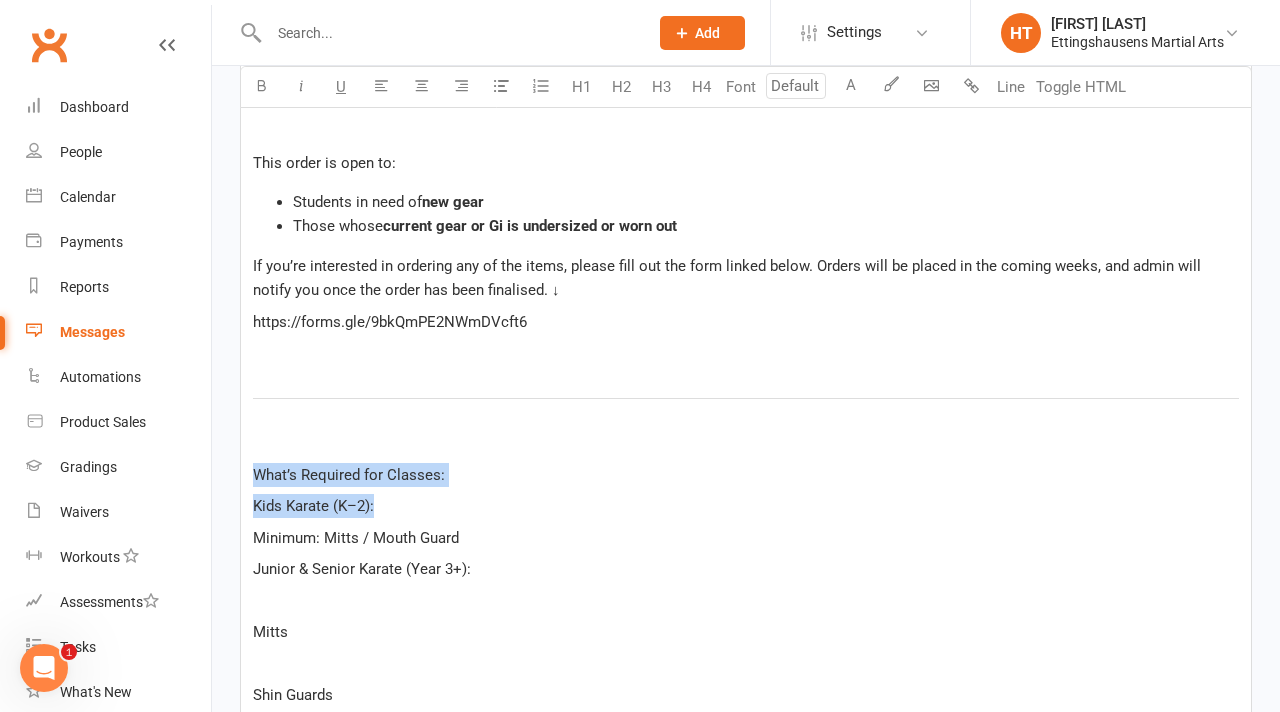 drag, startPoint x: 386, startPoint y: 511, endPoint x: 250, endPoint y: 485, distance: 138.463 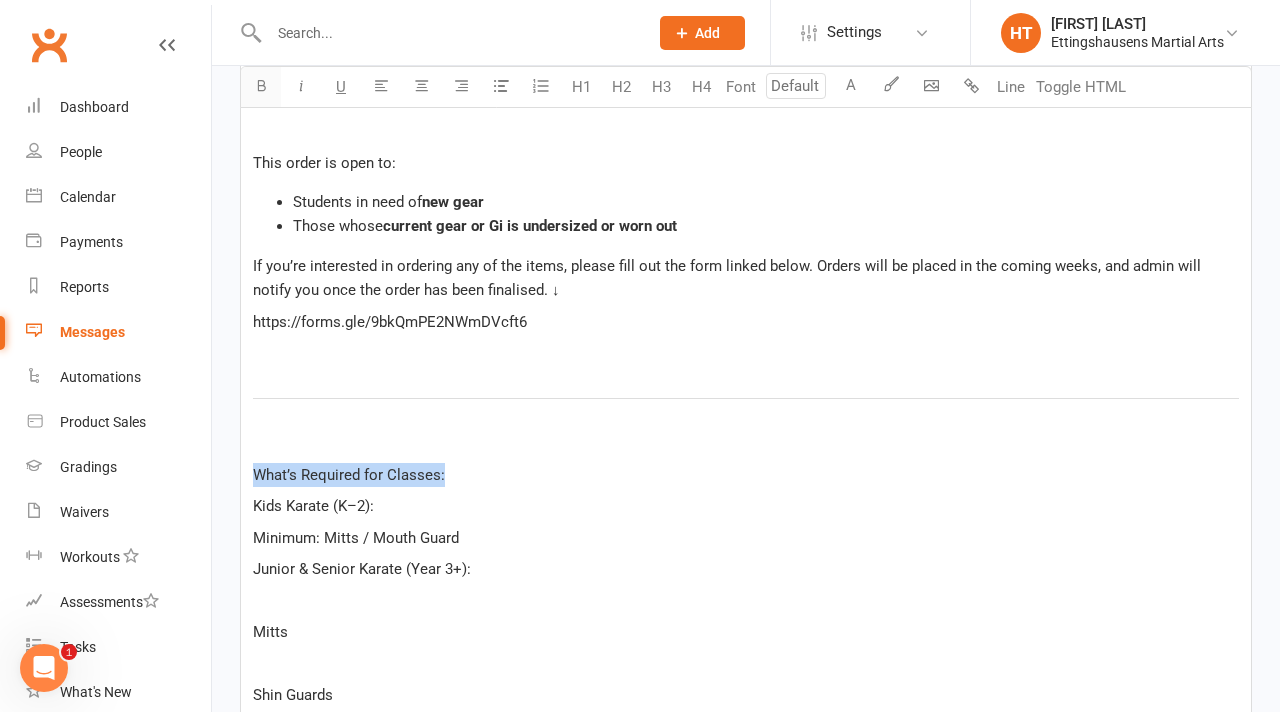 click at bounding box center (261, 87) 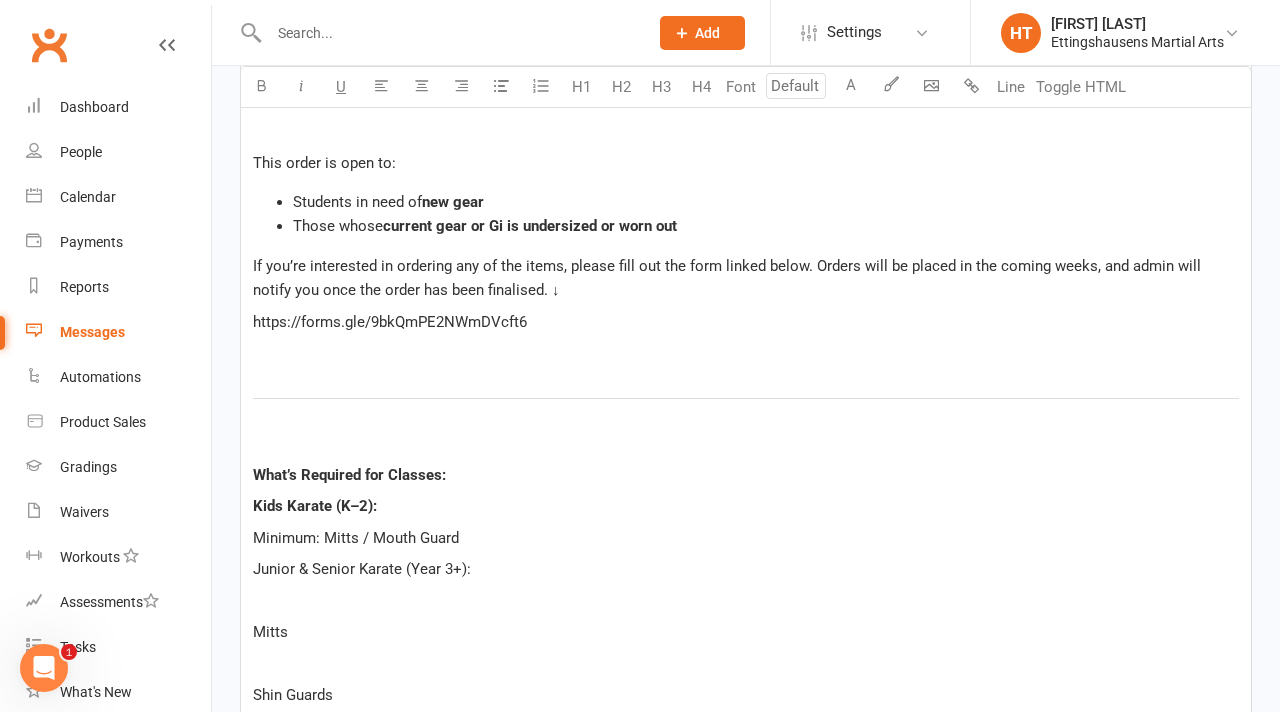 click on "Minimum: Mitts / Mouth Guard" at bounding box center (746, 538) 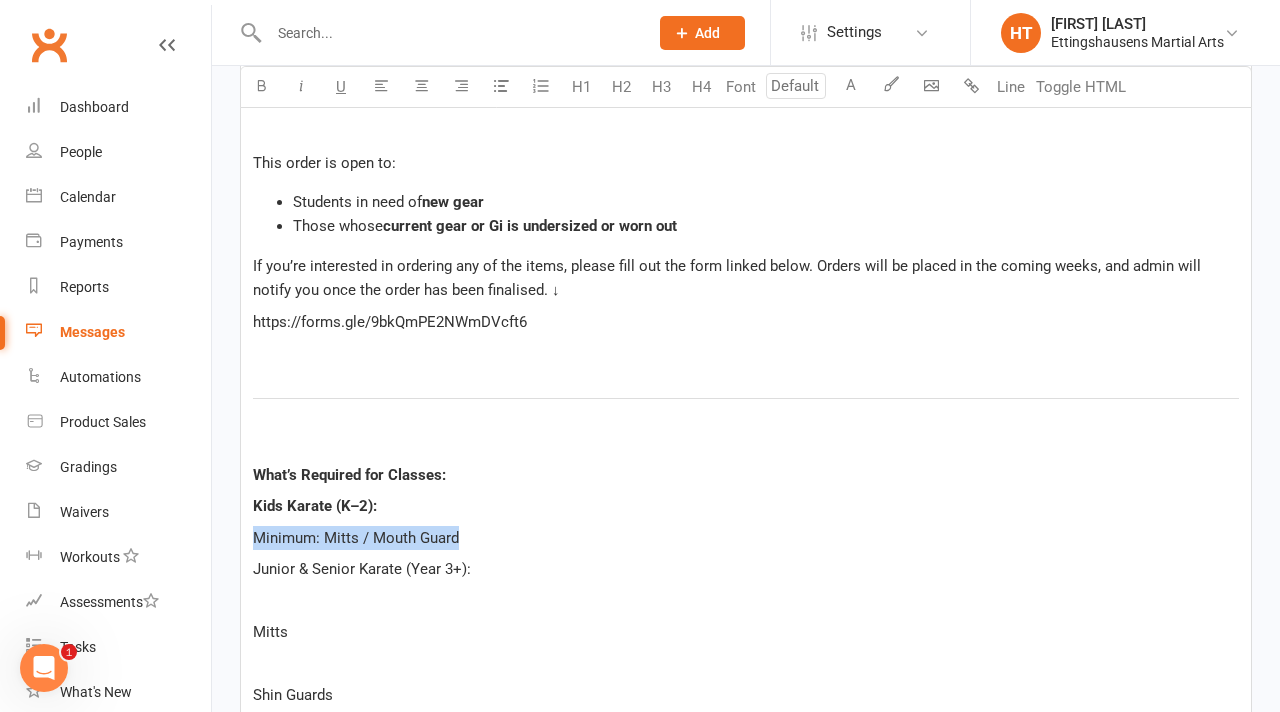 drag, startPoint x: 472, startPoint y: 532, endPoint x: 243, endPoint y: 533, distance: 229.00218 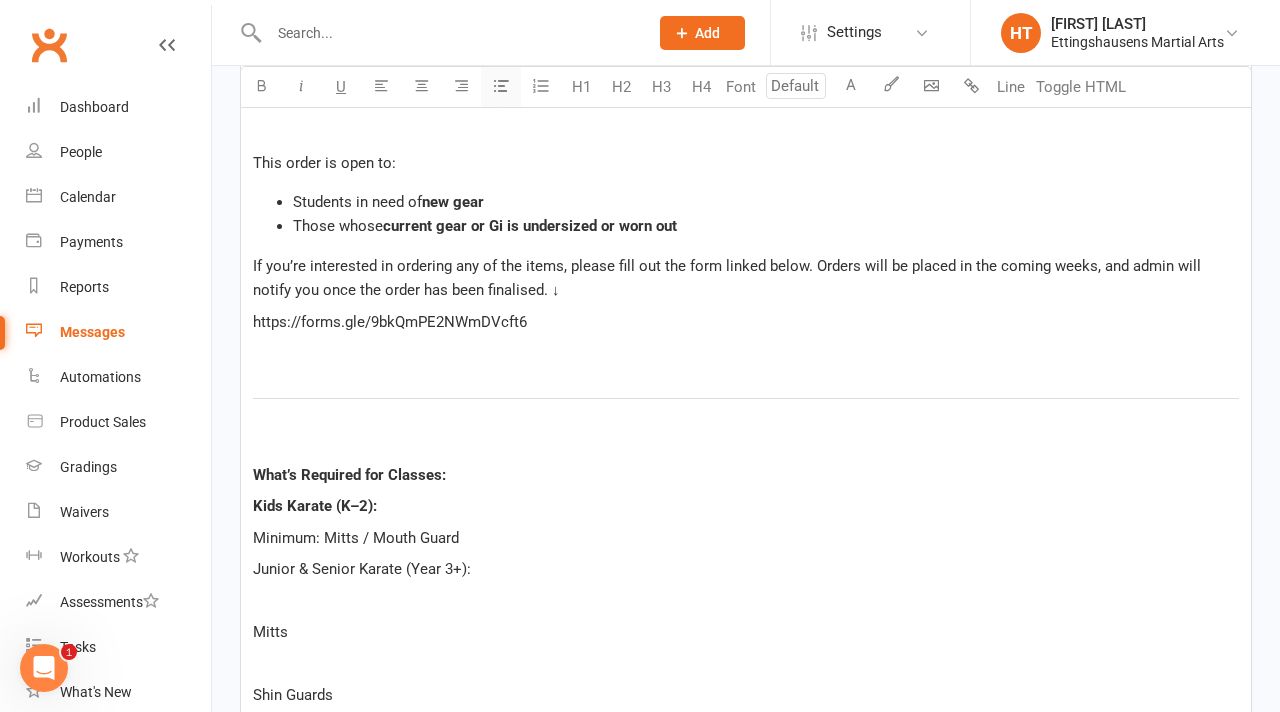 click at bounding box center (501, 85) 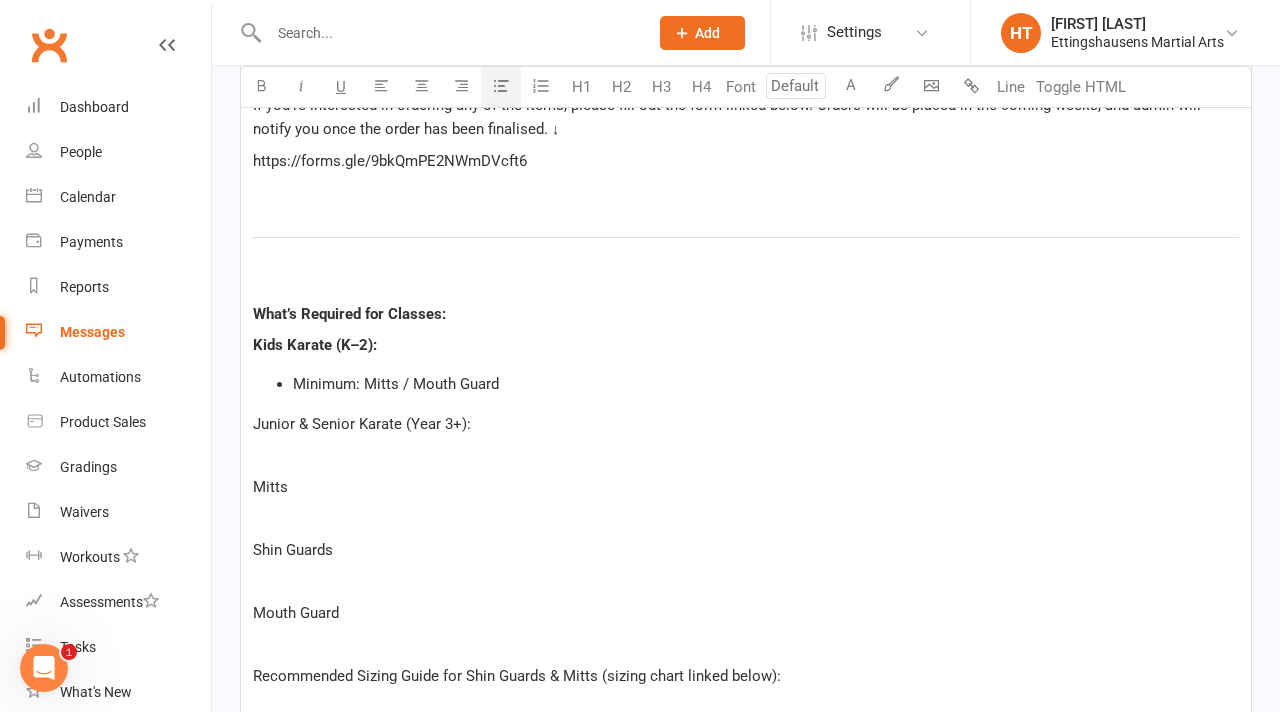 scroll, scrollTop: 985, scrollLeft: 0, axis: vertical 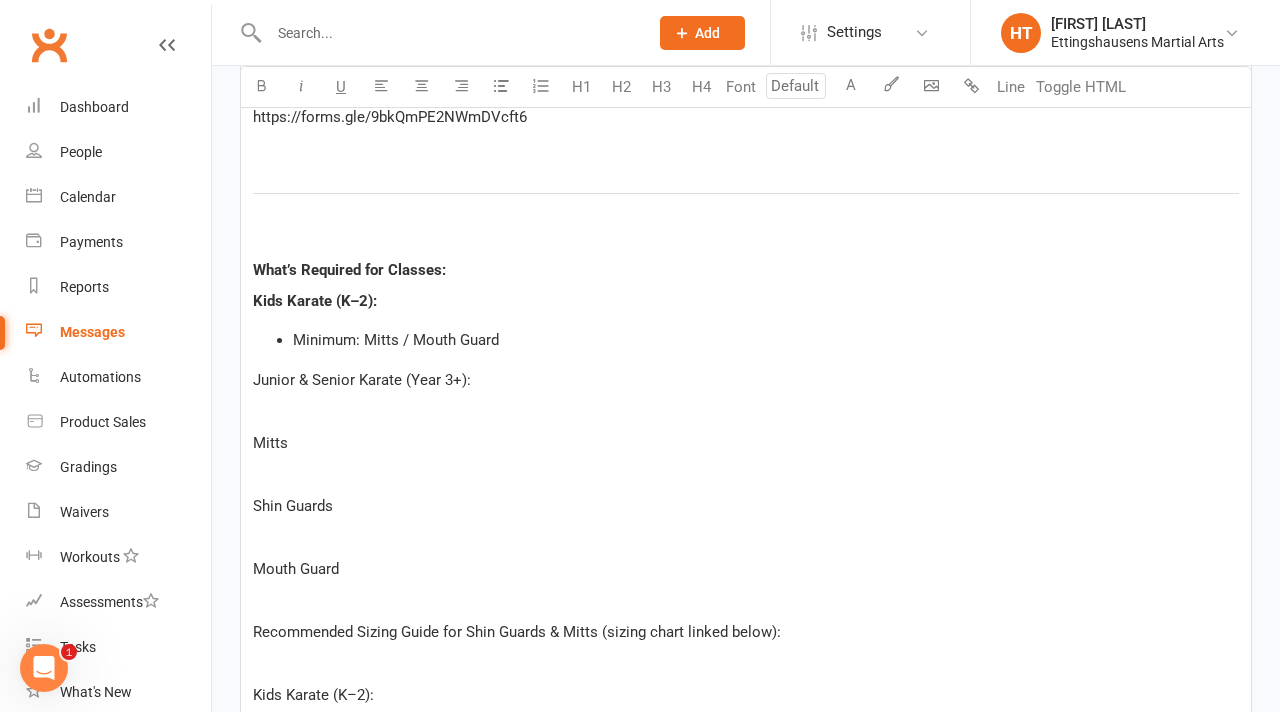 click on "﻿" at bounding box center [746, 412] 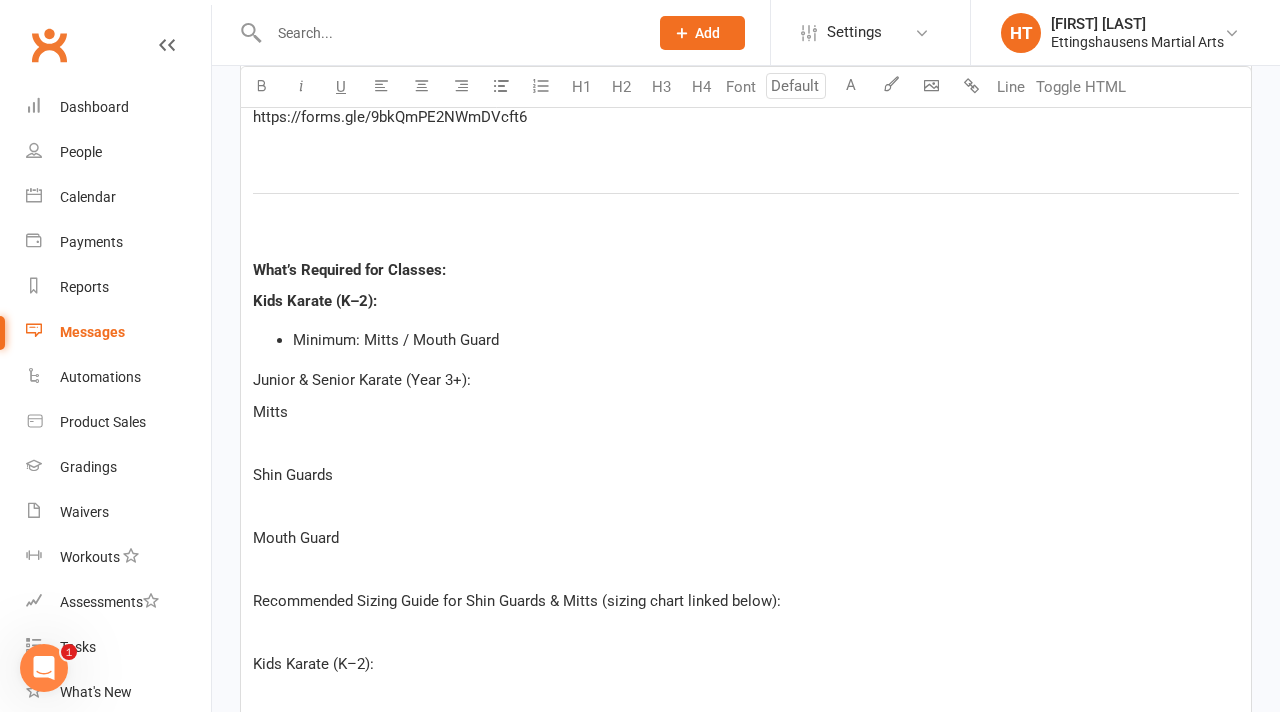 click on "Hi everyone, We are organising a bulk order for karate equipment, including Gi’s, mitts, shin guards, and bags. To ensure we order enough for everyone, we’re gauging interest from students who need new or replacement gear. This equipment is essential for class, particularly for sparring, which is a frequent and important part of our lessons. Sparring is a requirement for grading and is part of our belt syllabus. The gear ensures safety for all students while learning these fundamentals. We source our equipment from a trusted, long-time supplier. It is top quality and has been tested by our students over the years proving to be durable and reliable. ﻿ This order is open to: Students in need of new gear Those whose current gear or Gi is undersized or worn out If you’re interested in ordering any of the items, please fill out the form linked below. Orders will be placed in the coming weeks, and admin will notify you once the order has been finalised. ↓ https://forms.gle/9bkQmPE2NWmDVcft6 ﻿ ﻿ $" at bounding box center (746, 432) 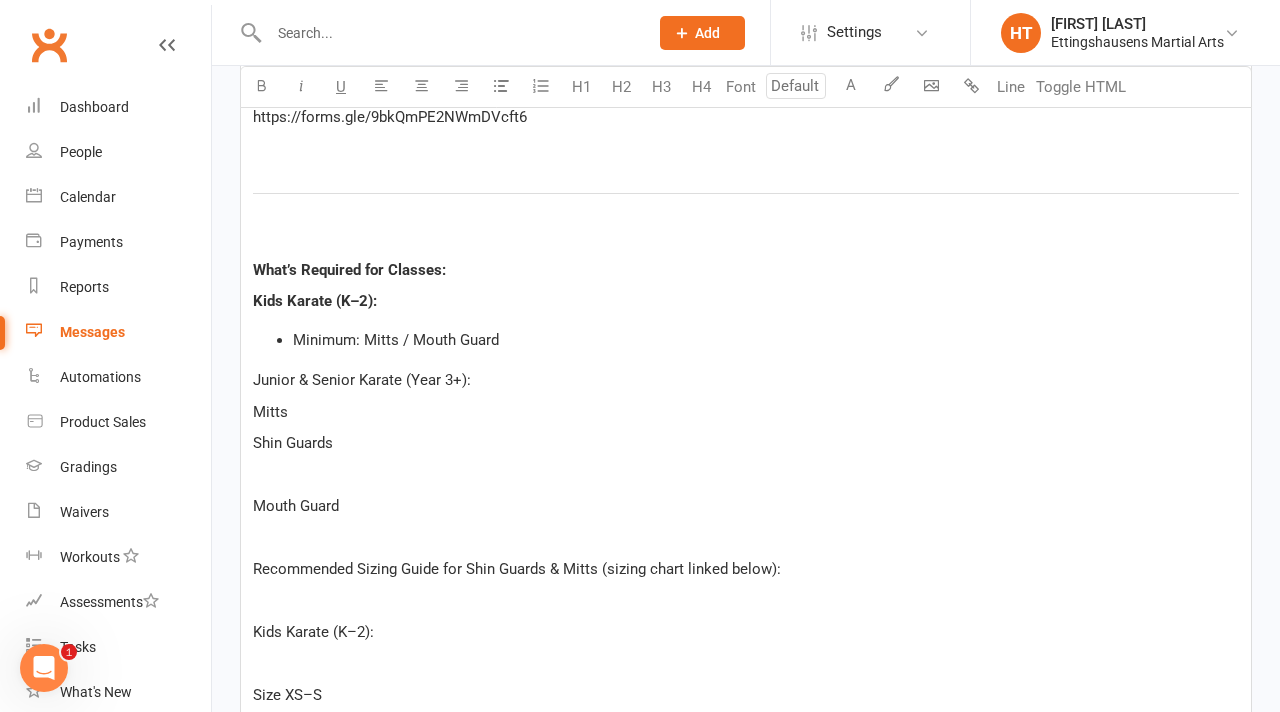 click on "﻿" at bounding box center (746, 475) 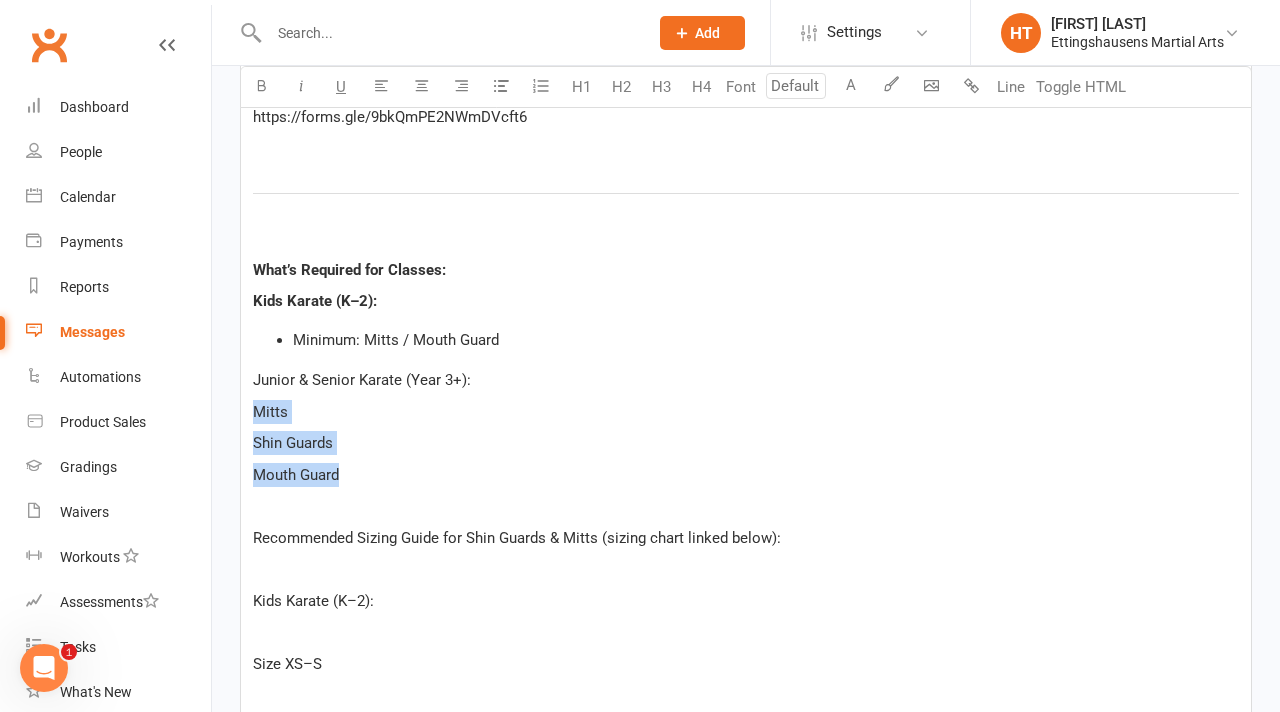 drag, startPoint x: 345, startPoint y: 472, endPoint x: 239, endPoint y: 416, distance: 119.88328 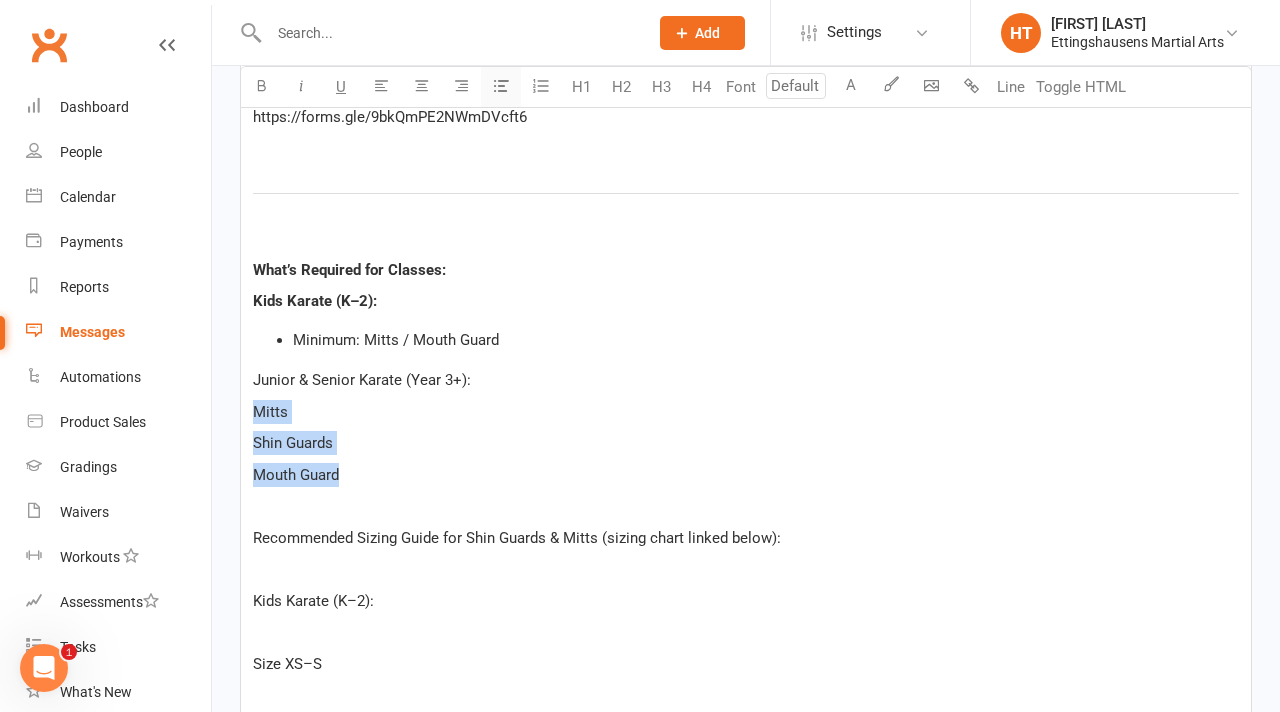 click at bounding box center [501, 85] 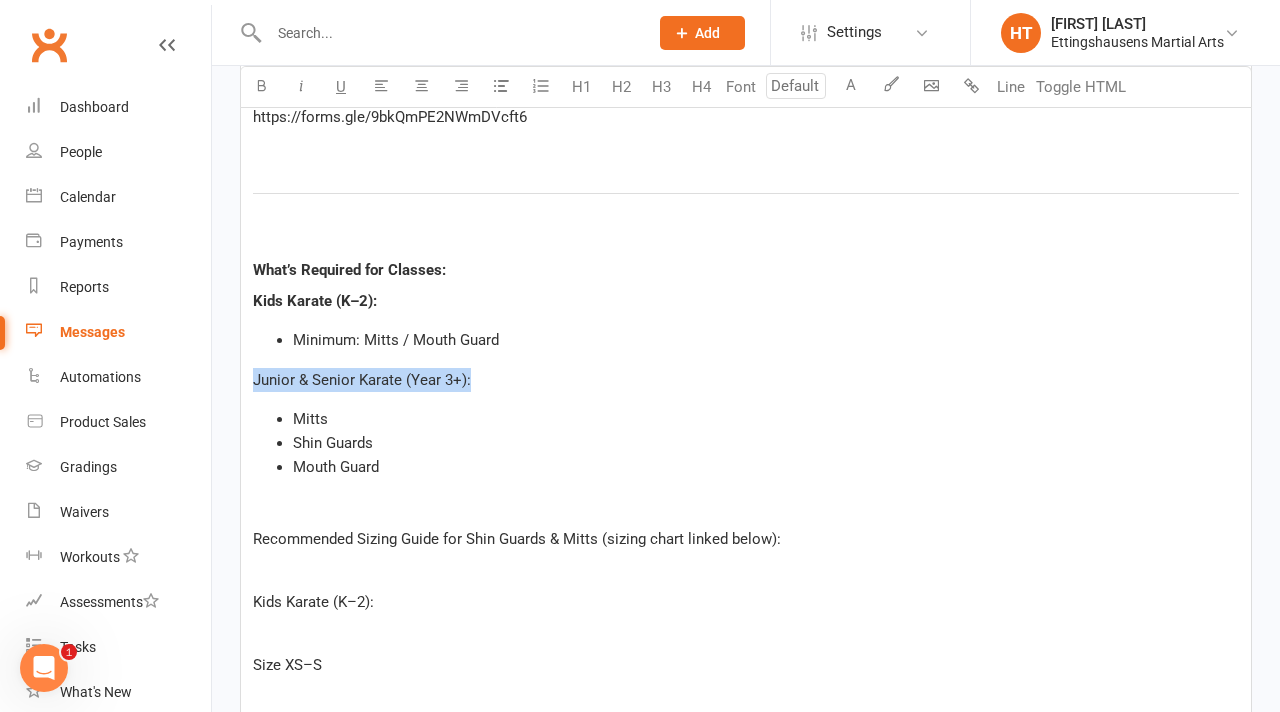 drag, startPoint x: 495, startPoint y: 387, endPoint x: 244, endPoint y: 383, distance: 251.03188 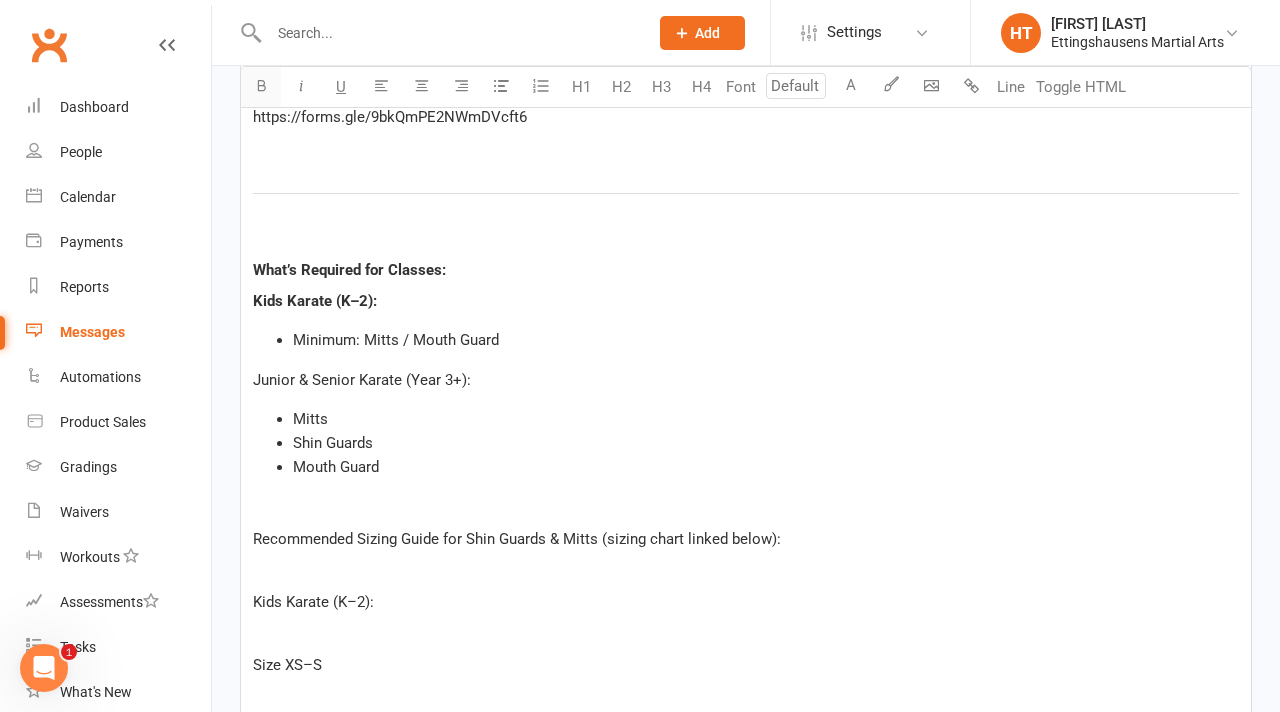 click at bounding box center [261, 85] 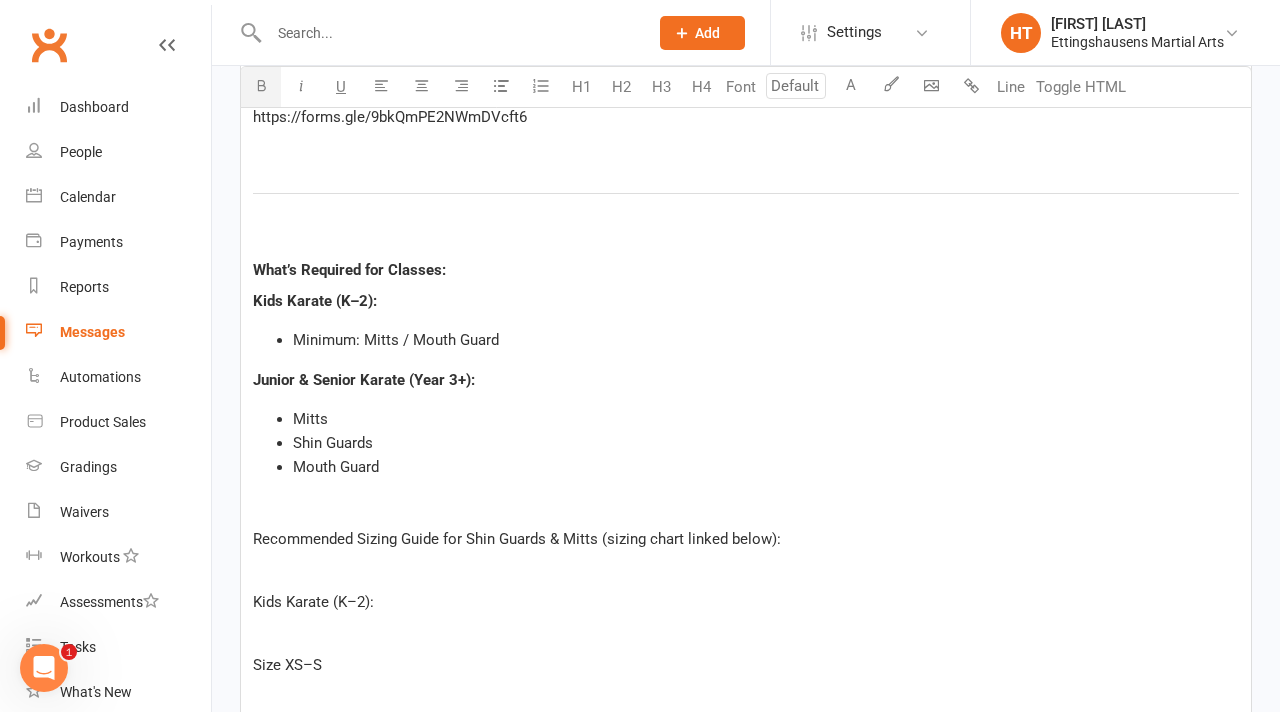 click on "﻿" at bounding box center (746, 507) 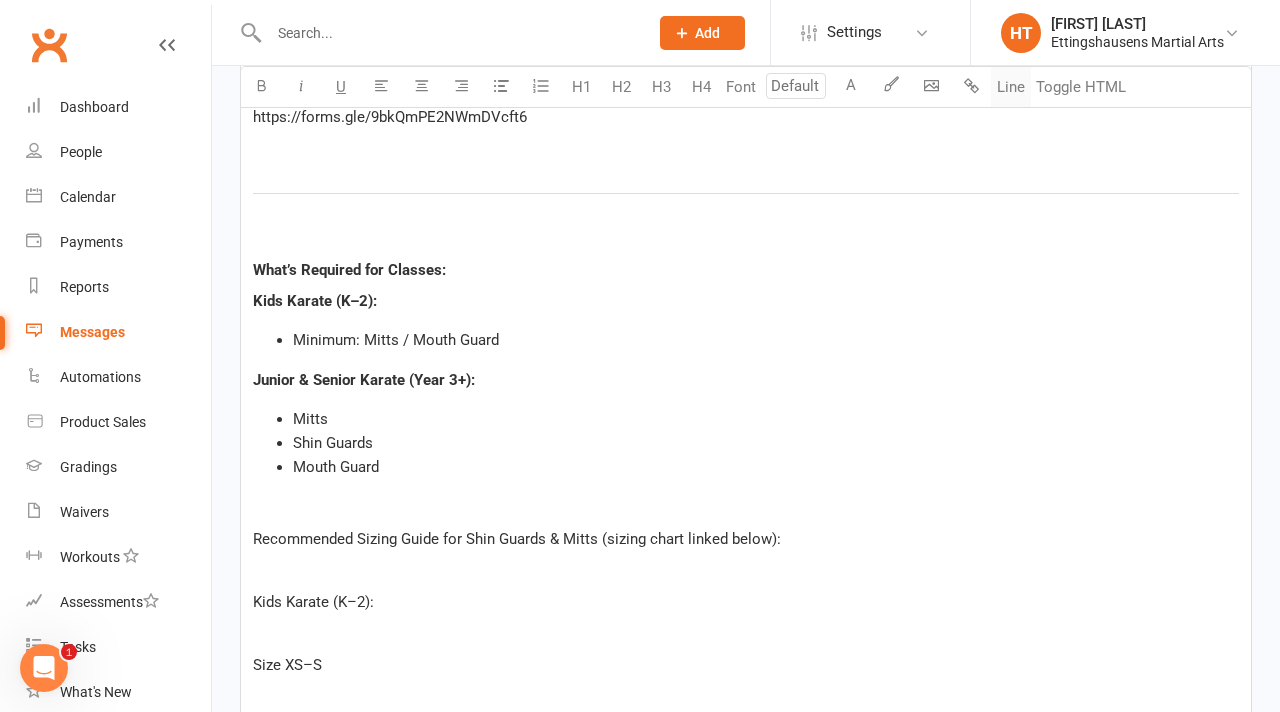click on "Line" at bounding box center (1011, 87) 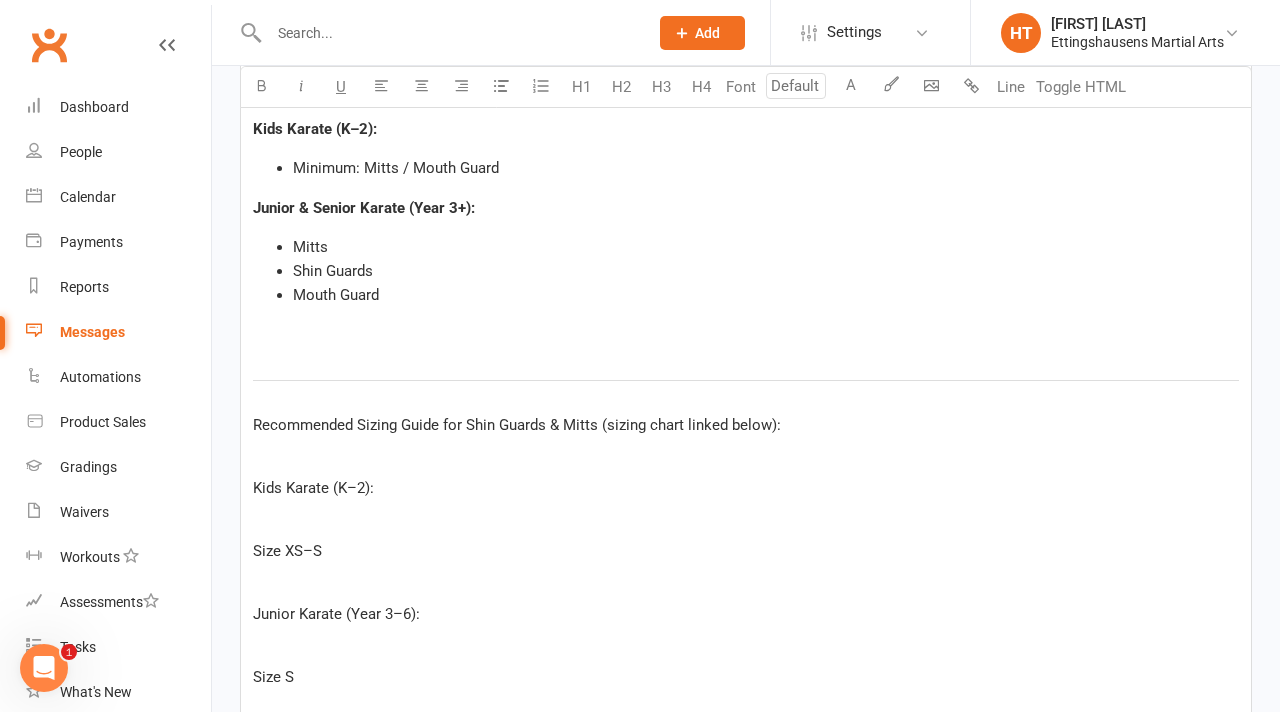 scroll, scrollTop: 1211, scrollLeft: 0, axis: vertical 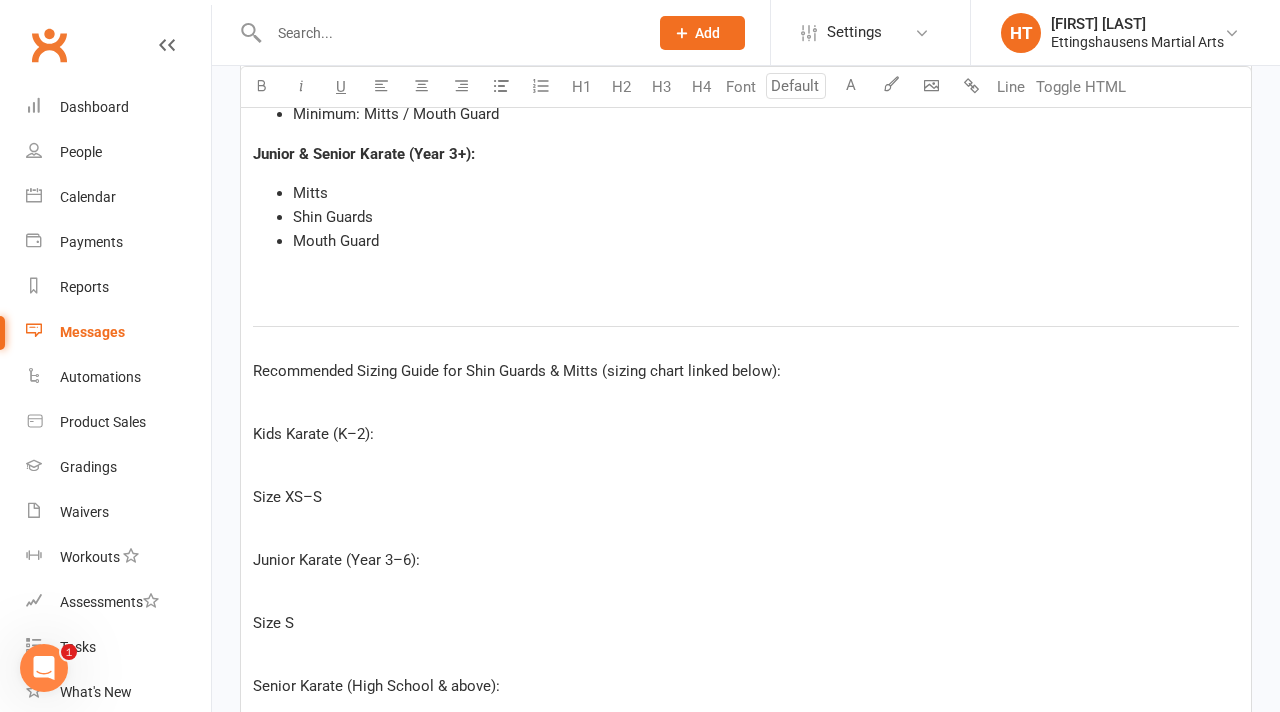 click on "﻿" at bounding box center [746, 403] 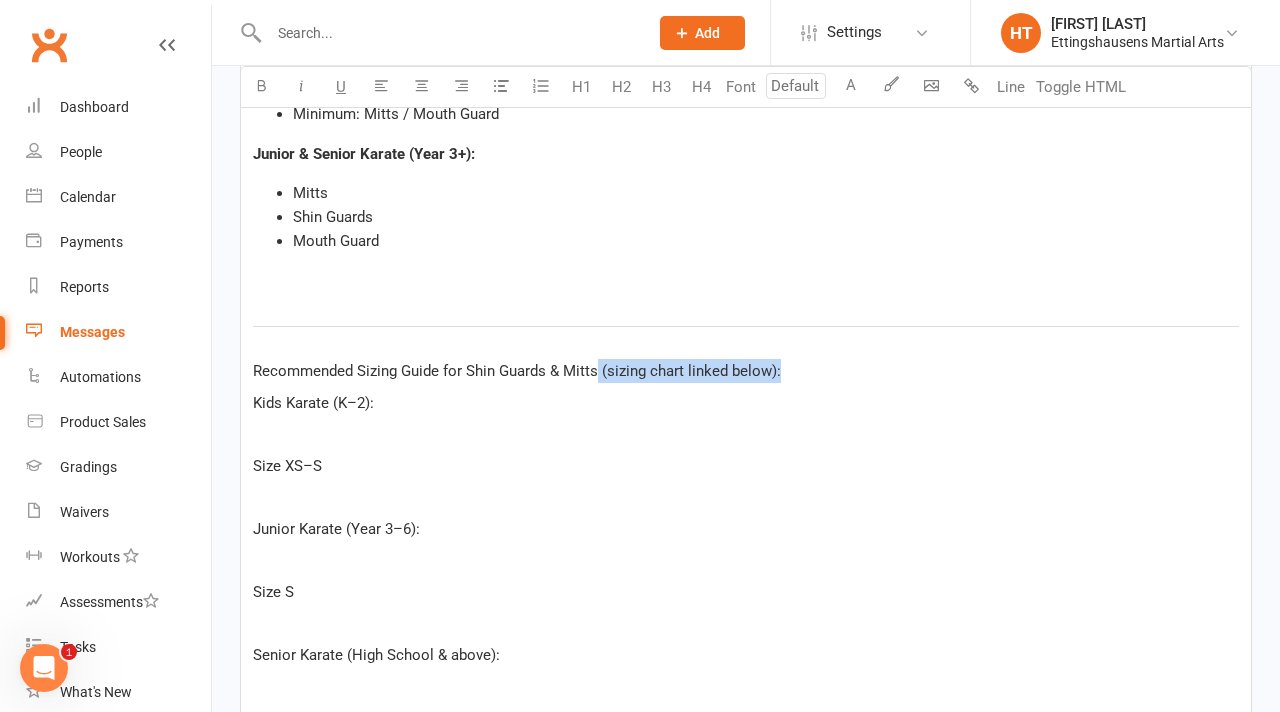 drag, startPoint x: 784, startPoint y: 371, endPoint x: 596, endPoint y: 369, distance: 188.01064 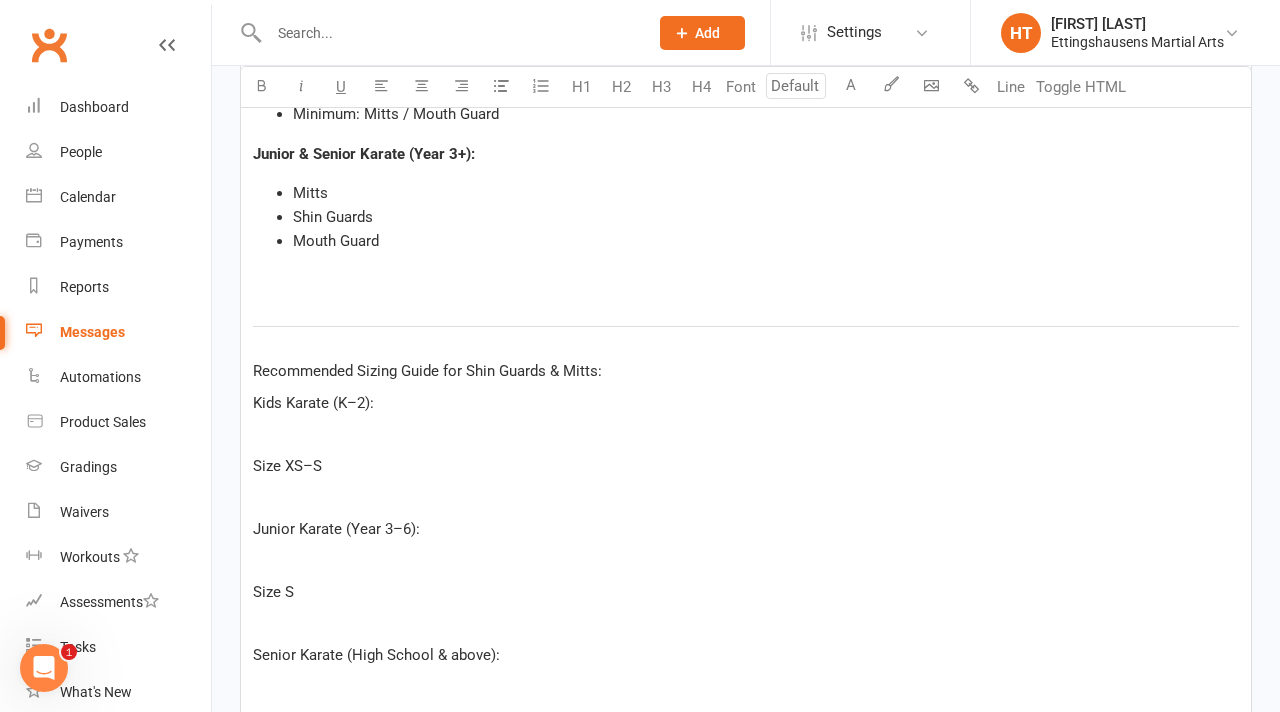 click on "﻿" at bounding box center [746, 434] 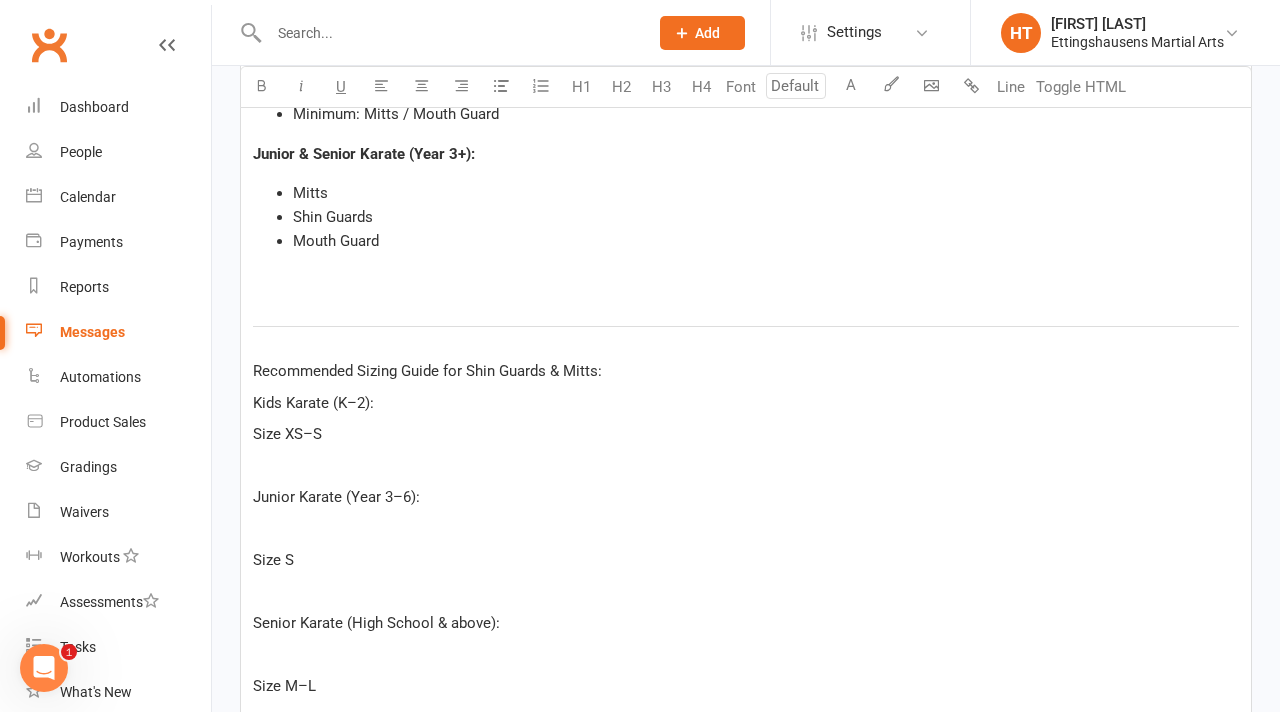 click on "Junior Karate (Year 3–6):" at bounding box center [746, 497] 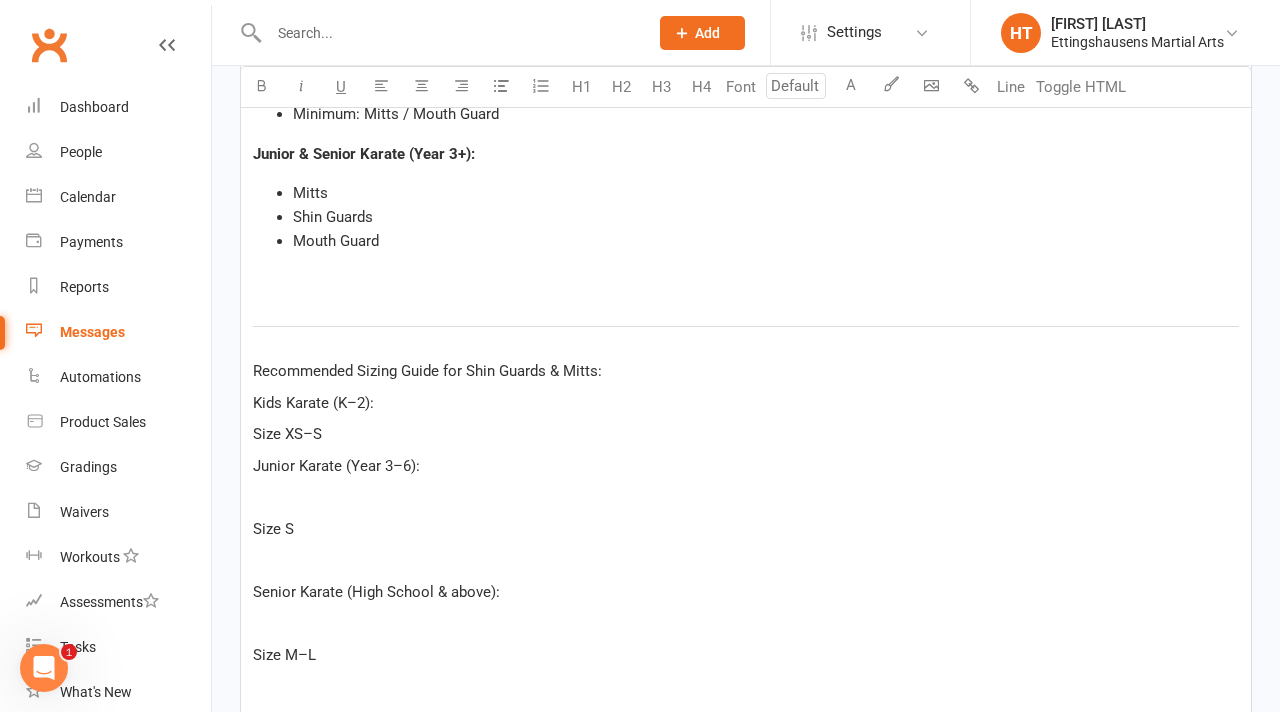 click on "Size S" at bounding box center (273, 529) 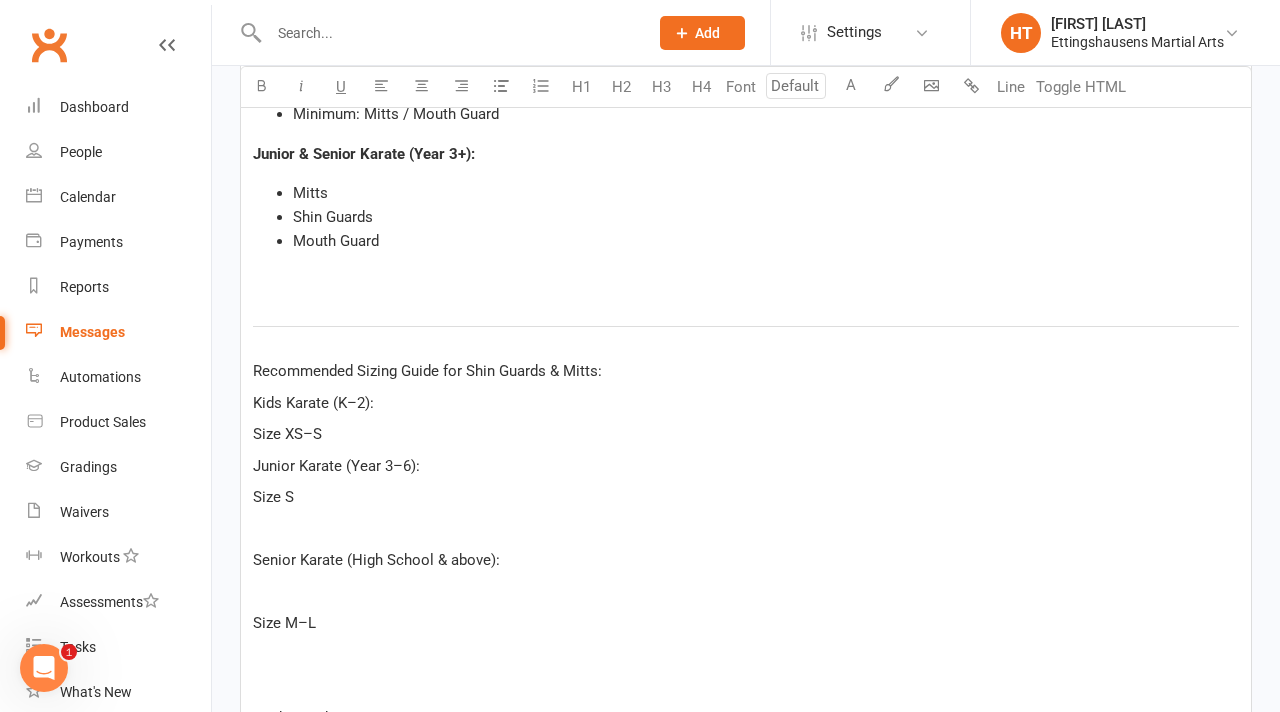 click on "Hi everyone, We are organising a bulk order for karate equipment, including Gi’s, mitts, shin guards, and bags. To ensure we order enough for everyone, we’re gauging interest from students who need new or replacement gear. This equipment is essential for class, particularly for sparring, which is a frequent and important part of our lessons. Sparring is a requirement for grading and is part of our belt syllabus. The gear ensures safety for all students while learning these fundamentals. We source our equipment from a trusted, long-time supplier. It is top quality and has been tested by our students over the years proving to be durable and reliable. ﻿ This order is open to: Students in need of new gear Those whose current gear or Gi is undersized or worn out If you’re interested in ordering any of the items, please fill out the form linked below. Orders will be placed in the coming weeks, and admin will notify you once the order has been finalised. ↓ https://forms.gle/9bkQmPE2NWmDVcft6 ﻿ ﻿ $" at bounding box center (746, 141) 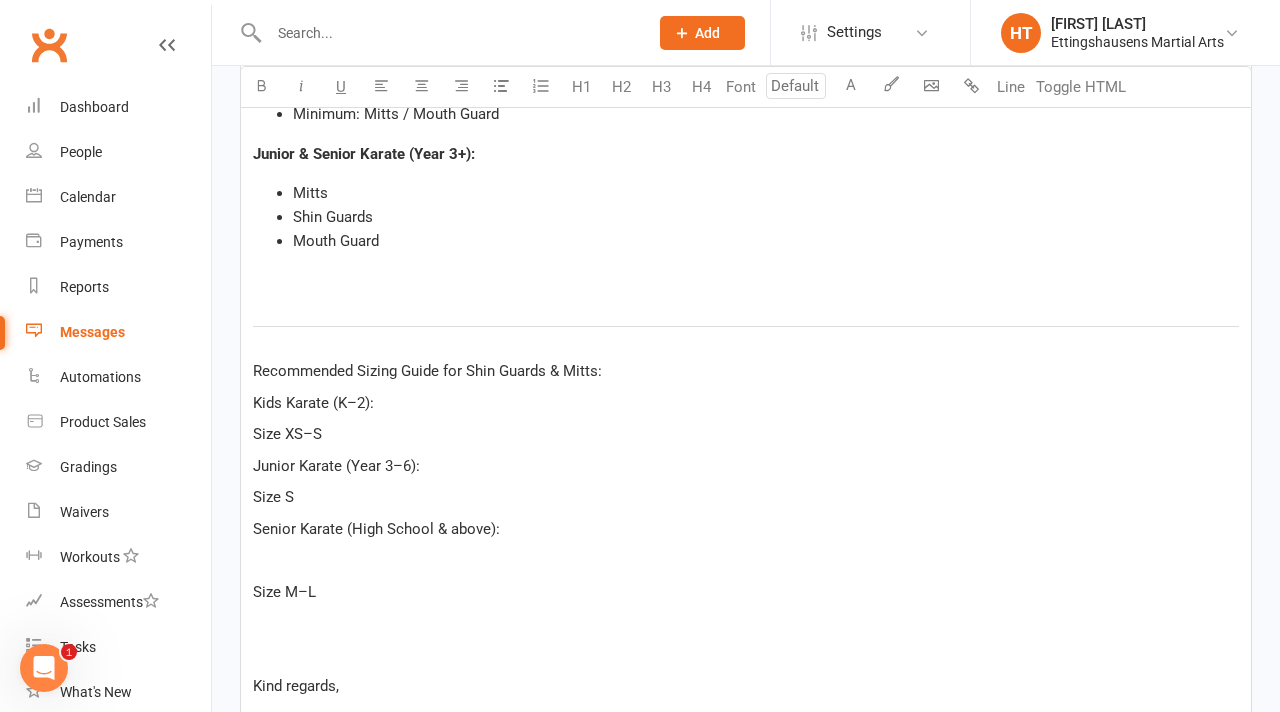click on "﻿" at bounding box center [746, 560] 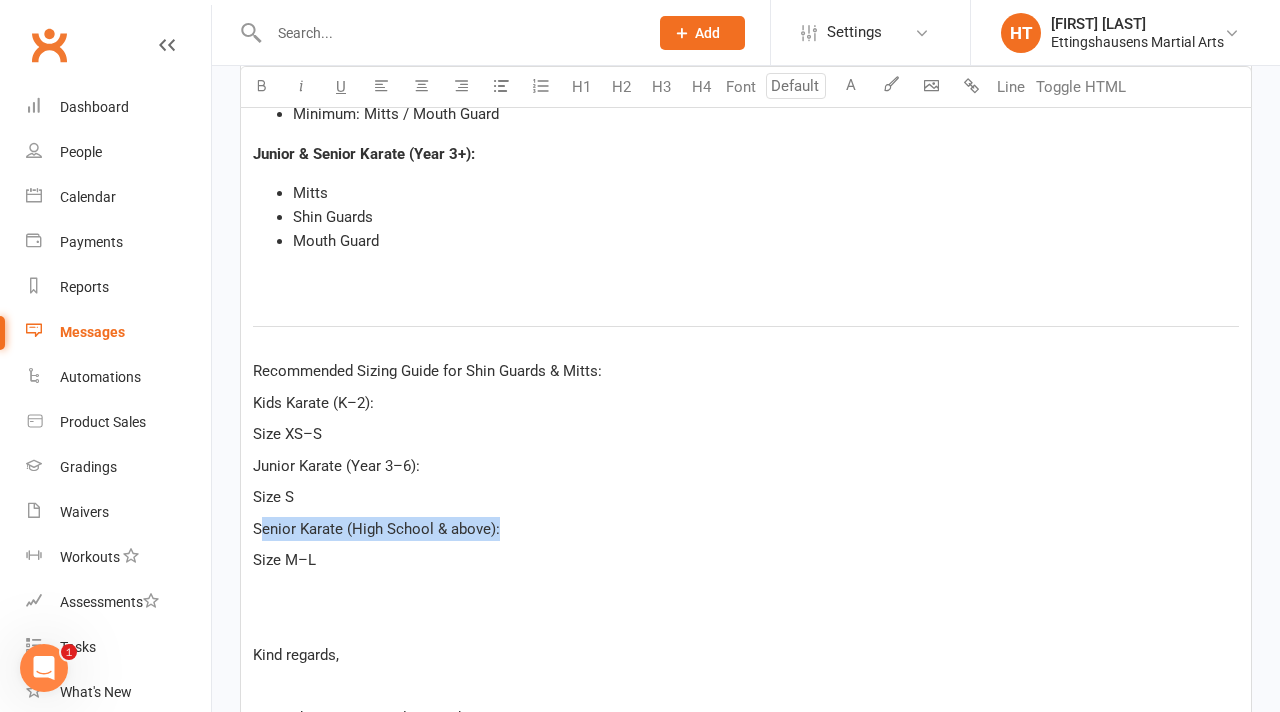 drag, startPoint x: 527, startPoint y: 522, endPoint x: 261, endPoint y: 524, distance: 266.0075 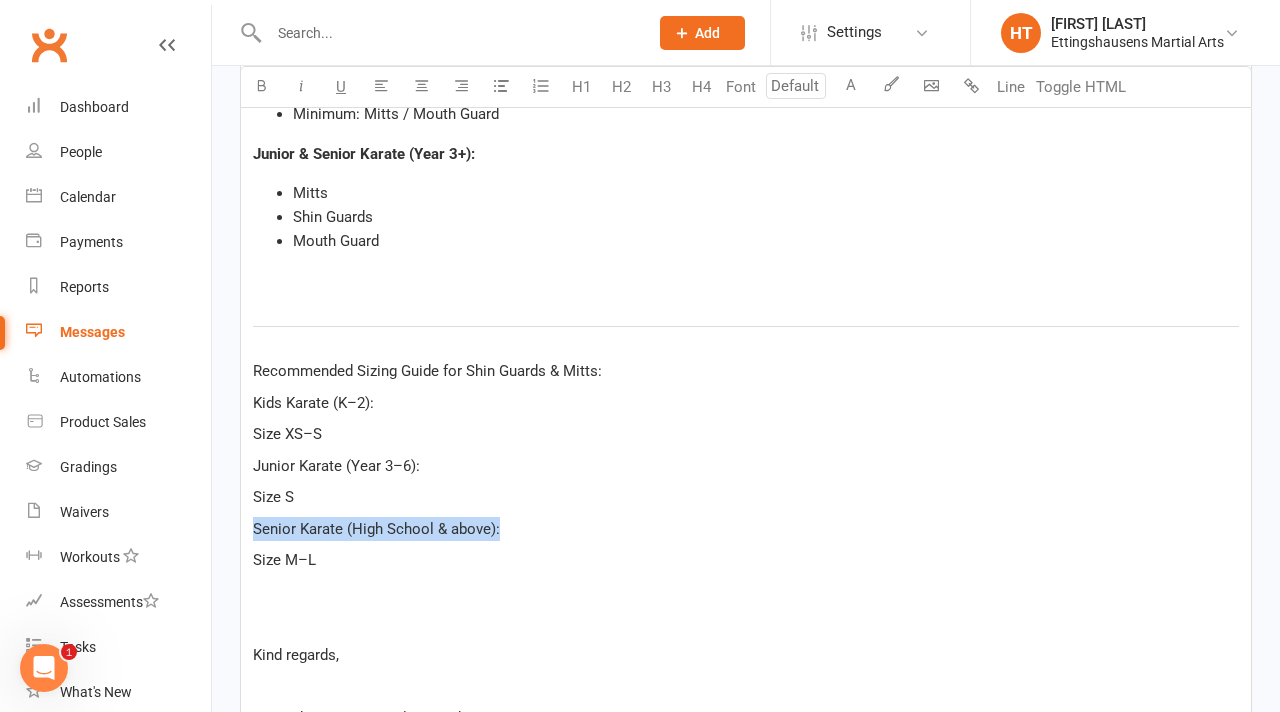 drag, startPoint x: 250, startPoint y: 529, endPoint x: 529, endPoint y: 530, distance: 279.0018 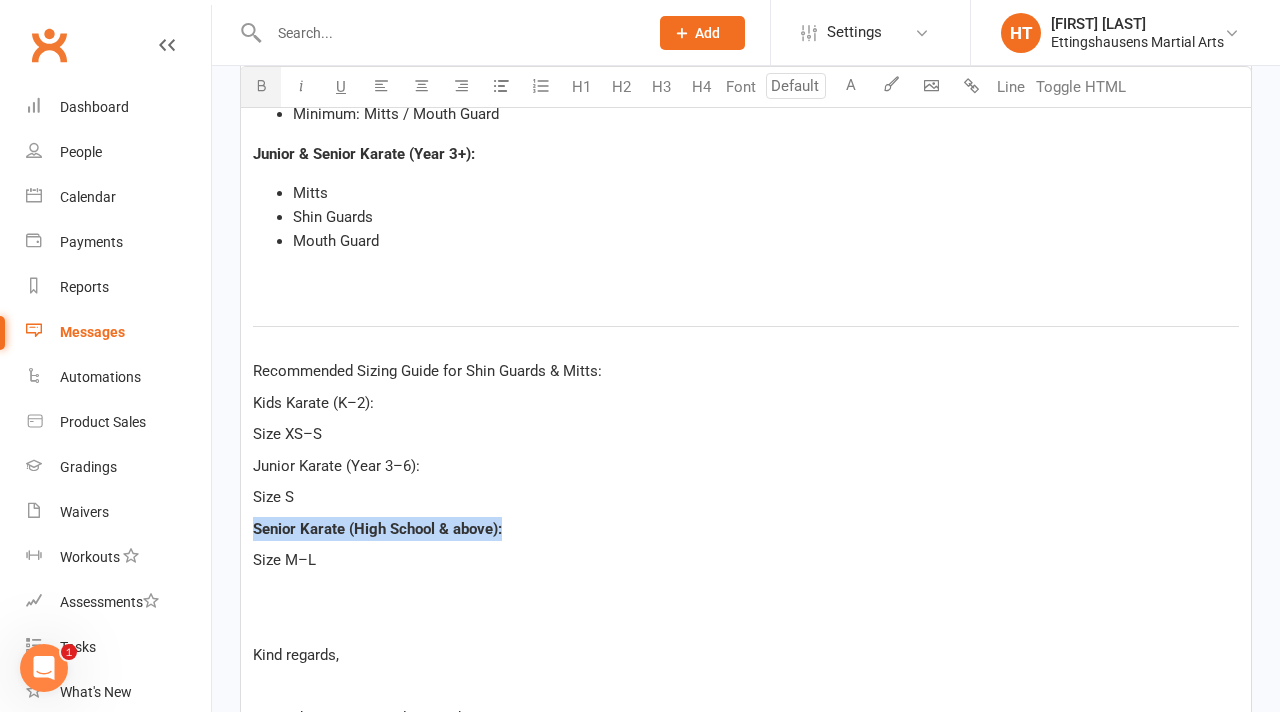 click at bounding box center [261, 87] 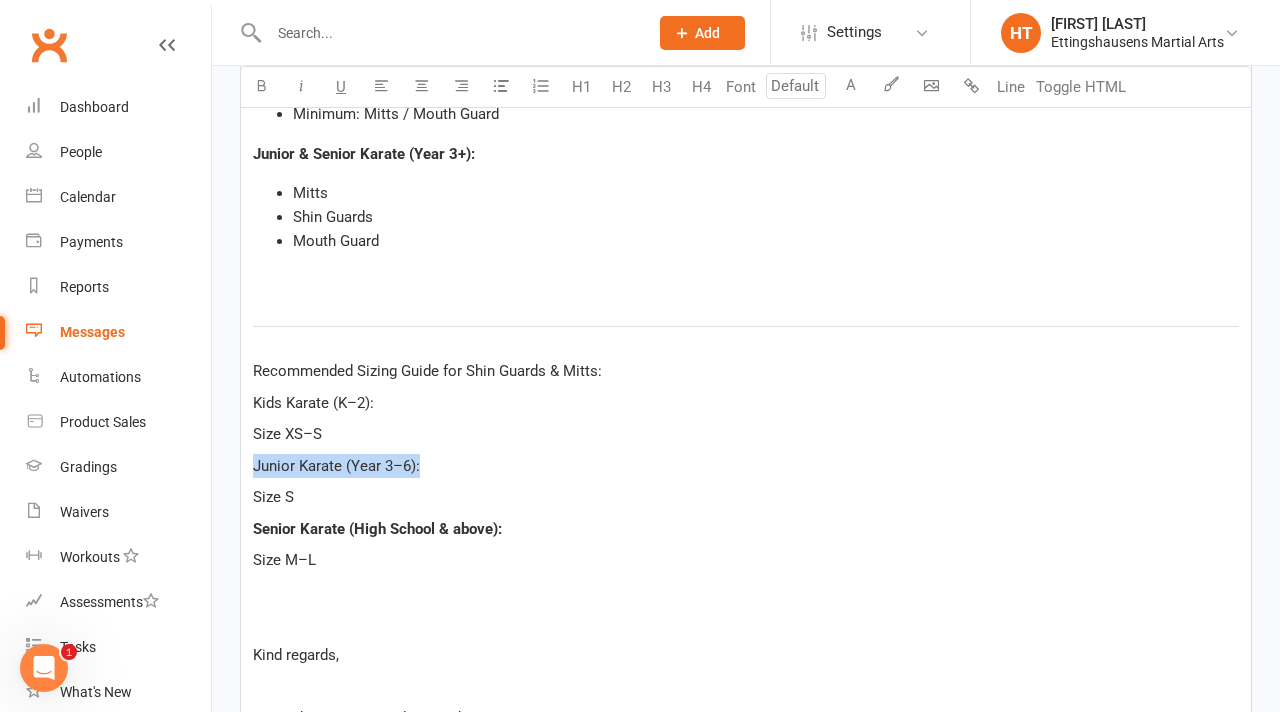 drag, startPoint x: 435, startPoint y: 475, endPoint x: 252, endPoint y: 474, distance: 183.00273 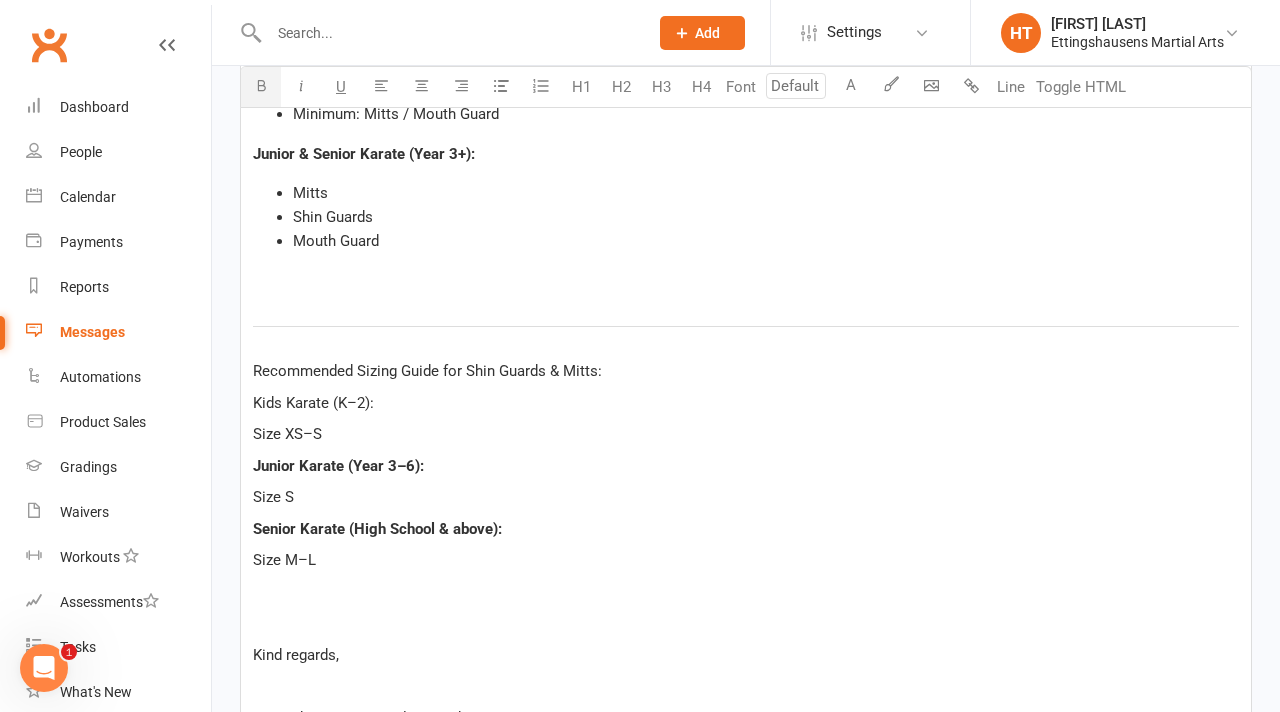 click at bounding box center (261, 87) 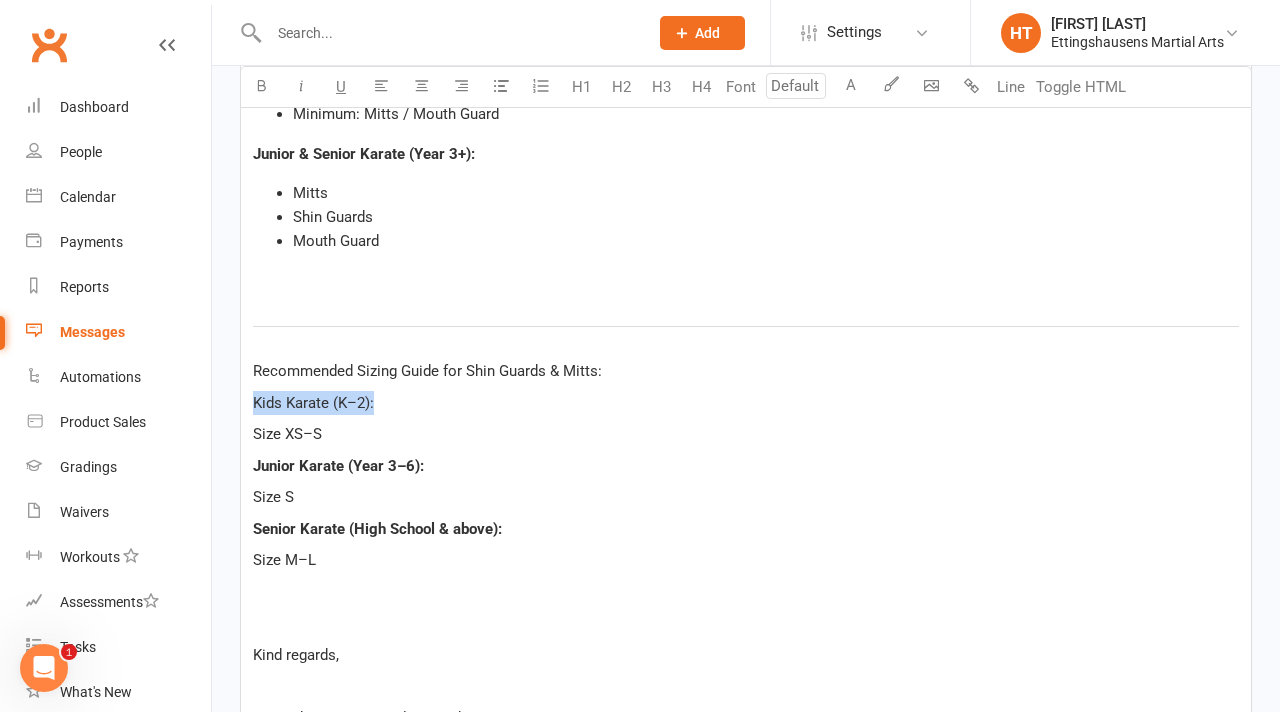drag, startPoint x: 398, startPoint y: 395, endPoint x: 231, endPoint y: 397, distance: 167.01198 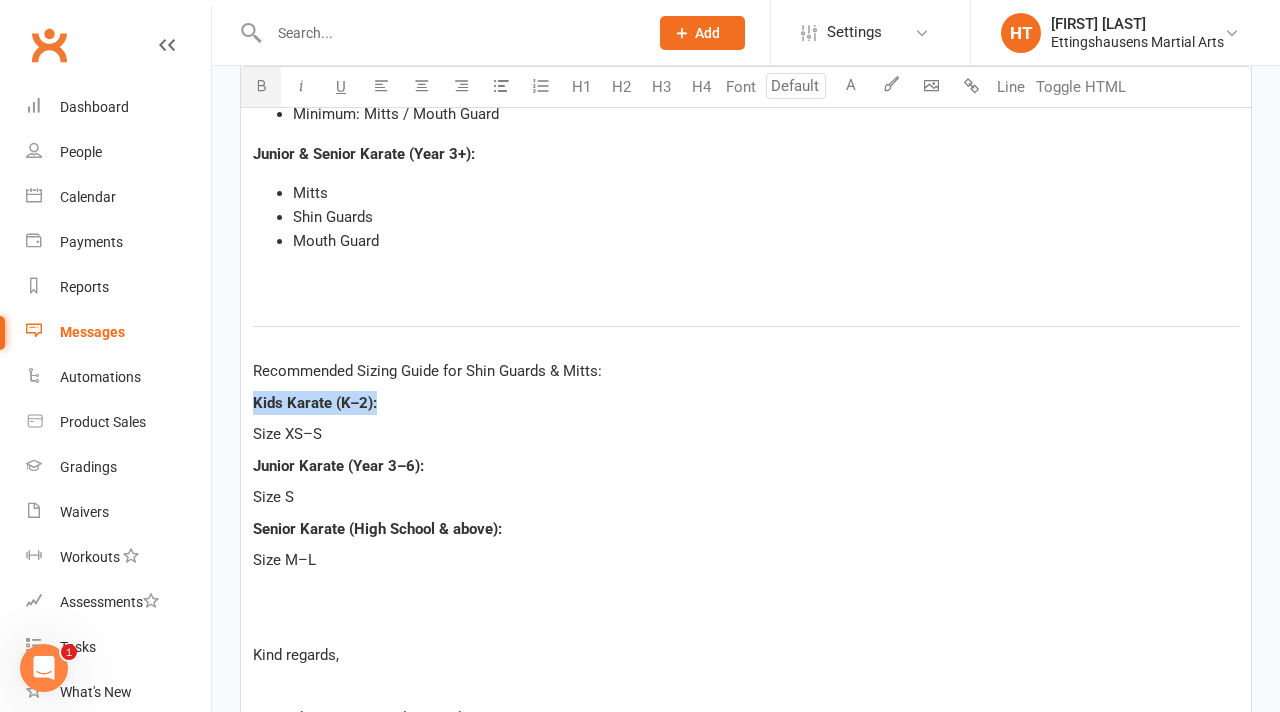click at bounding box center (261, 87) 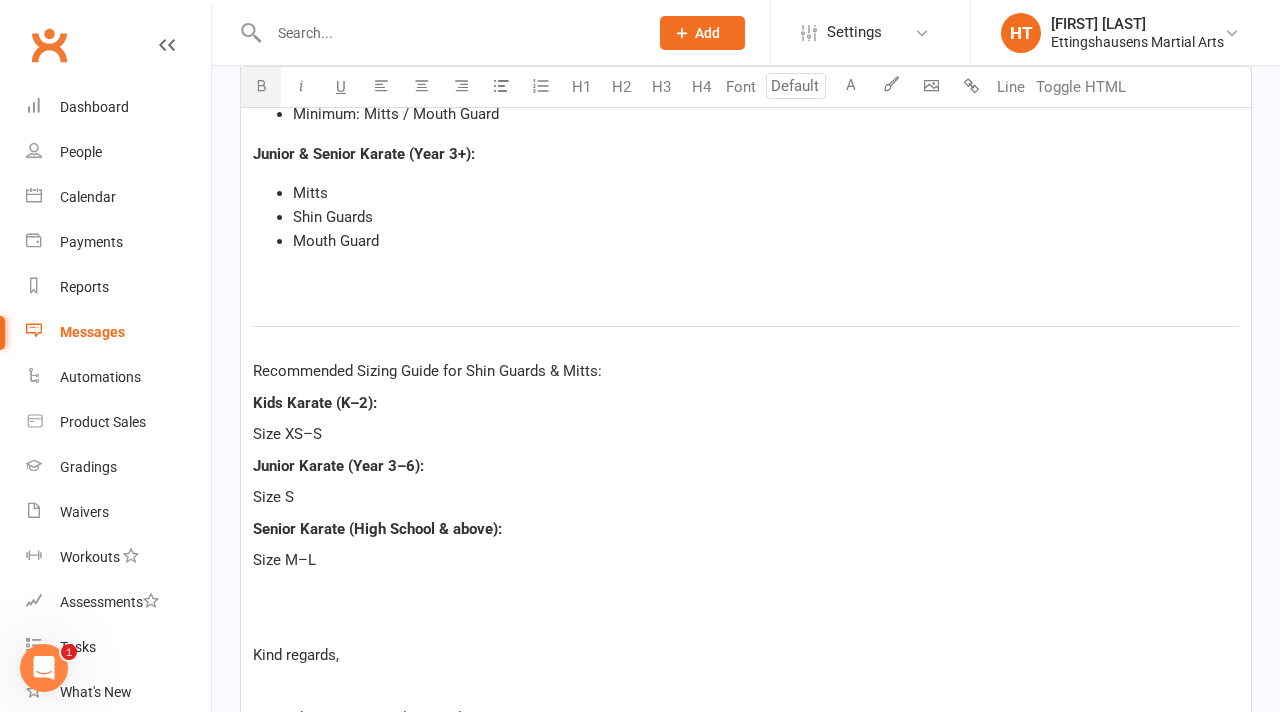 click on "Size XS–S" at bounding box center [287, 434] 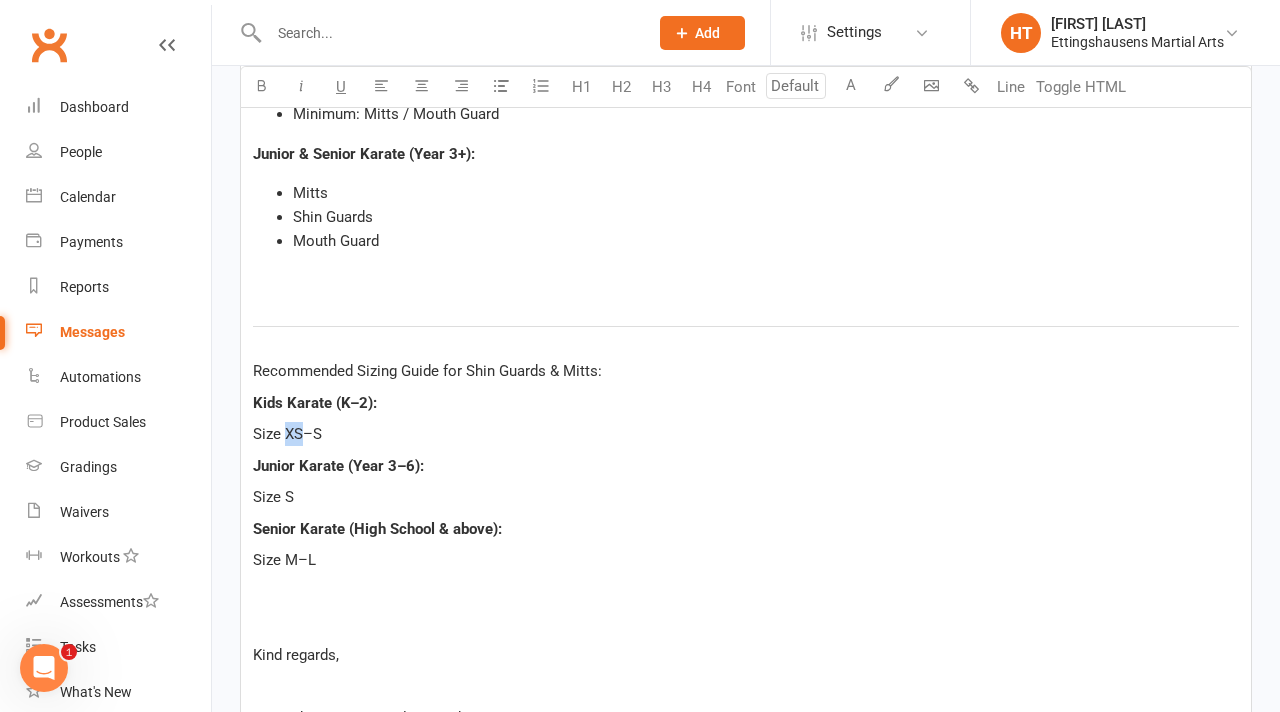 click on "Size XS–S" at bounding box center (287, 434) 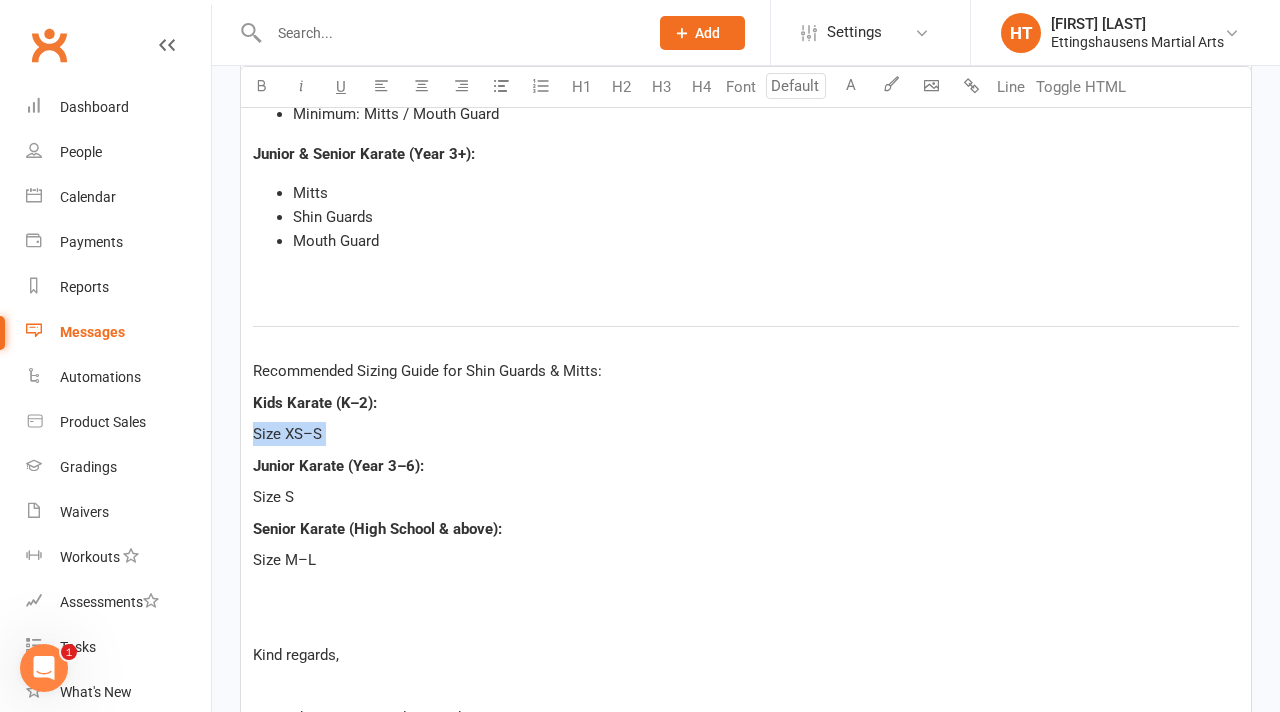 click on "Size XS–S" at bounding box center [287, 434] 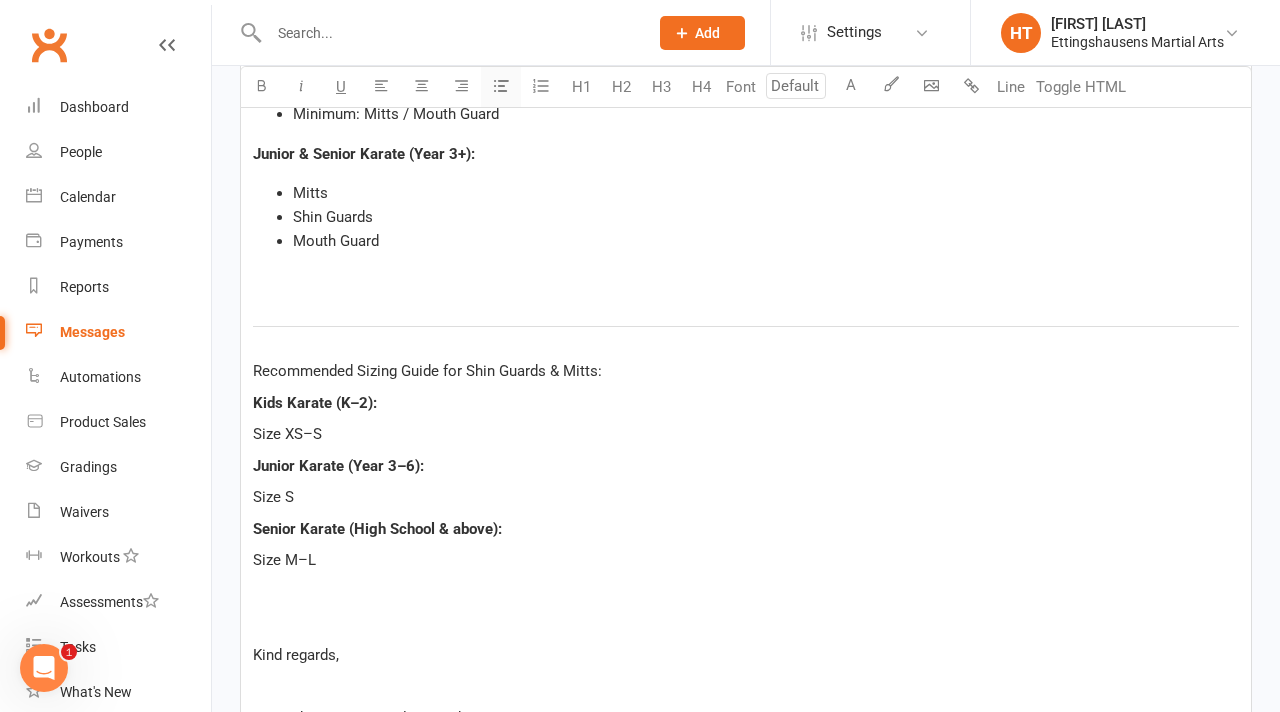 click at bounding box center (501, 87) 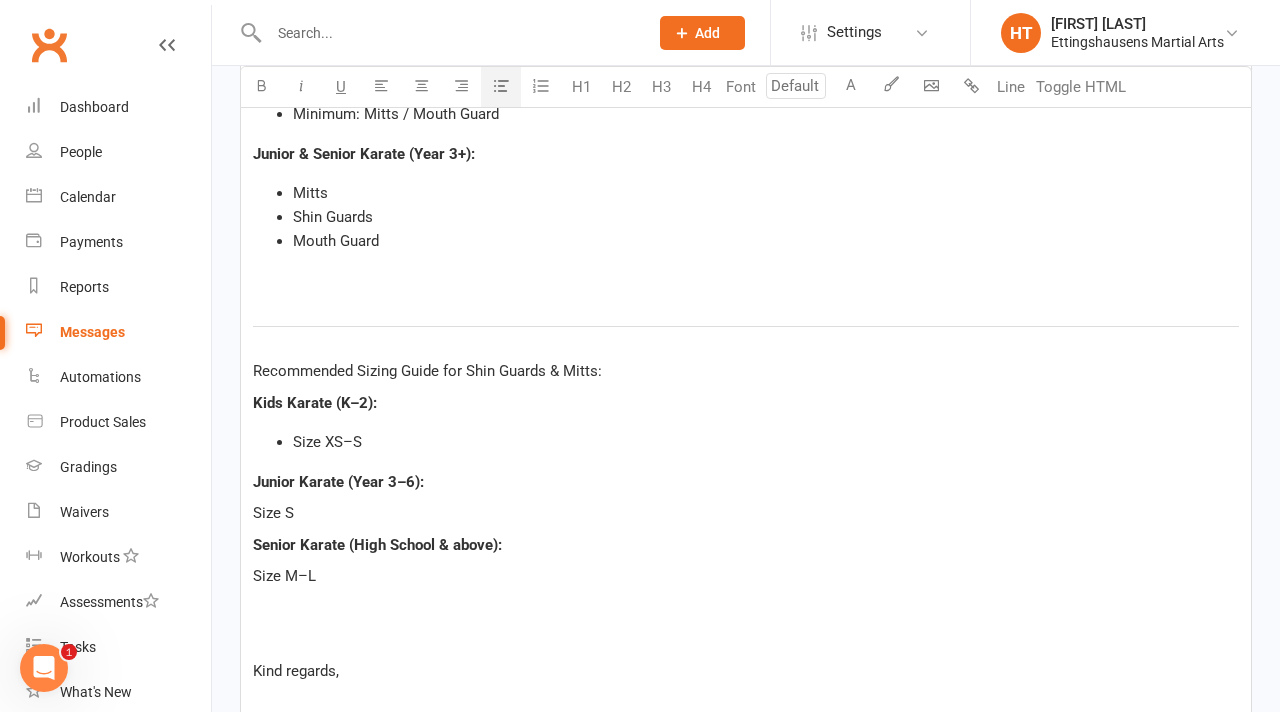 click on "Size S" at bounding box center [273, 513] 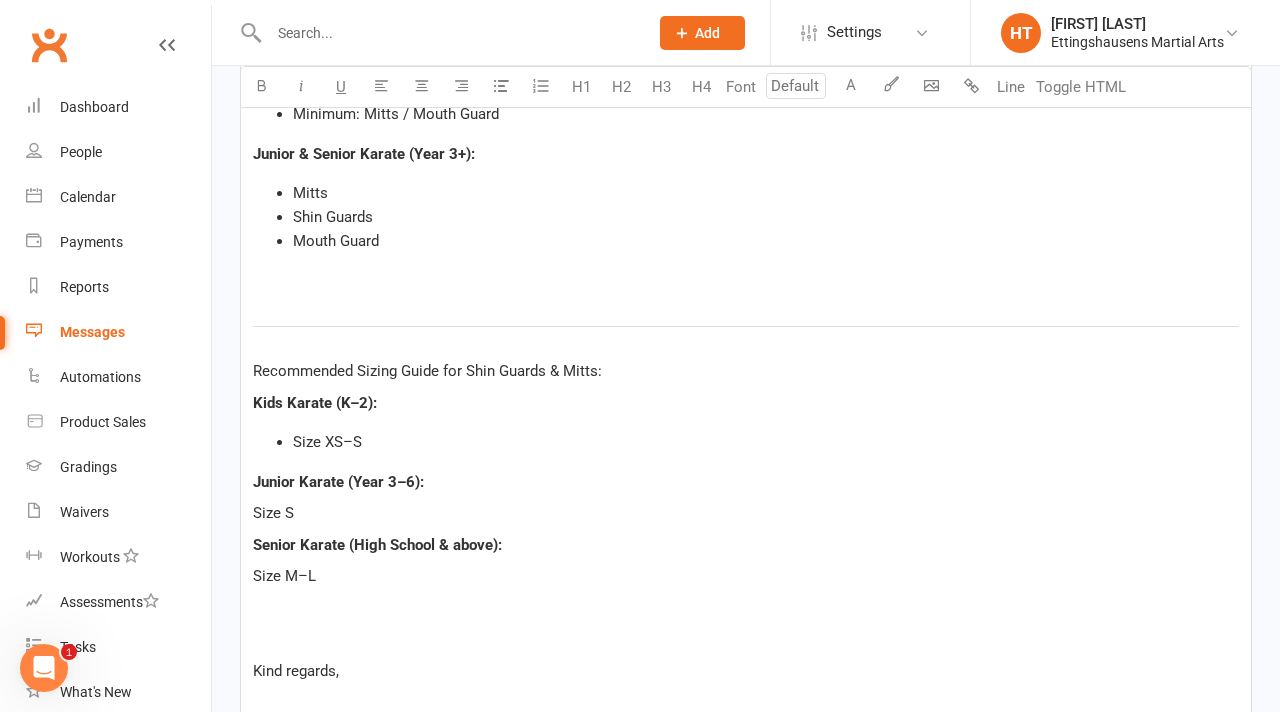 click on "Size S" at bounding box center (273, 513) 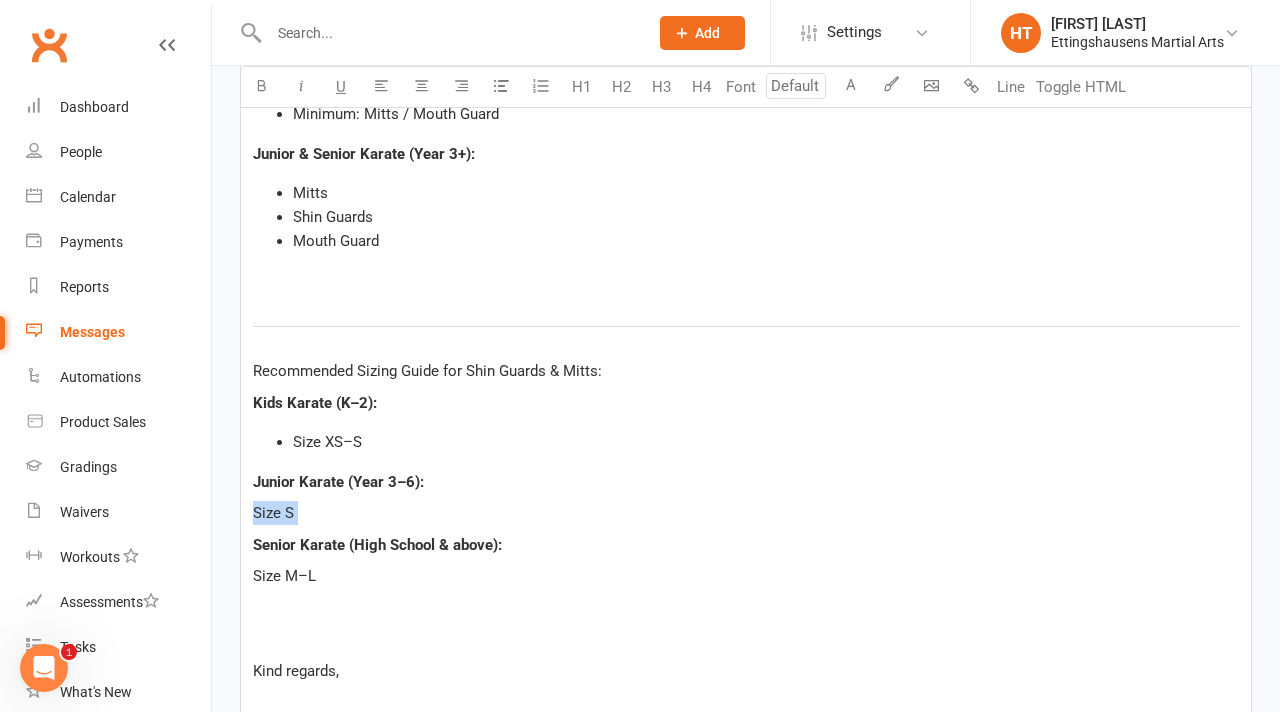 click on "Size S" at bounding box center [273, 513] 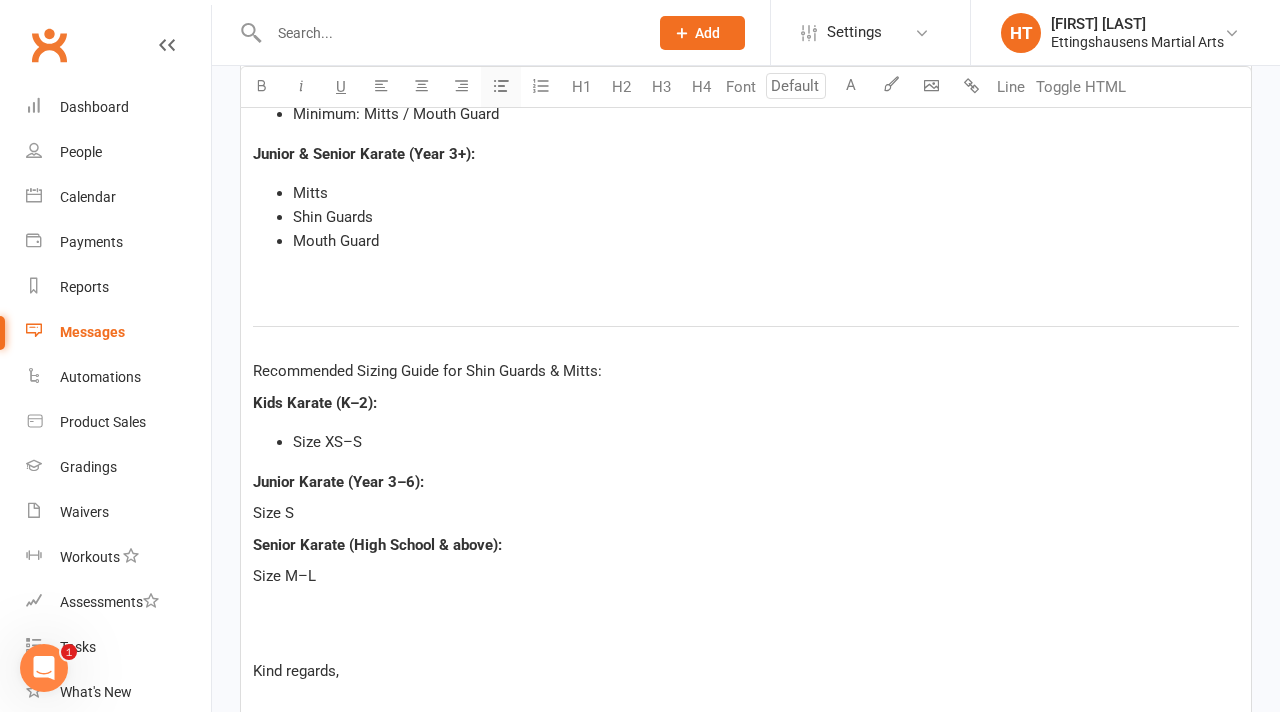 click at bounding box center (501, 85) 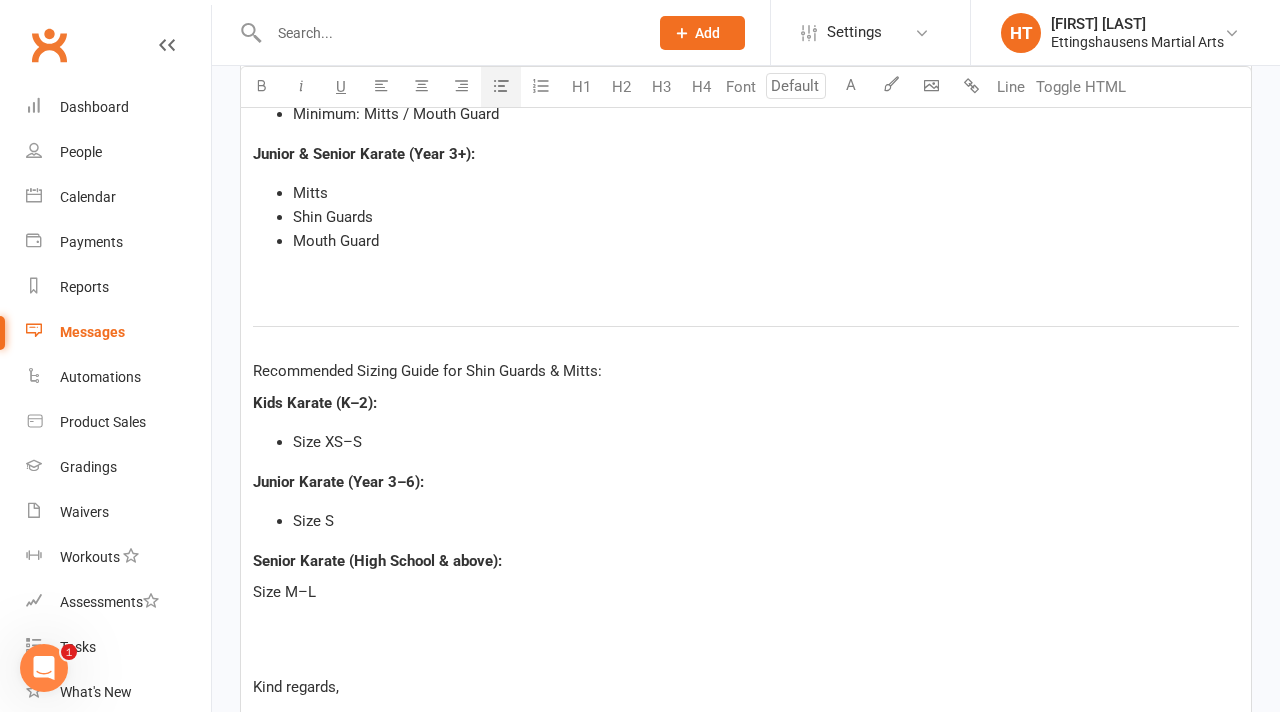 click on "Size M–L" at bounding box center (284, 592) 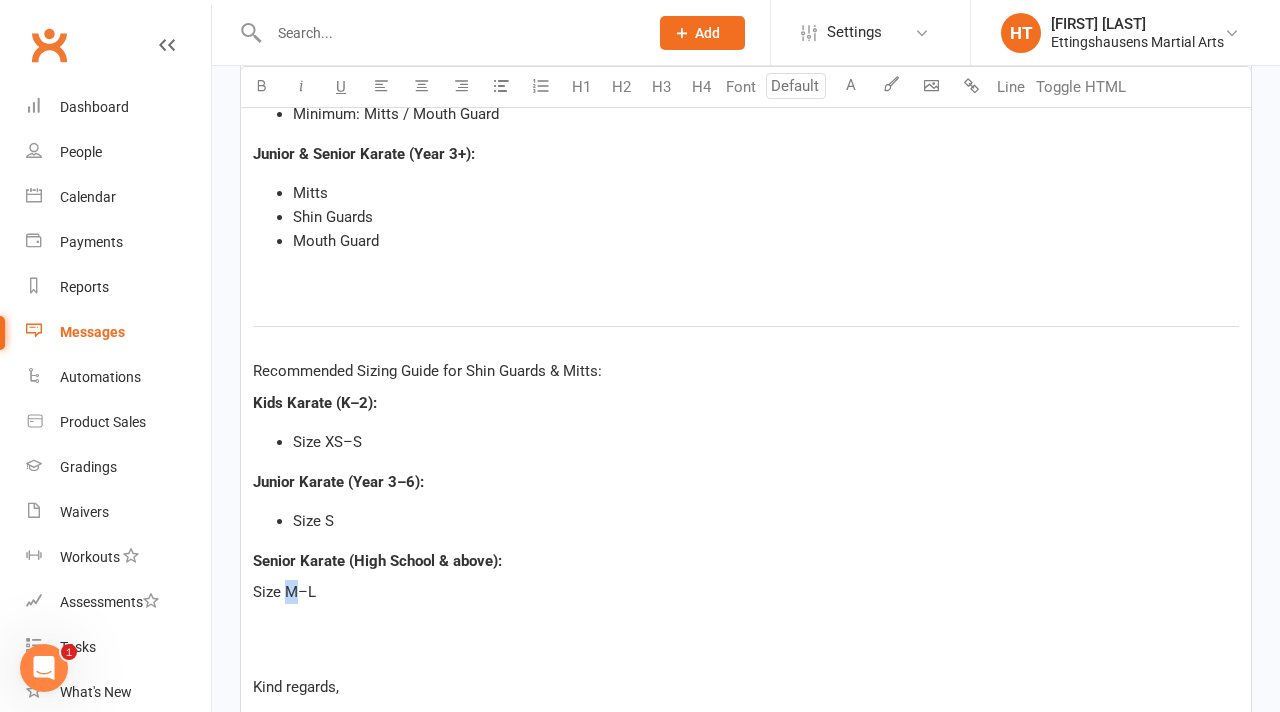 click on "Size M–L" at bounding box center [284, 592] 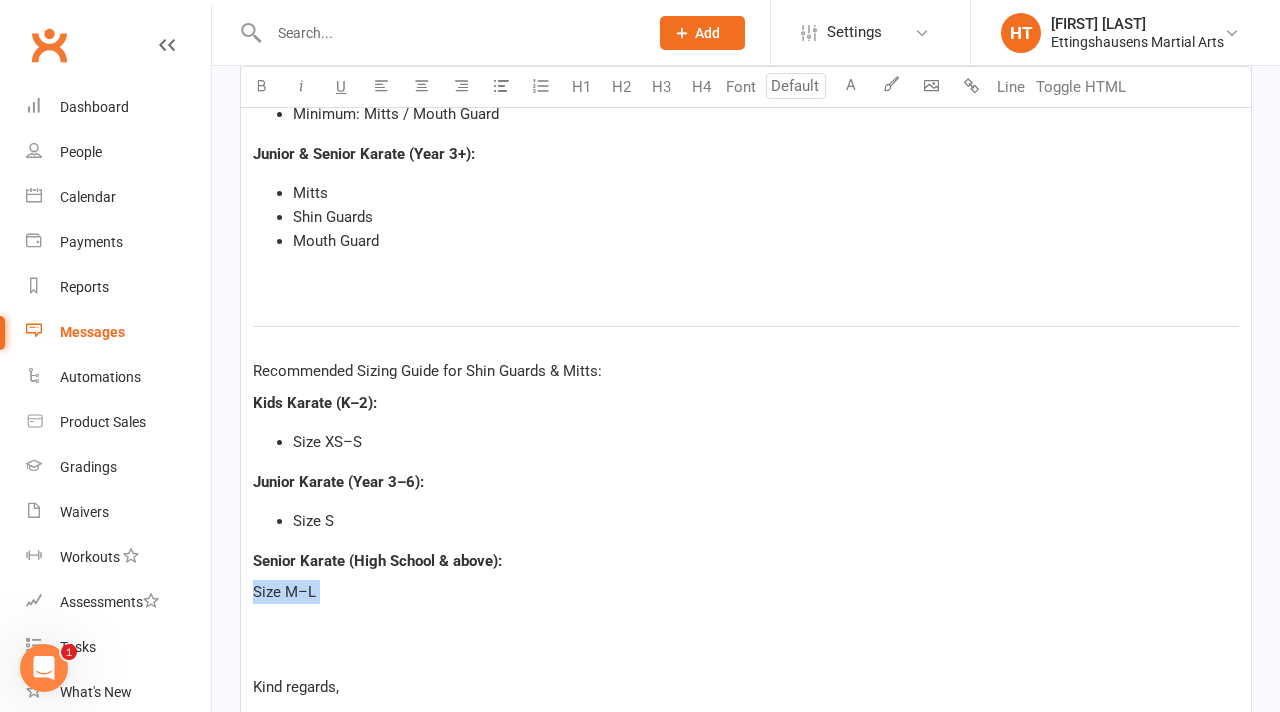 click on "Size M–L" at bounding box center [284, 592] 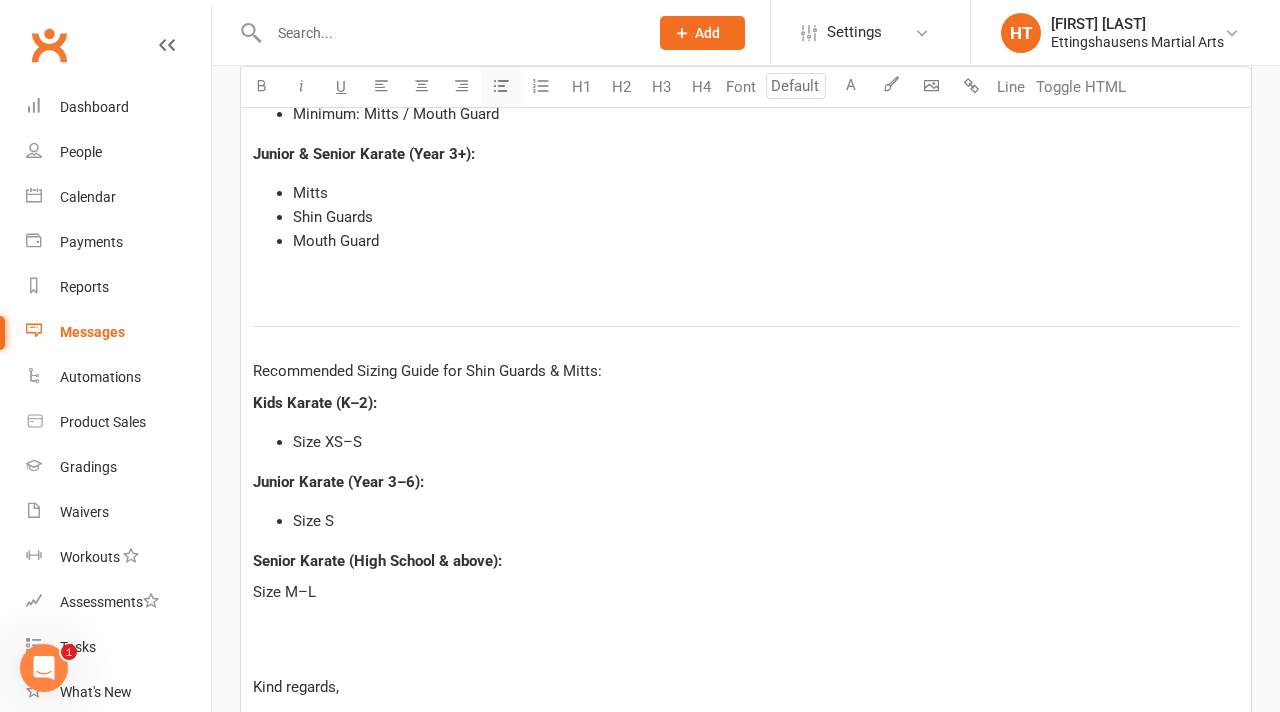 click at bounding box center (501, 87) 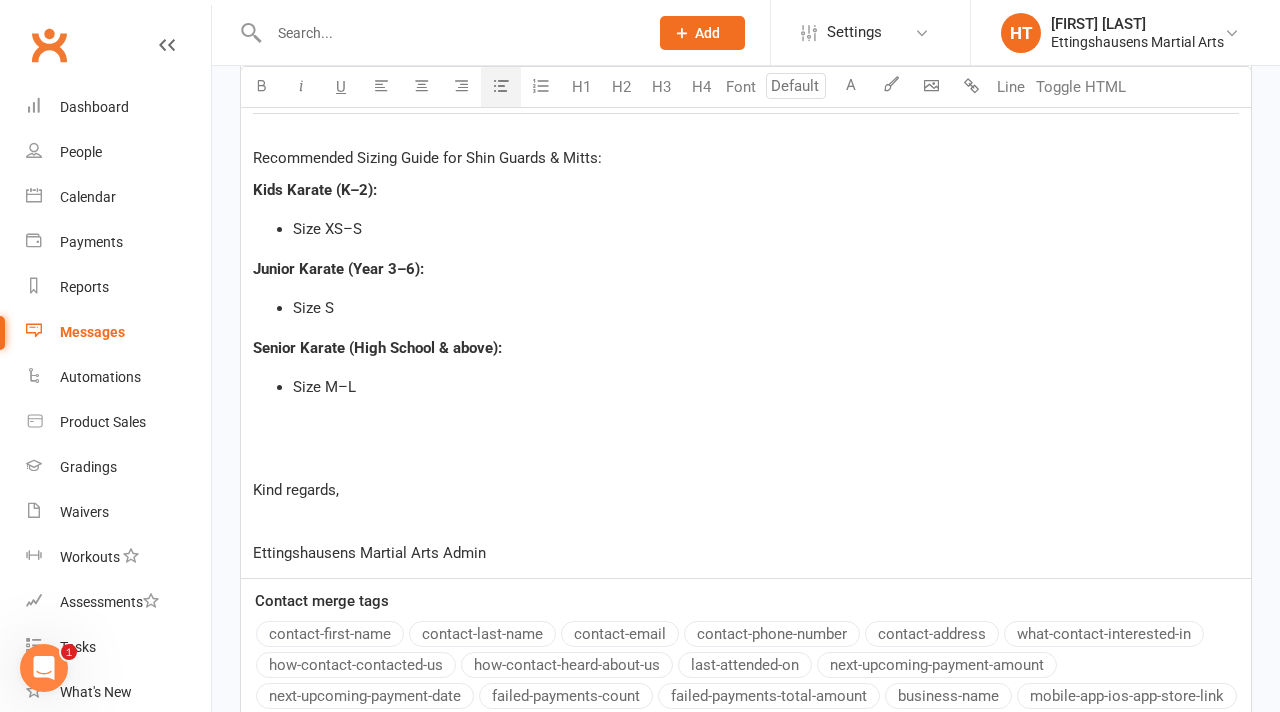scroll, scrollTop: 1436, scrollLeft: 0, axis: vertical 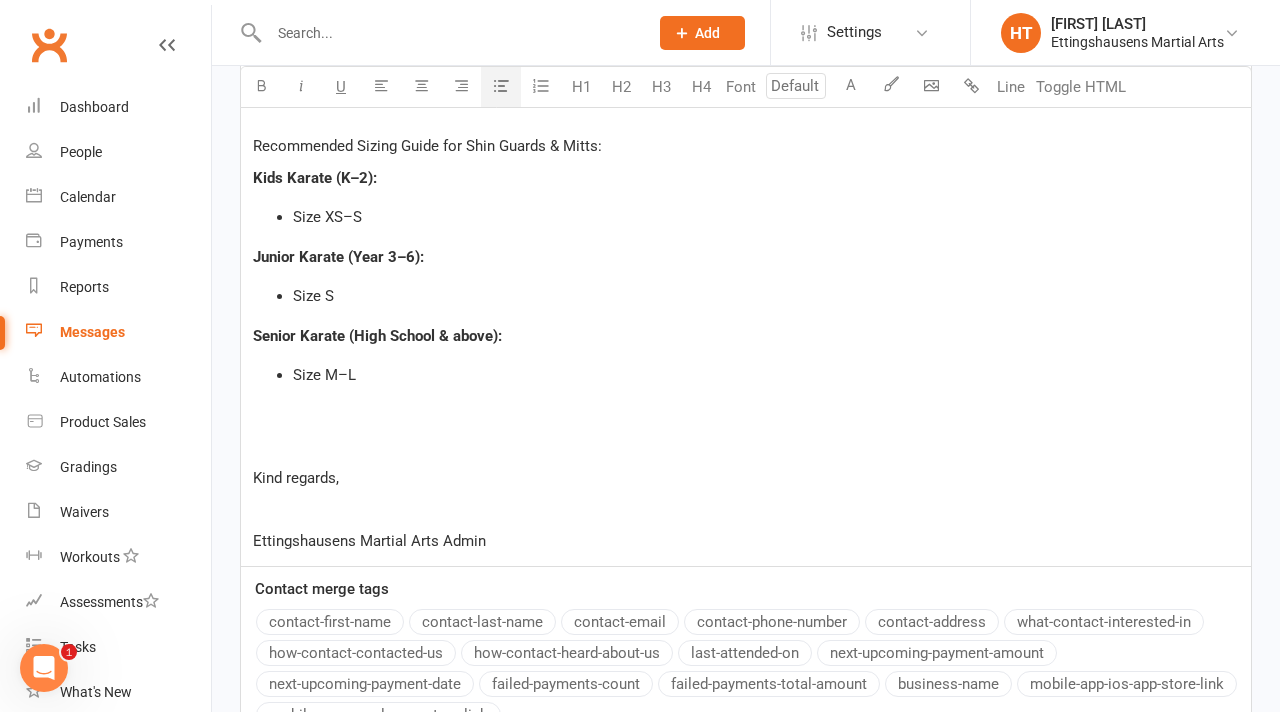 click on "﻿" at bounding box center [746, 446] 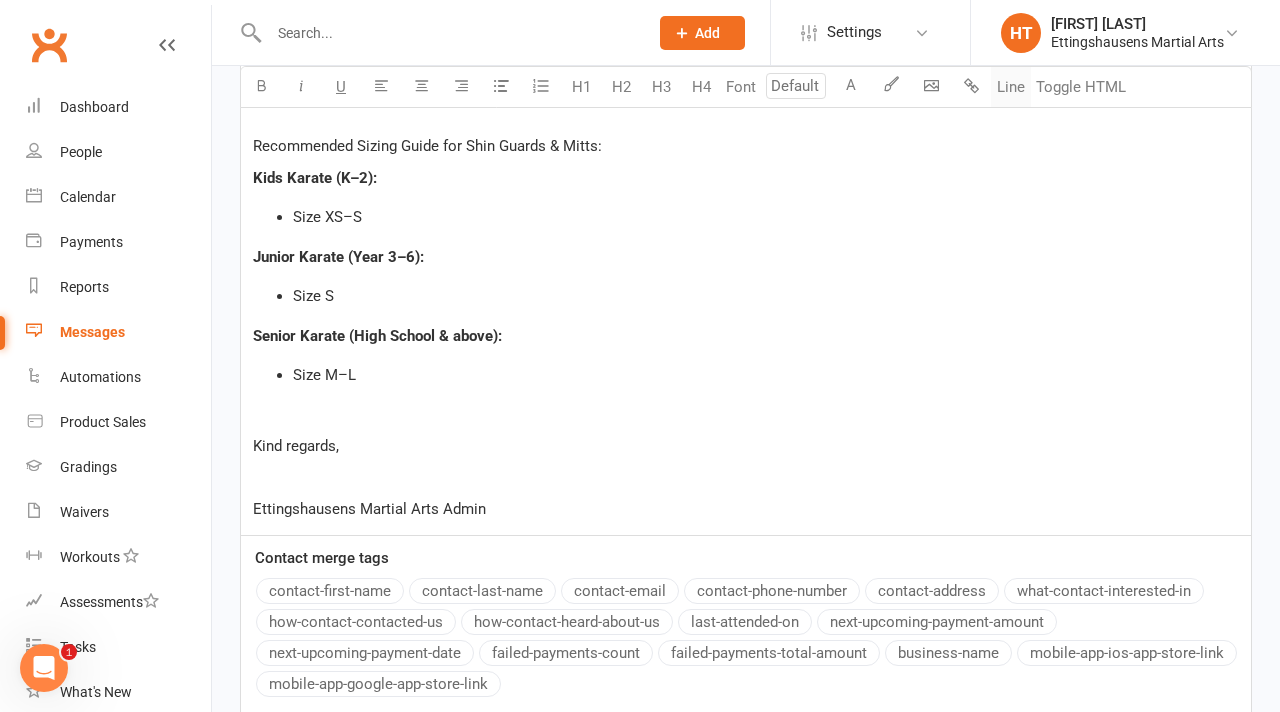 click on "Line" at bounding box center [1011, 87] 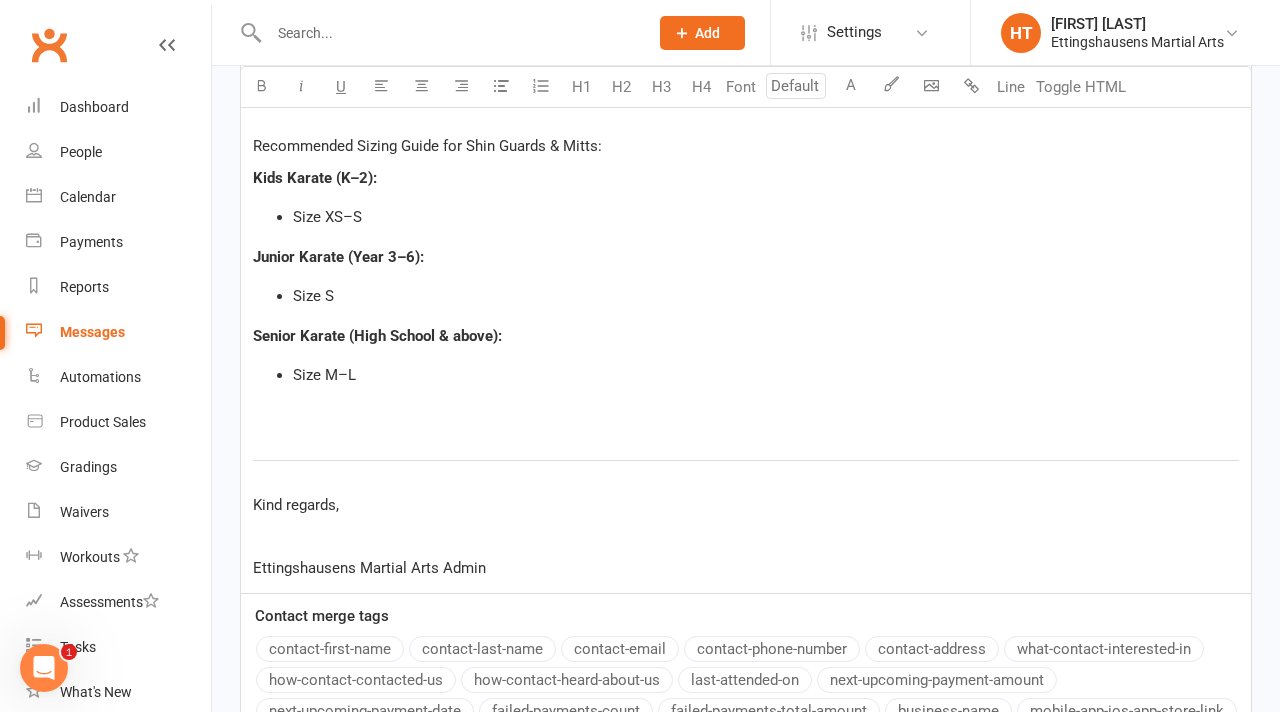 click on "﻿" at bounding box center [746, 536] 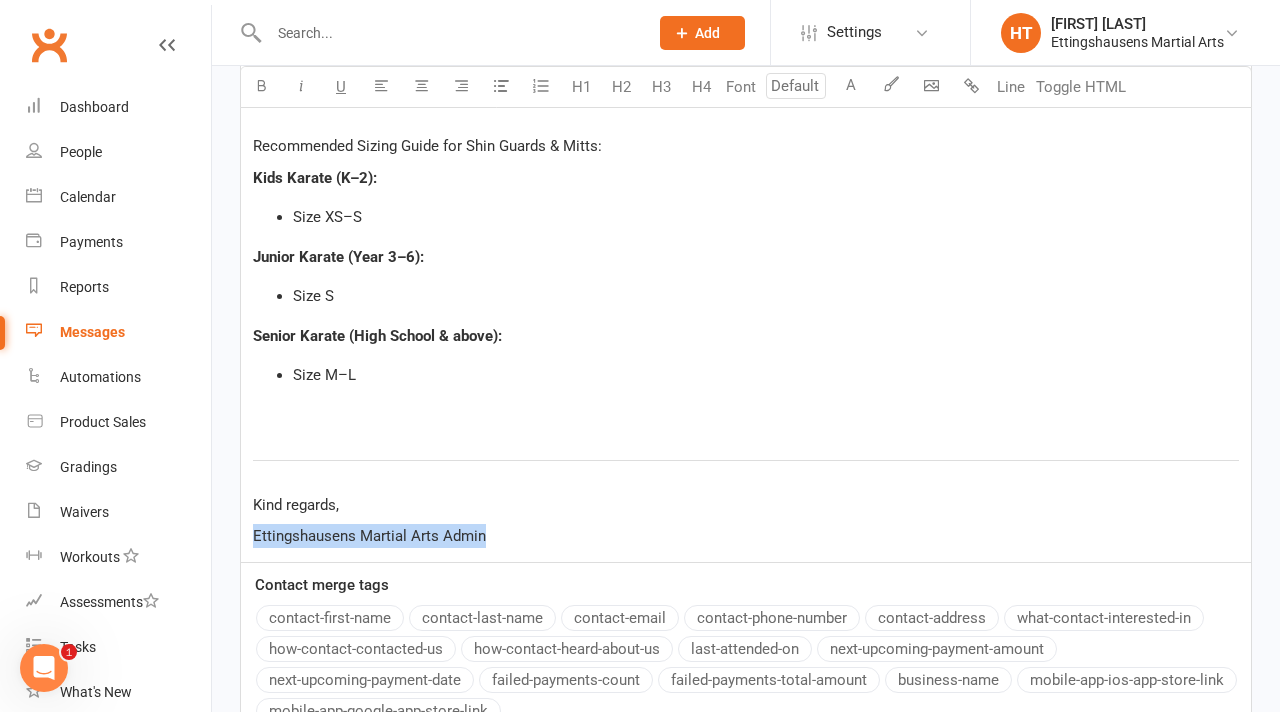 drag, startPoint x: 517, startPoint y: 542, endPoint x: 221, endPoint y: 542, distance: 296 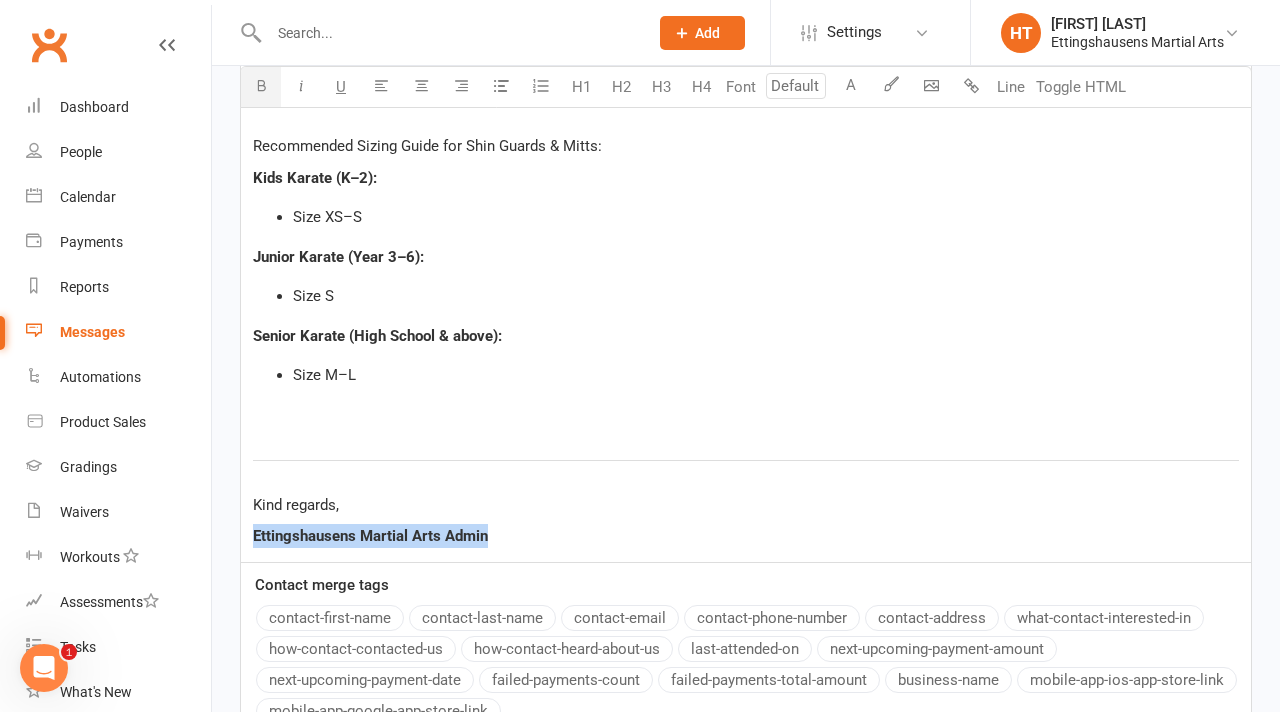 click at bounding box center (261, 87) 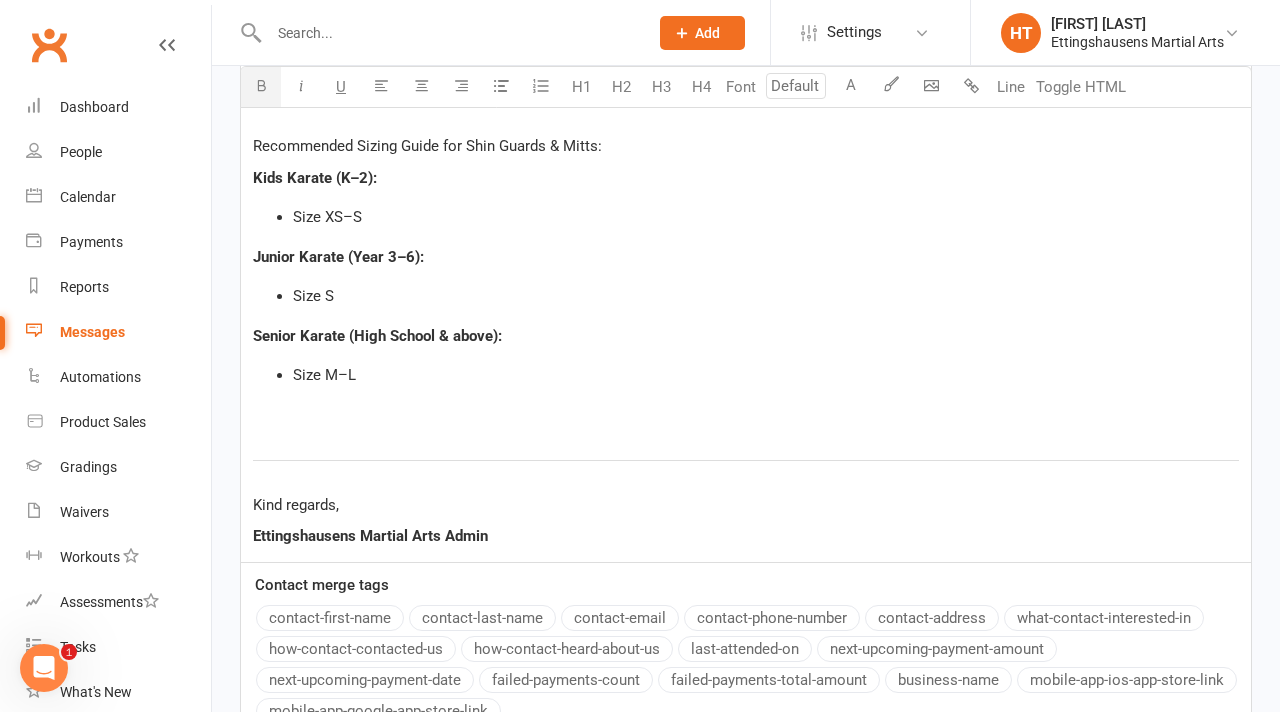 click on "Ettingshausens Martial Arts Admin" at bounding box center (746, 536) 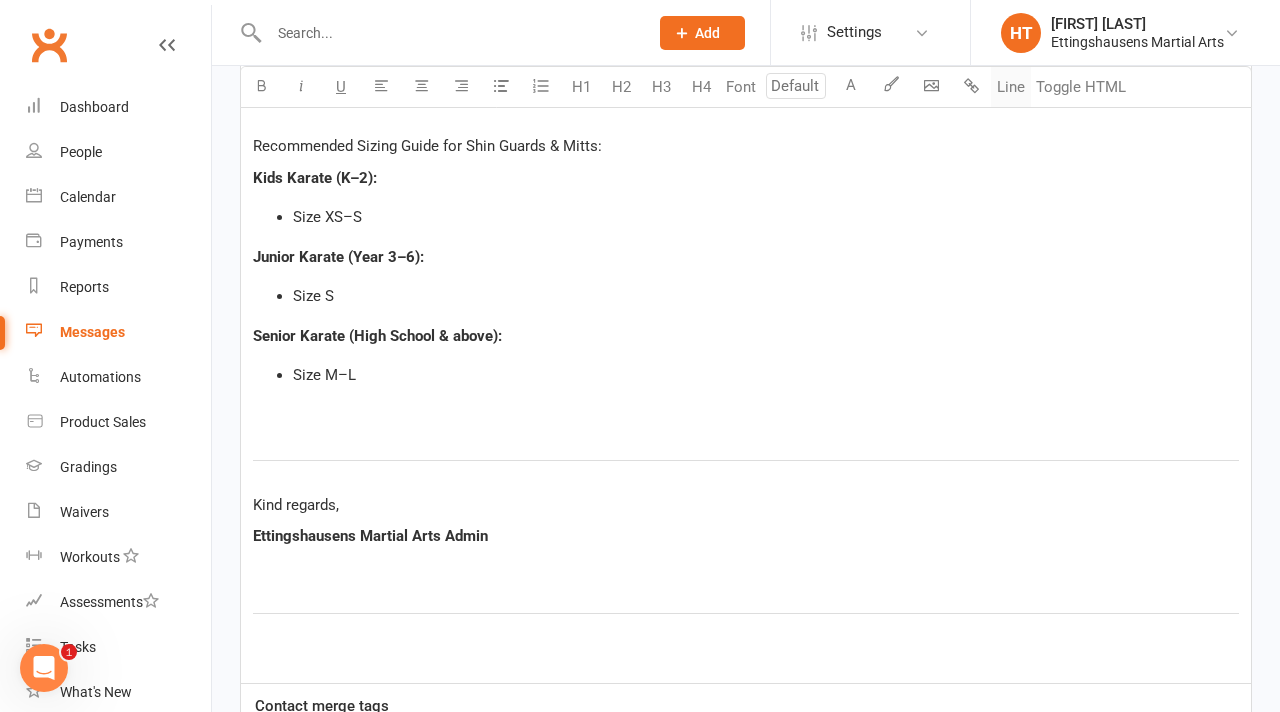 click on "Line" at bounding box center [1011, 87] 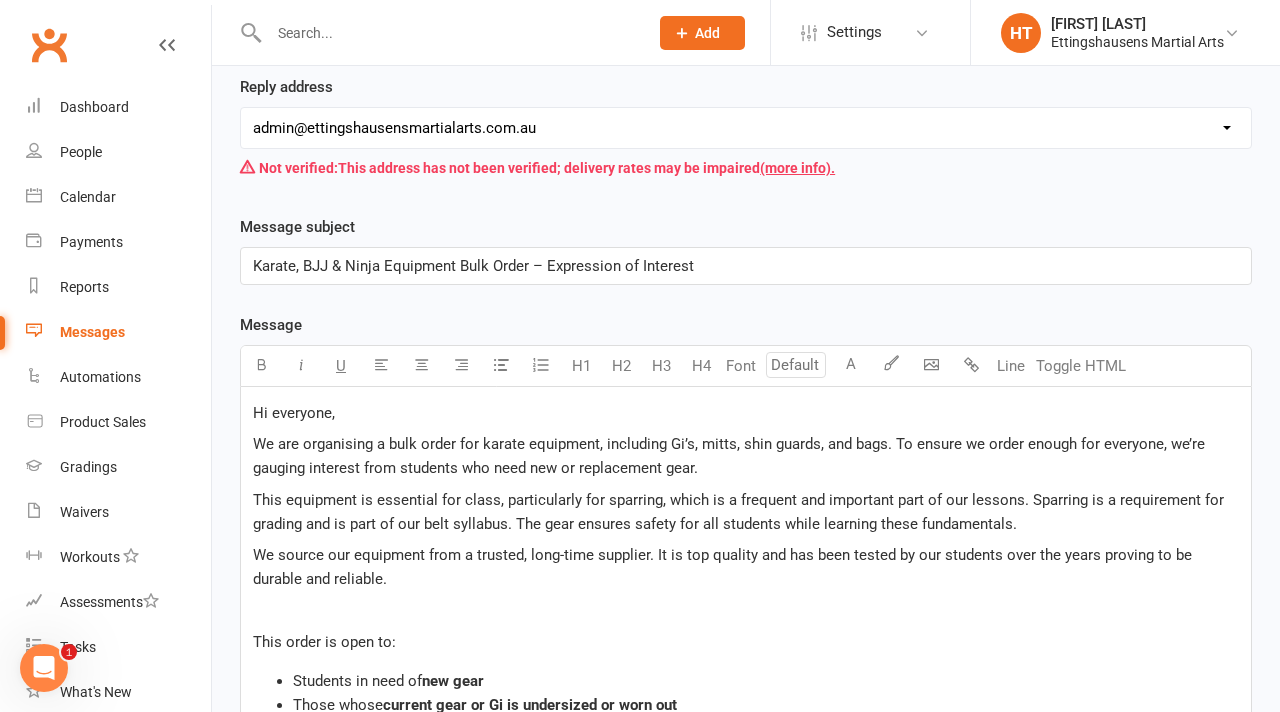 scroll, scrollTop: 0, scrollLeft: 0, axis: both 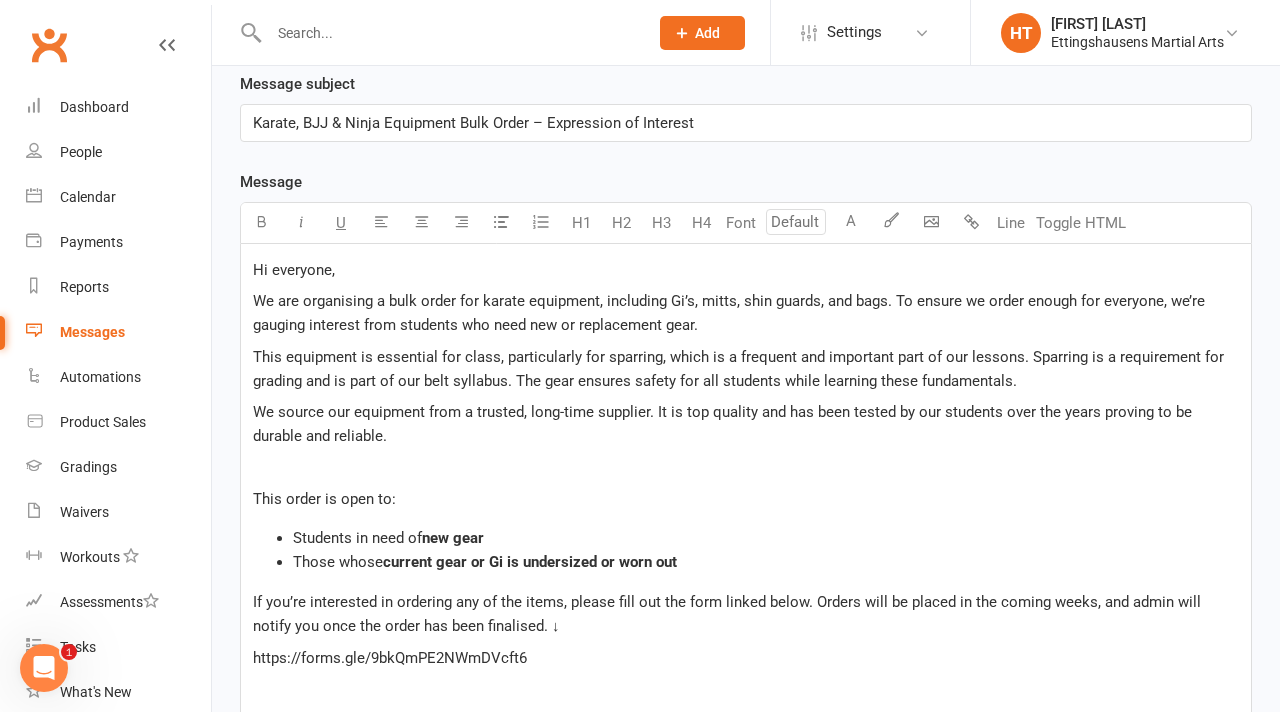 click on "We are organising a bulk order for karate equipment, including Gi’s, mitts, shin guards, and bags. To ensure we order enough for everyone, we’re gauging interest from students who need new or replacement gear." at bounding box center (731, 313) 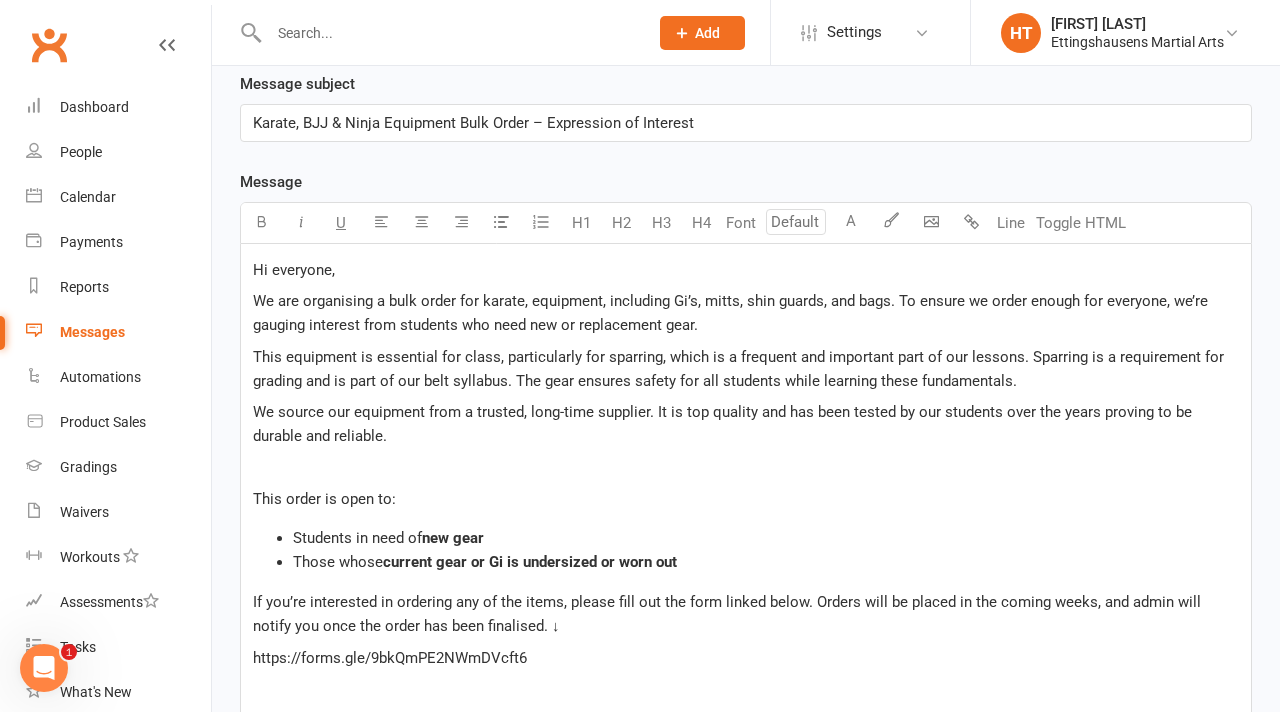 type 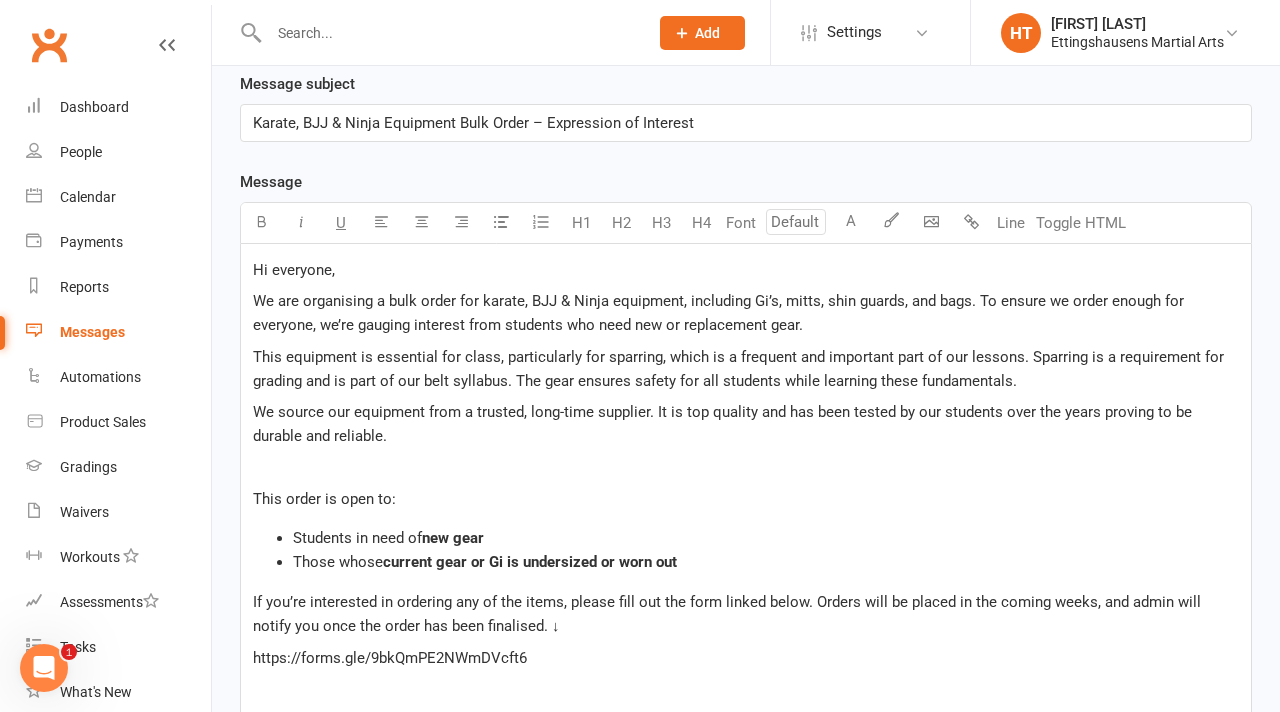 click on "We are organising a bulk order for karate, BJJ & Ninja equipment, including Gi’s, mitts, shin guards, and bags. To ensure we order enough for everyone, we’re gauging interest from students who need new or replacement gear." at bounding box center [720, 313] 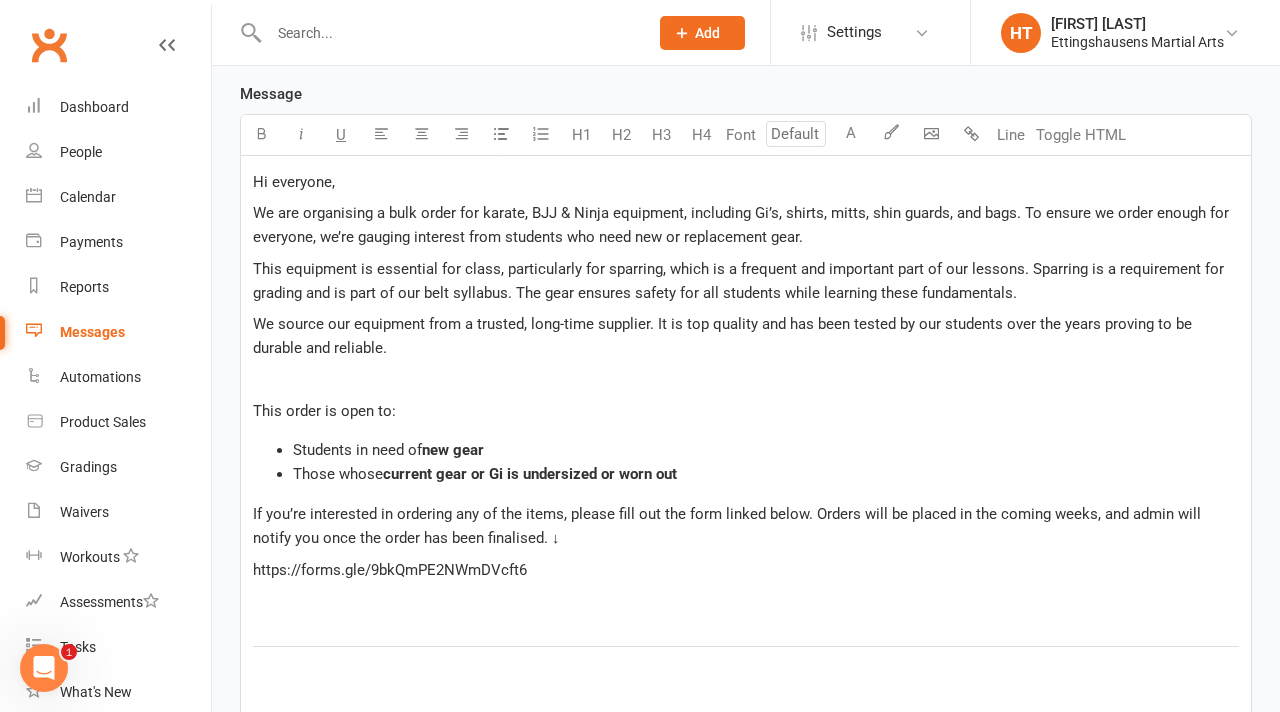 scroll, scrollTop: 538, scrollLeft: 0, axis: vertical 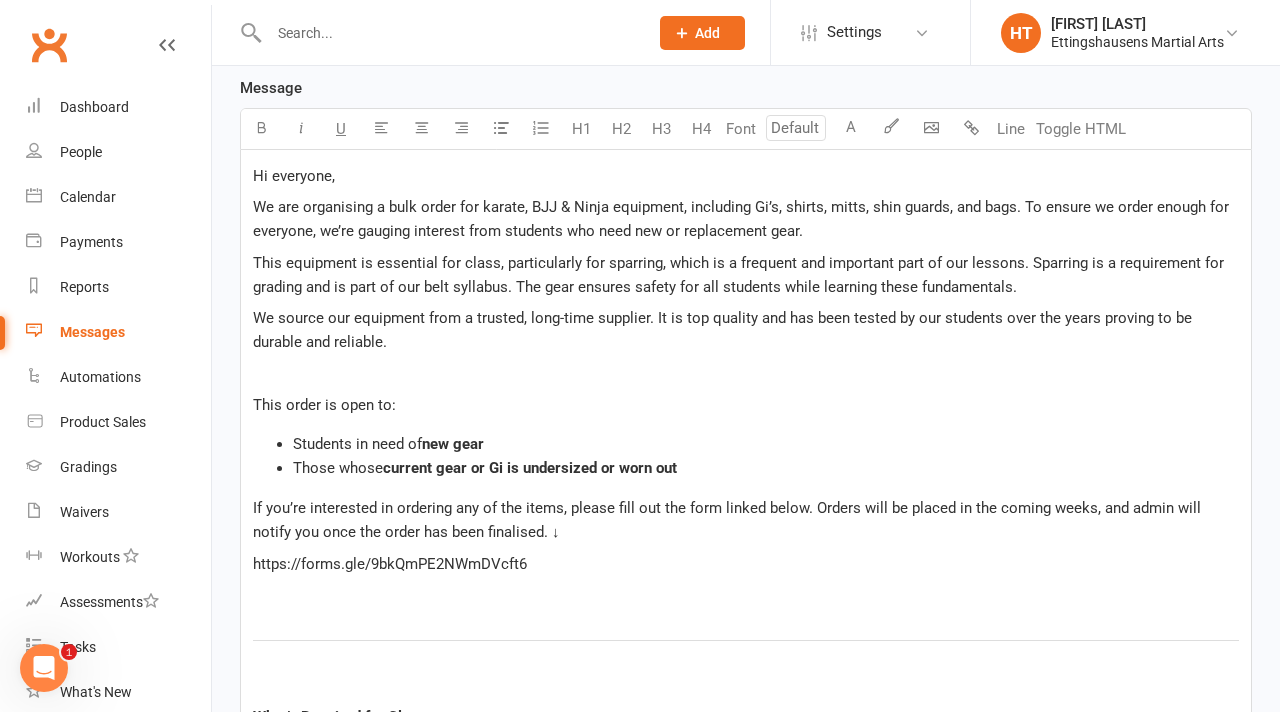 click on "This equipment is essential for class, particularly for sparring, which is a frequent and important part of our lessons. Sparring is a requirement for grading and is part of our belt syllabus. The gear ensures safety for all students while learning these fundamentals." at bounding box center (740, 275) 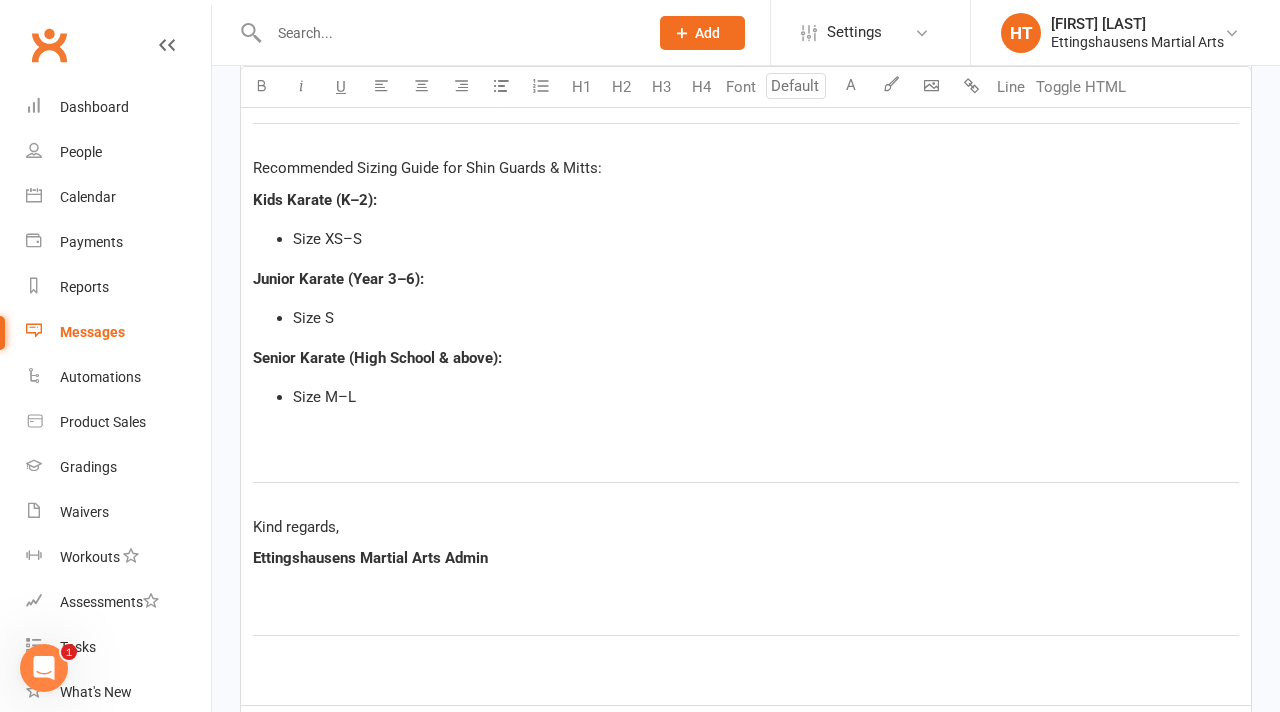 scroll, scrollTop: 1769, scrollLeft: 0, axis: vertical 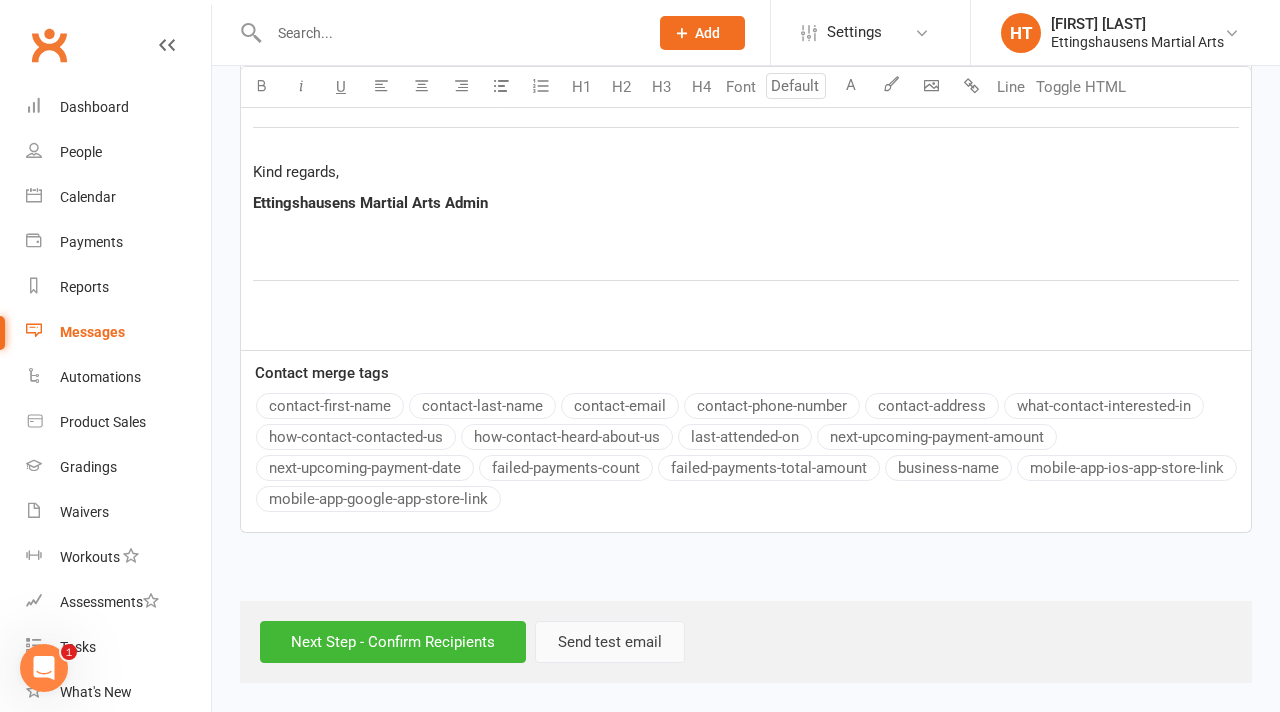 click on "Send test email" at bounding box center [610, 642] 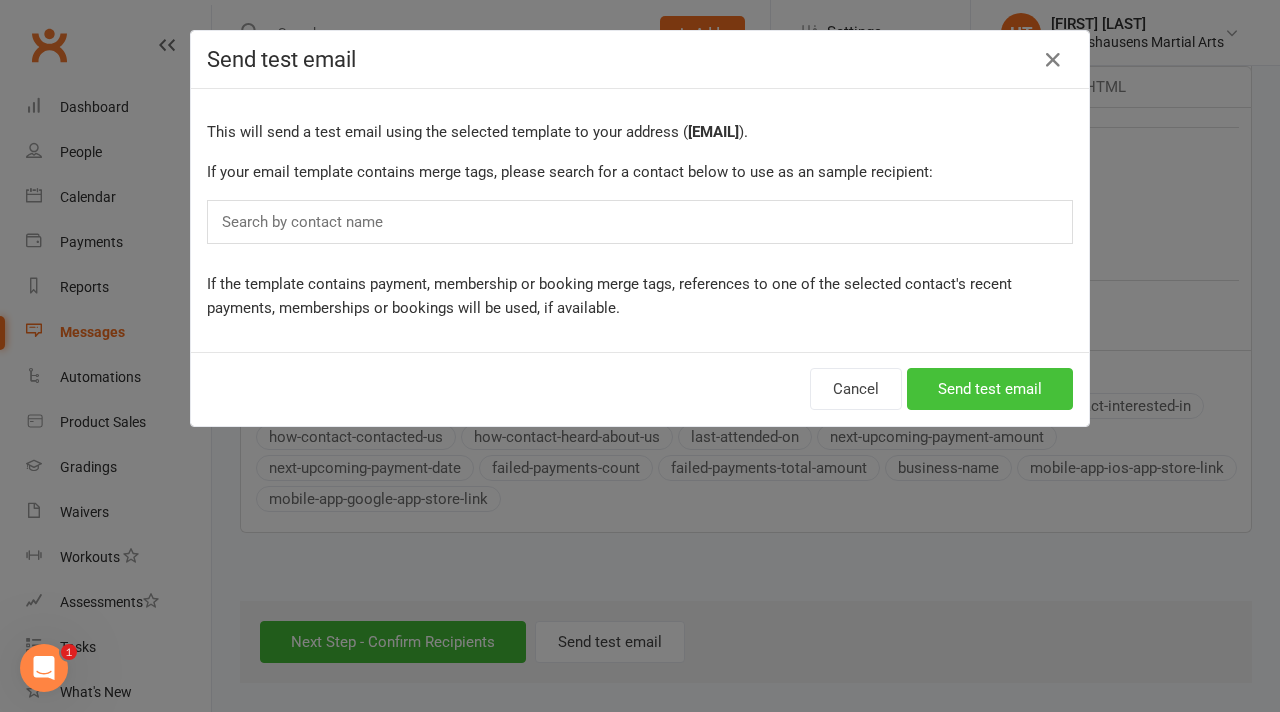 click on "Send test email" at bounding box center [990, 389] 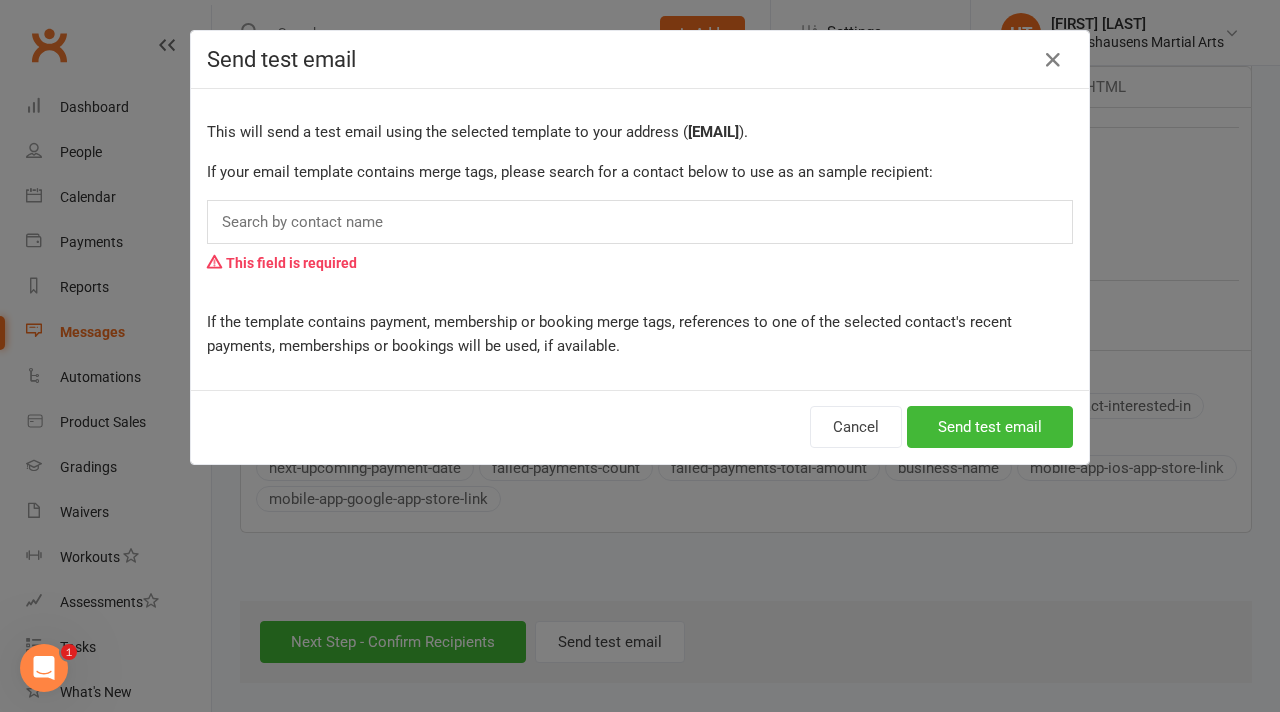 click on "Search by contact name" at bounding box center (640, 222) 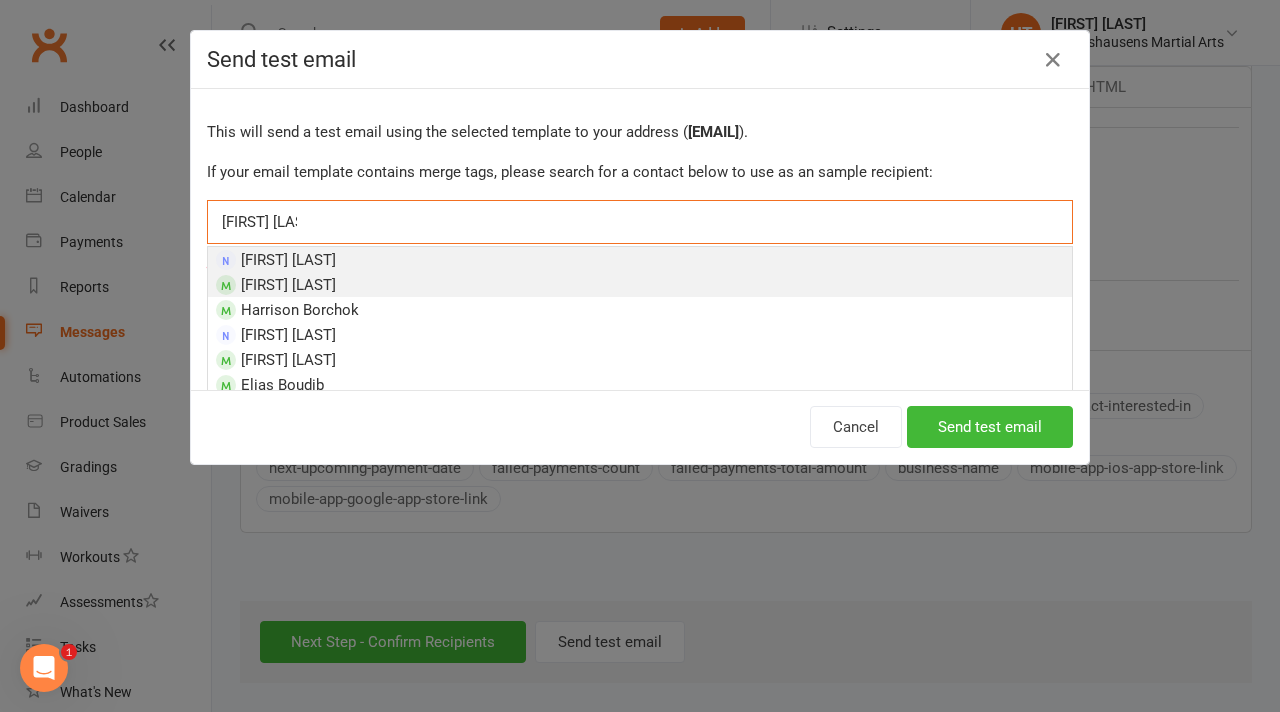 type on "[FIRST] [LAST]" 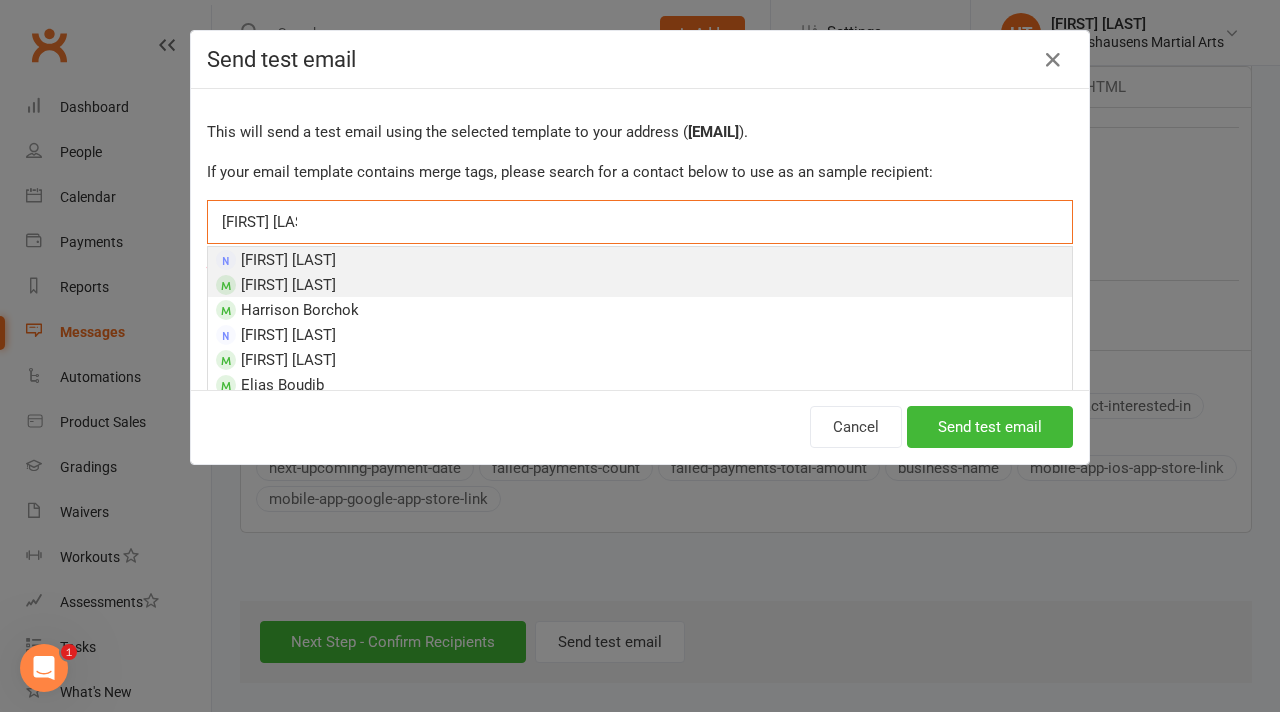 type 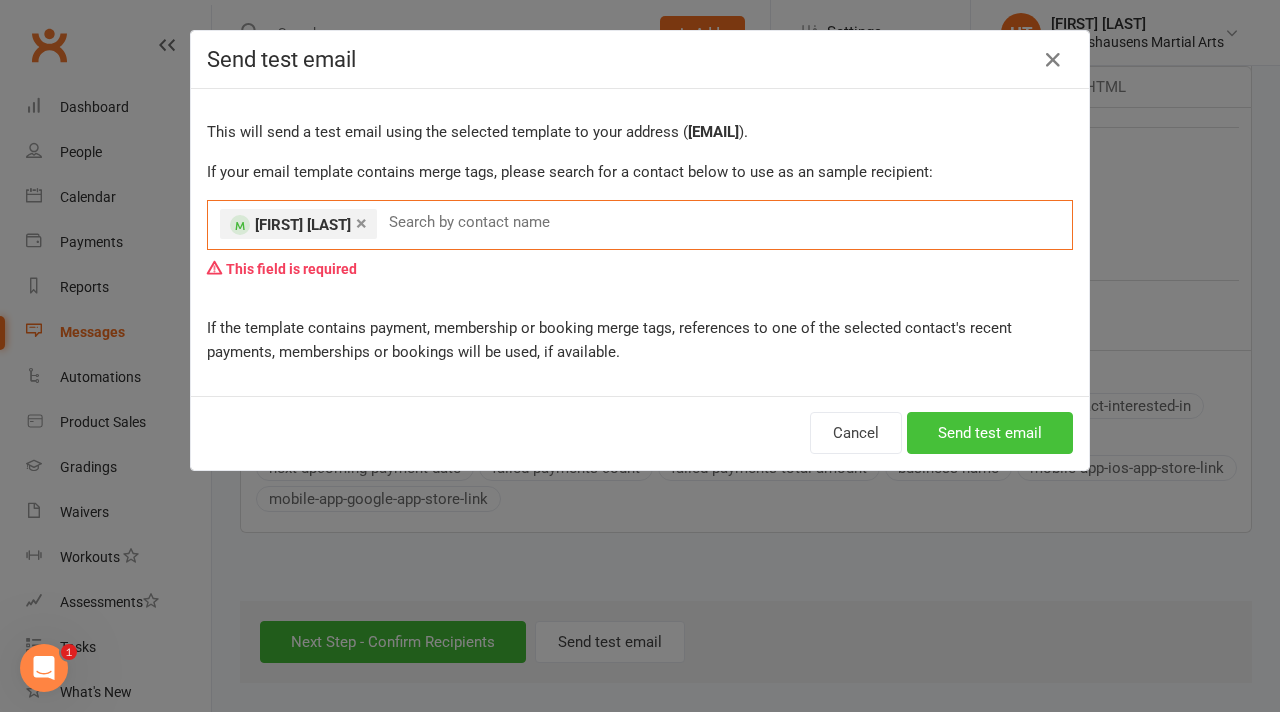 click on "Send test email" at bounding box center (990, 433) 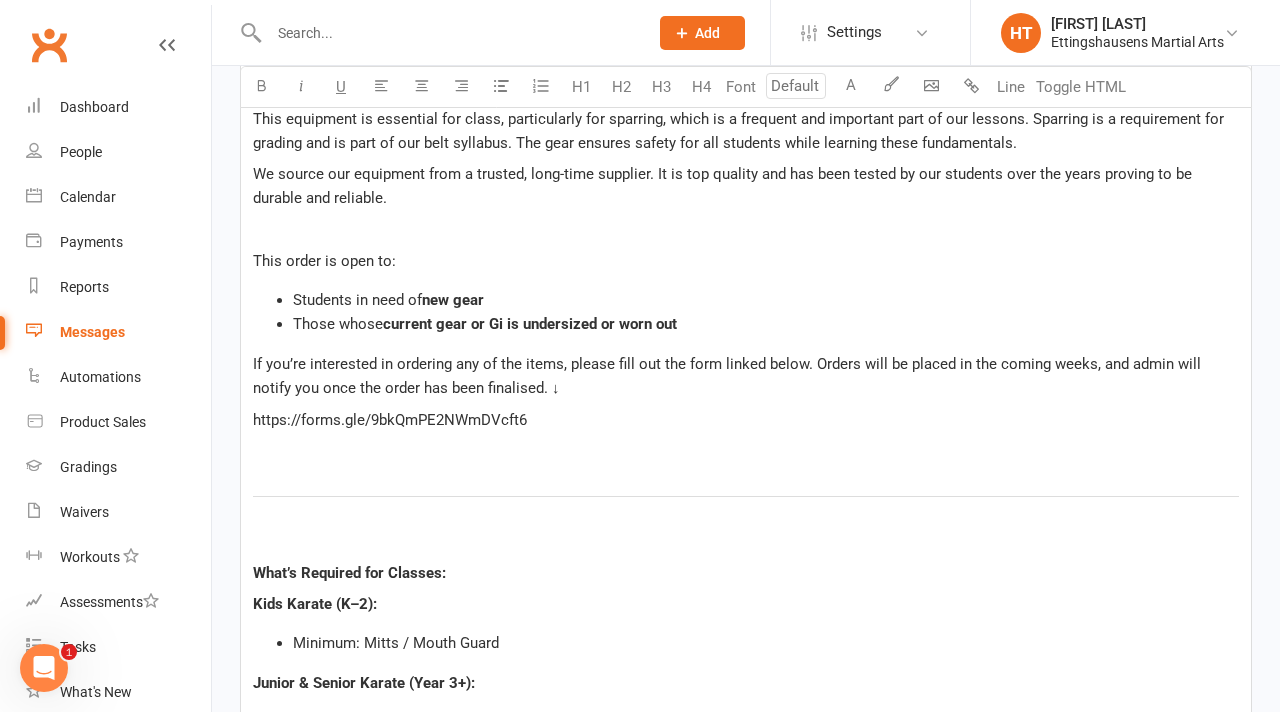 scroll, scrollTop: 634, scrollLeft: 0, axis: vertical 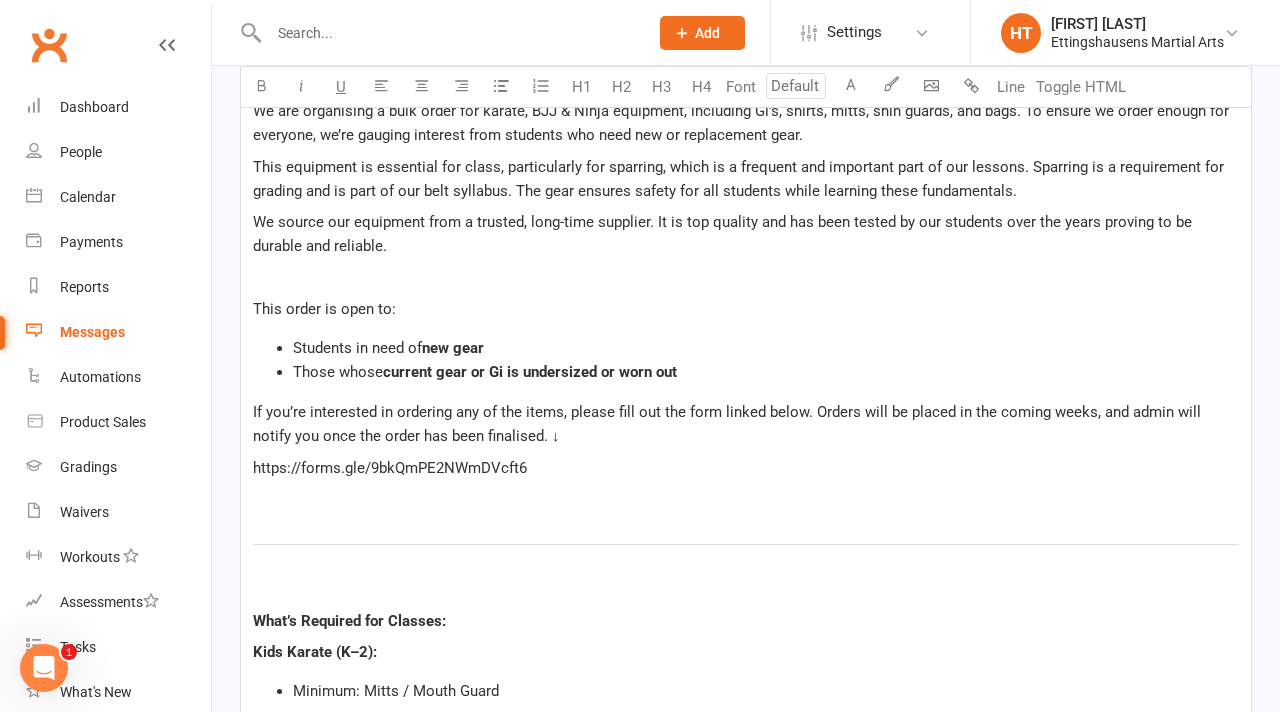 click on "﻿" at bounding box center [746, 278] 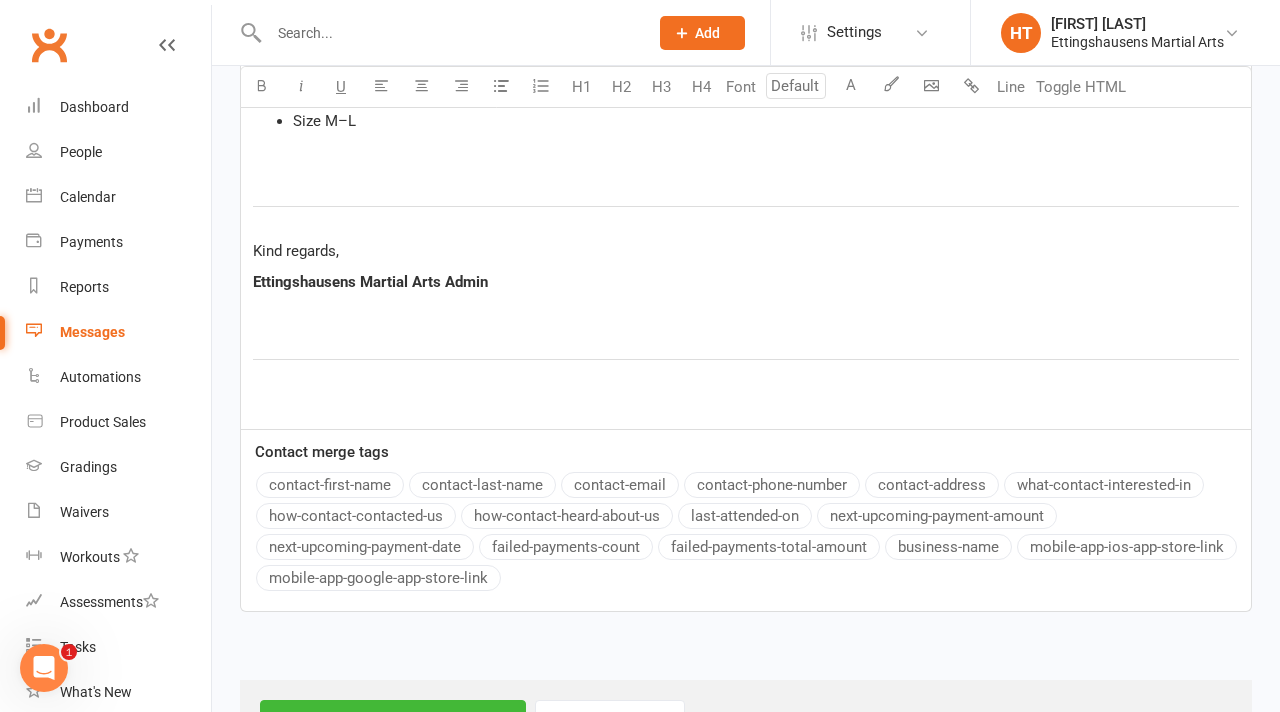 scroll, scrollTop: 1769, scrollLeft: 0, axis: vertical 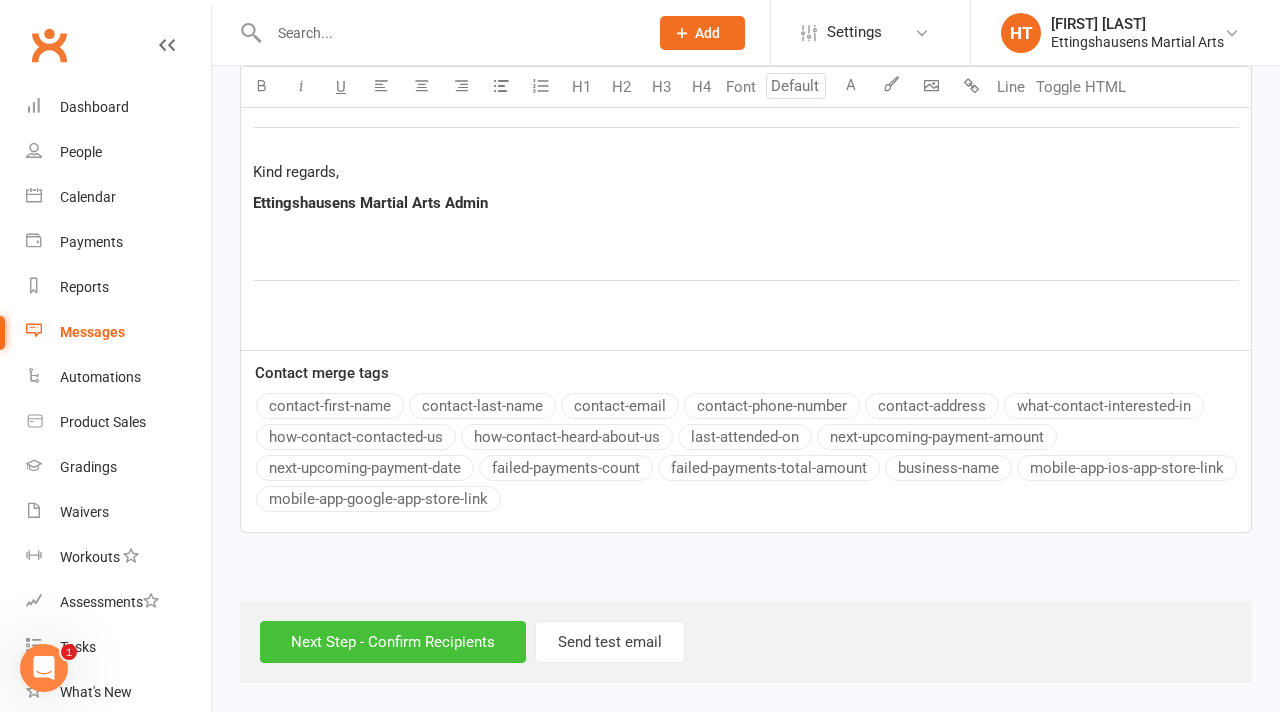 click on "Next Step - Confirm Recipients" at bounding box center (393, 642) 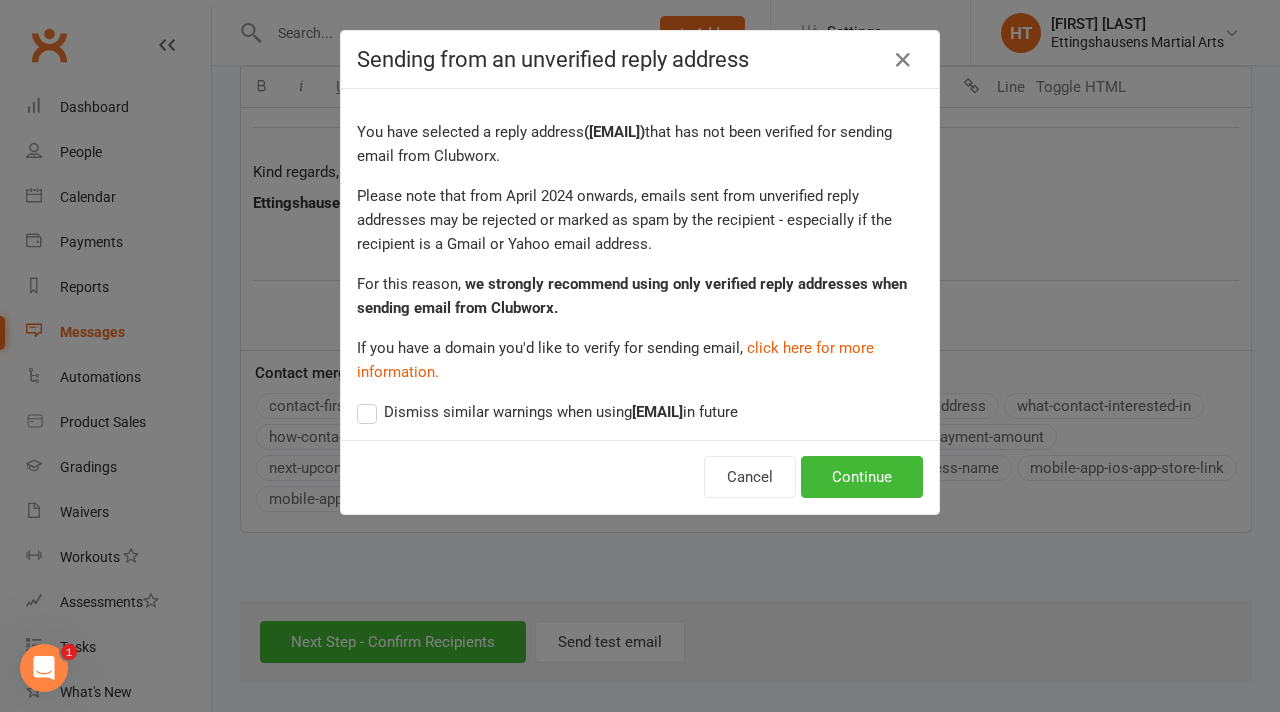 click on "Dismiss similar warnings when using  [NAME]@[DOMAIN].com.au  in future" at bounding box center [547, 412] 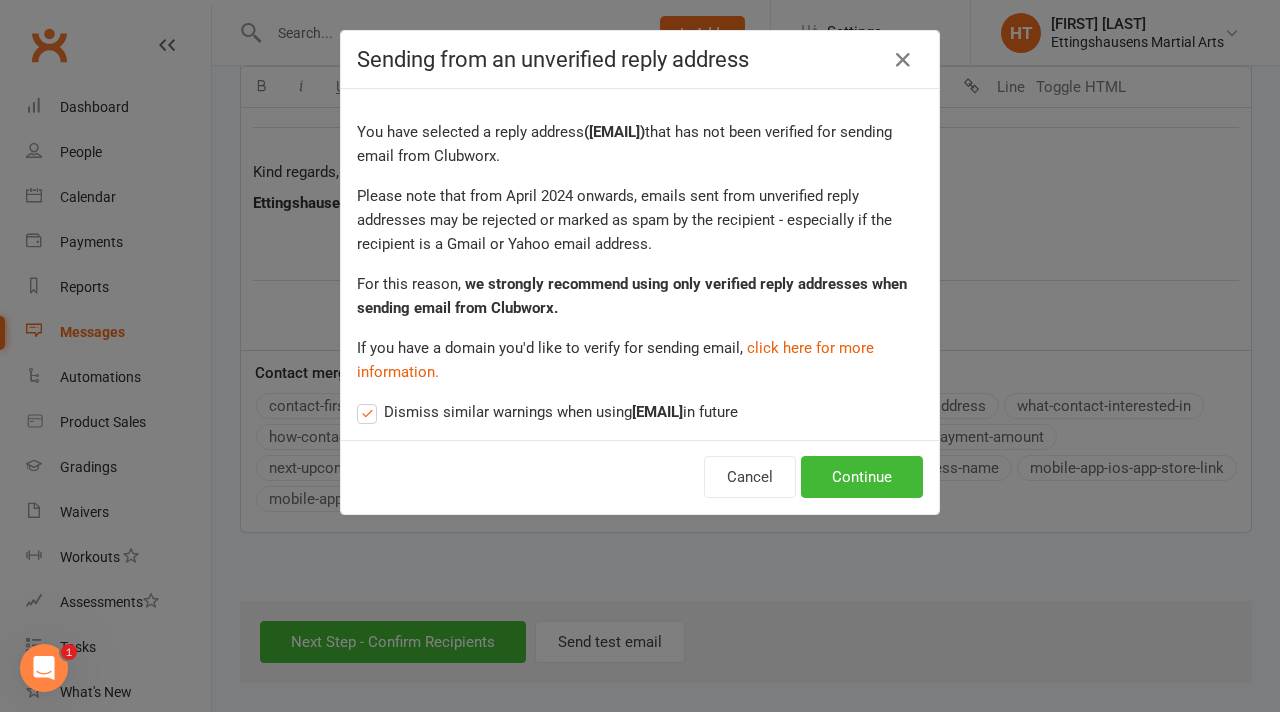 click on "Dismiss similar warnings when using  [NAME]@[DOMAIN].com.au  in future" at bounding box center (547, 412) 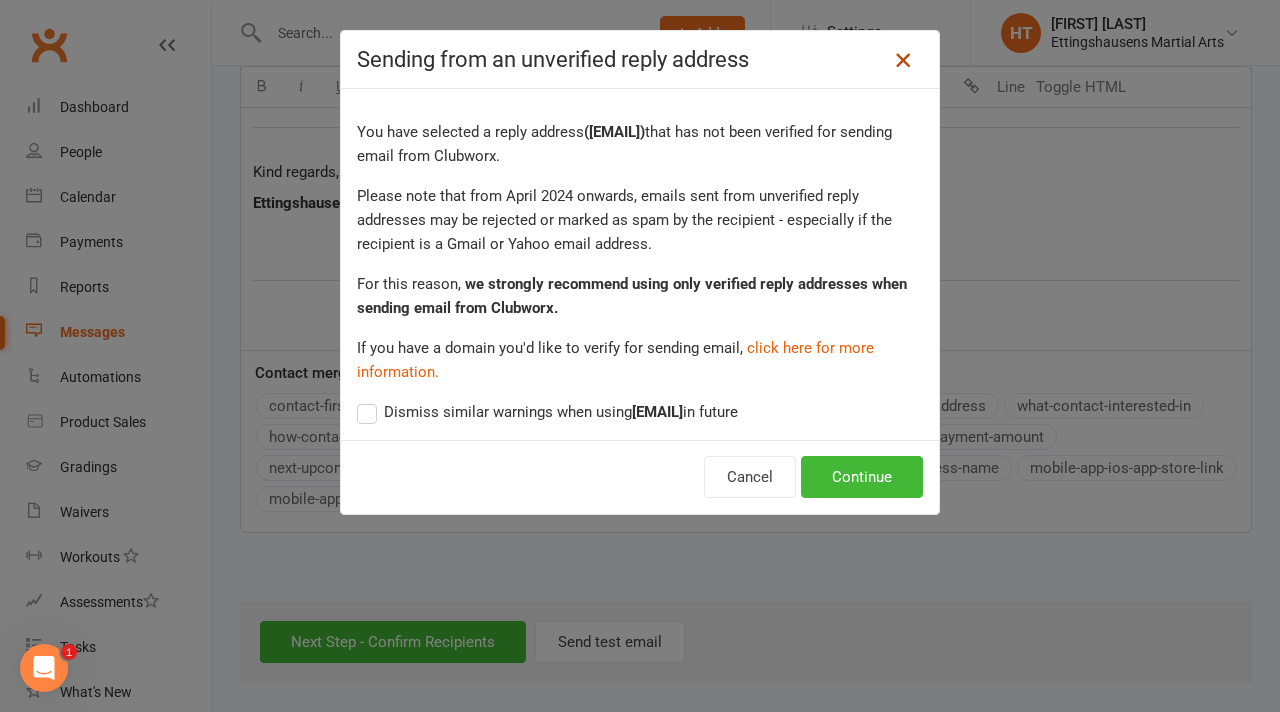 click at bounding box center [903, 60] 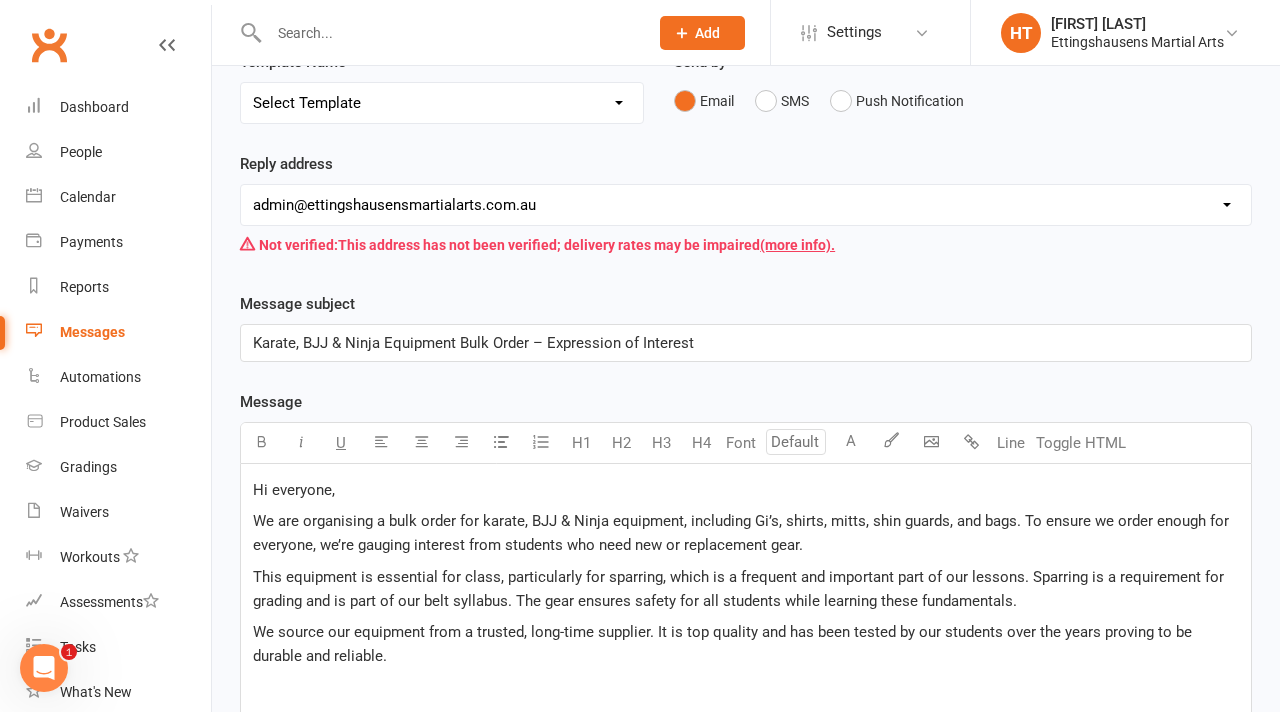 scroll, scrollTop: 188, scrollLeft: 0, axis: vertical 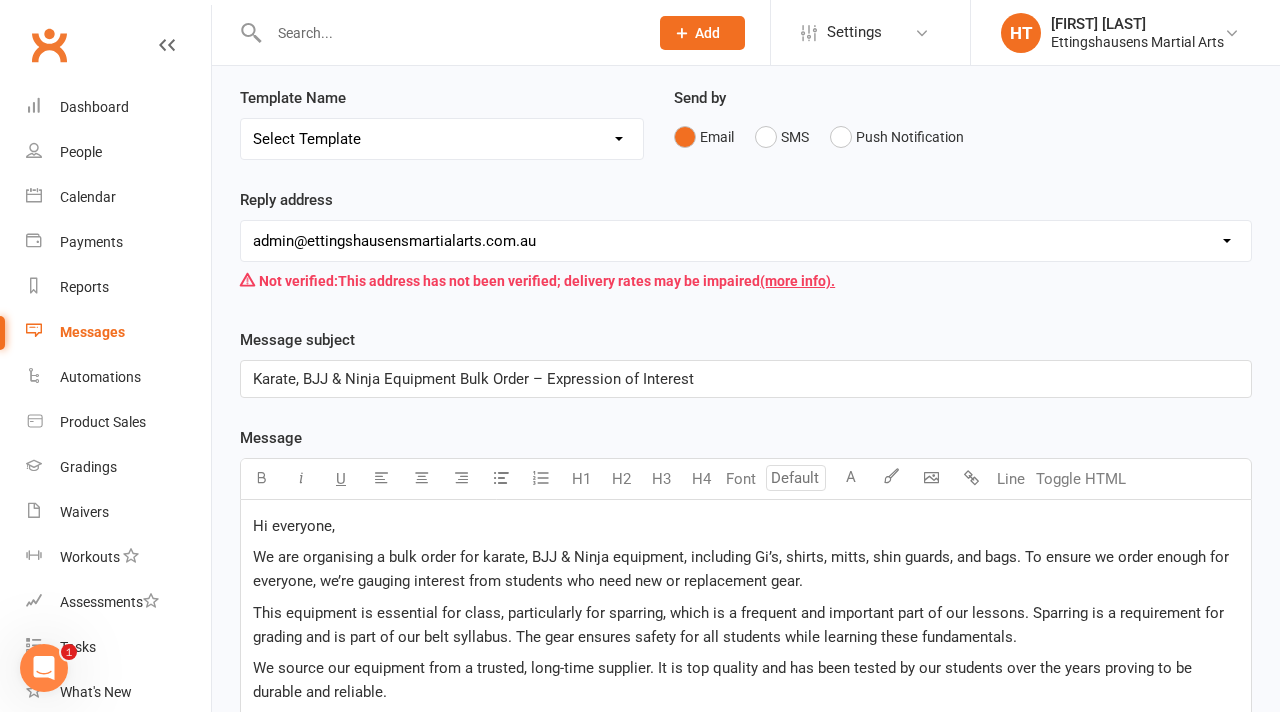 click on "[EMAIL] [EMAIL] [EMAIL] [EMAIL] [EMAIL]" at bounding box center [746, 241] 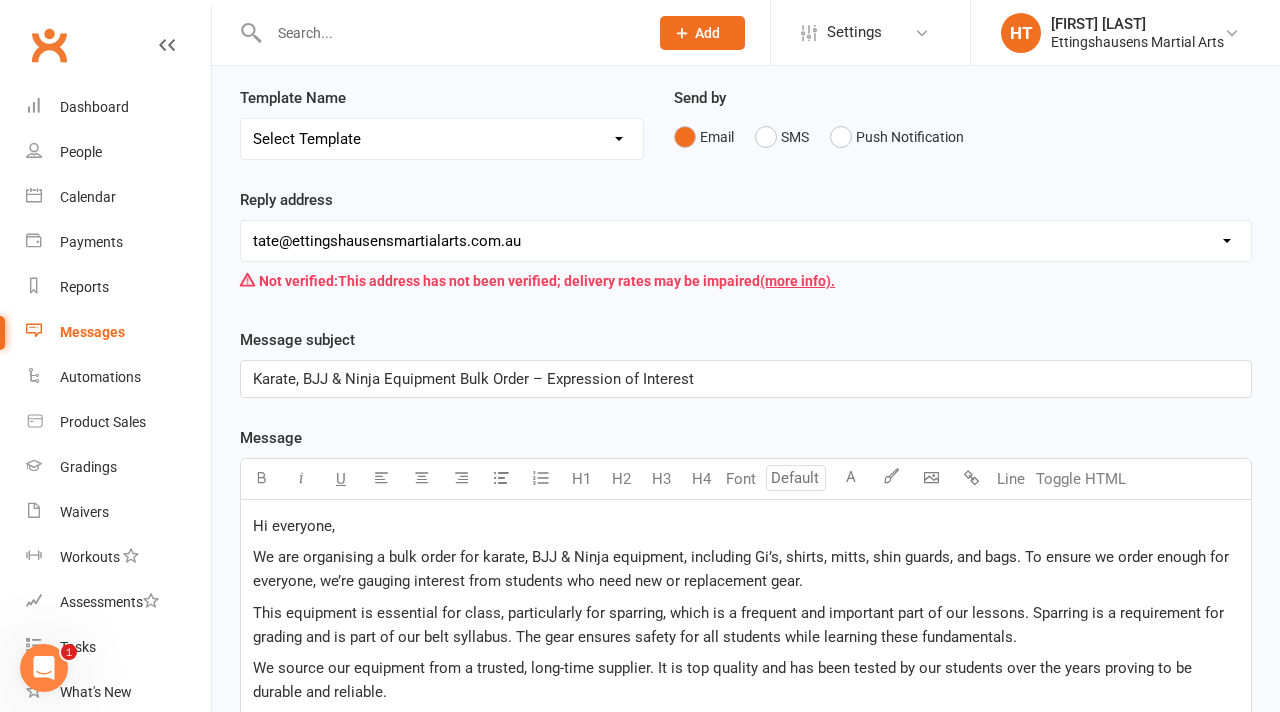 click on "[EMAIL] [EMAIL] [EMAIL] [EMAIL] [EMAIL]" at bounding box center (746, 241) 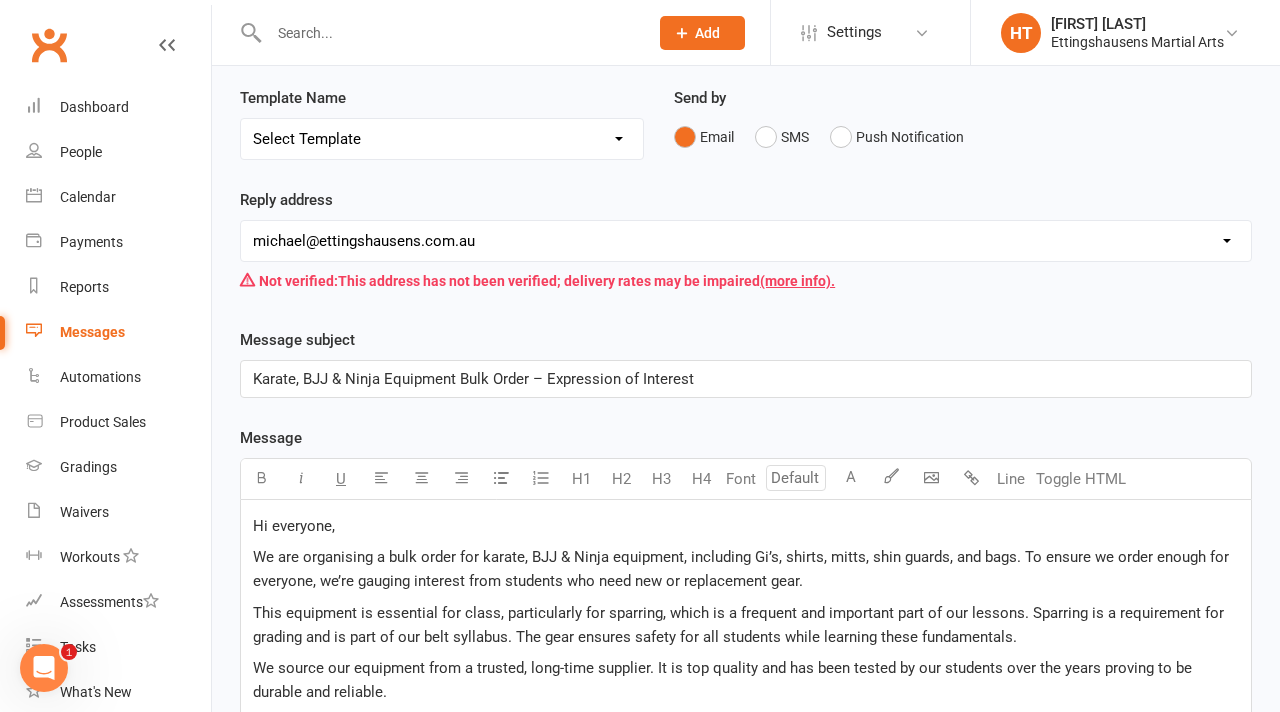 click on "[EMAIL] [EMAIL] [EMAIL] [EMAIL] [EMAIL]" at bounding box center (746, 241) 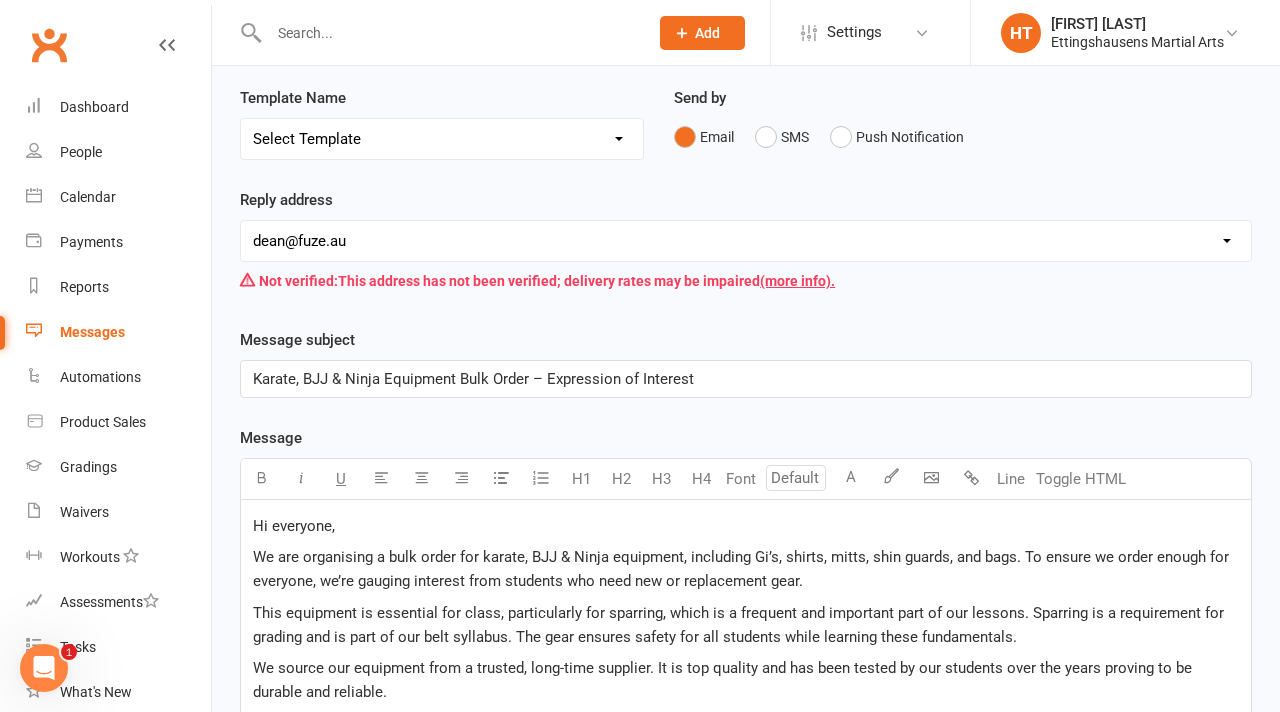 click on "[EMAIL] [EMAIL] [EMAIL] [EMAIL] [EMAIL]" at bounding box center (746, 241) 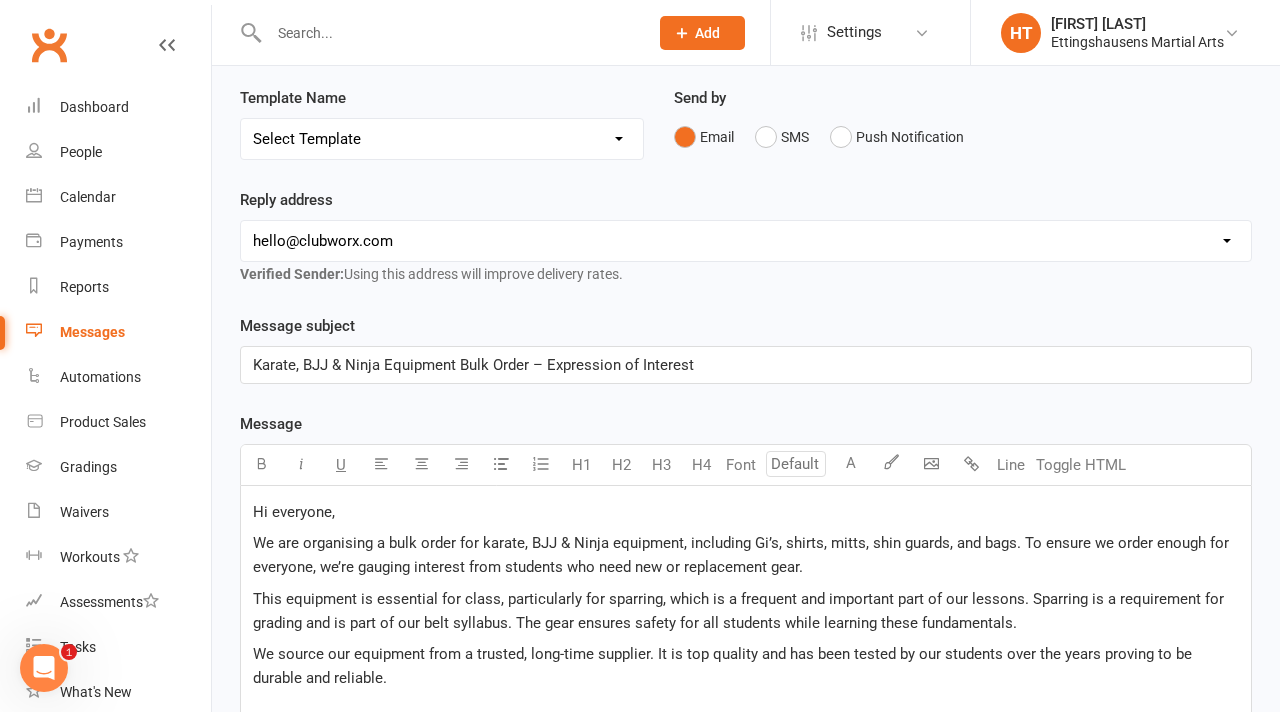 click on "[EMAIL] [EMAIL] [EMAIL] [EMAIL] [EMAIL]" at bounding box center (746, 241) 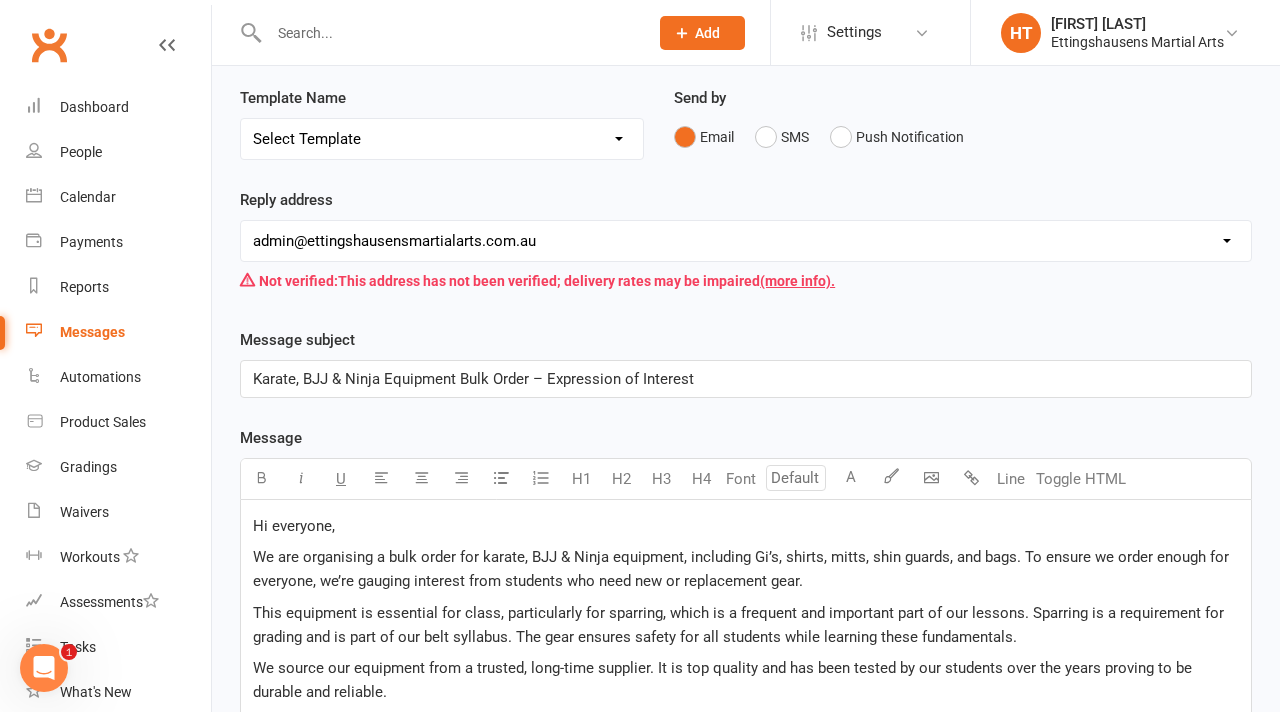 click on "[EMAIL] [EMAIL] [EMAIL] [EMAIL] [EMAIL]" at bounding box center (746, 241) 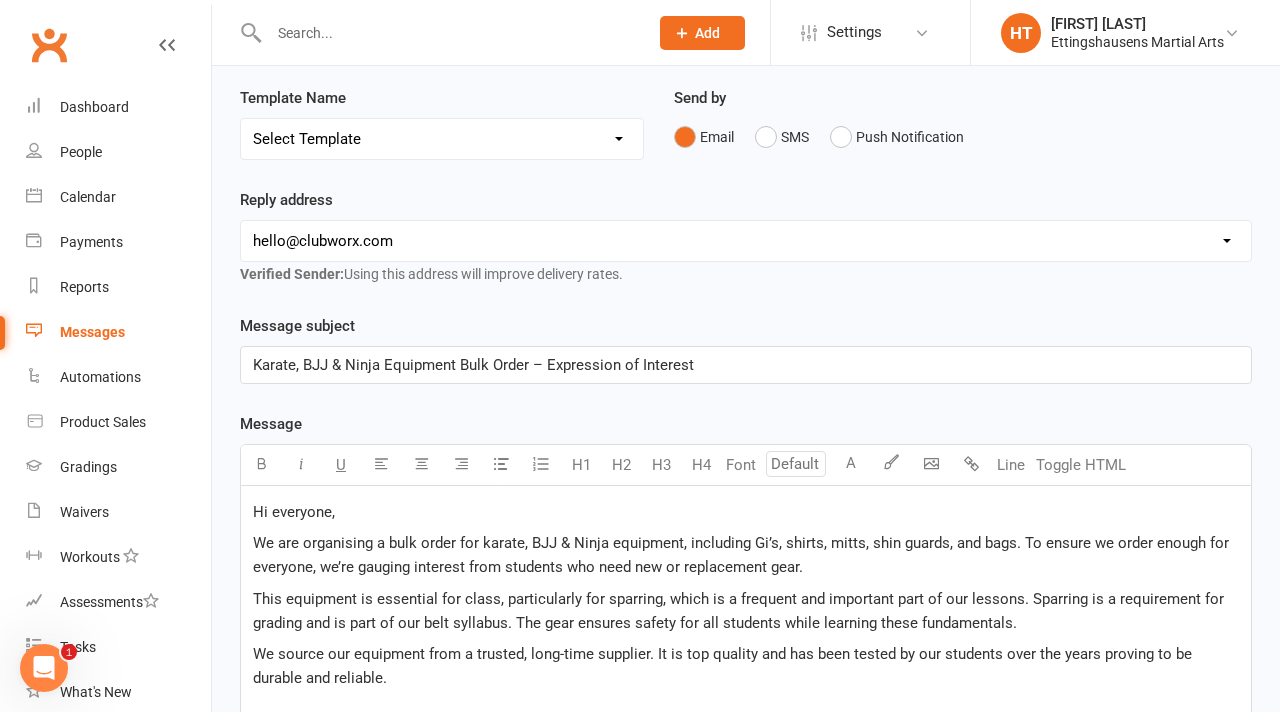 click on "[EMAIL] [EMAIL] [EMAIL] [EMAIL] [EMAIL]" at bounding box center (746, 241) 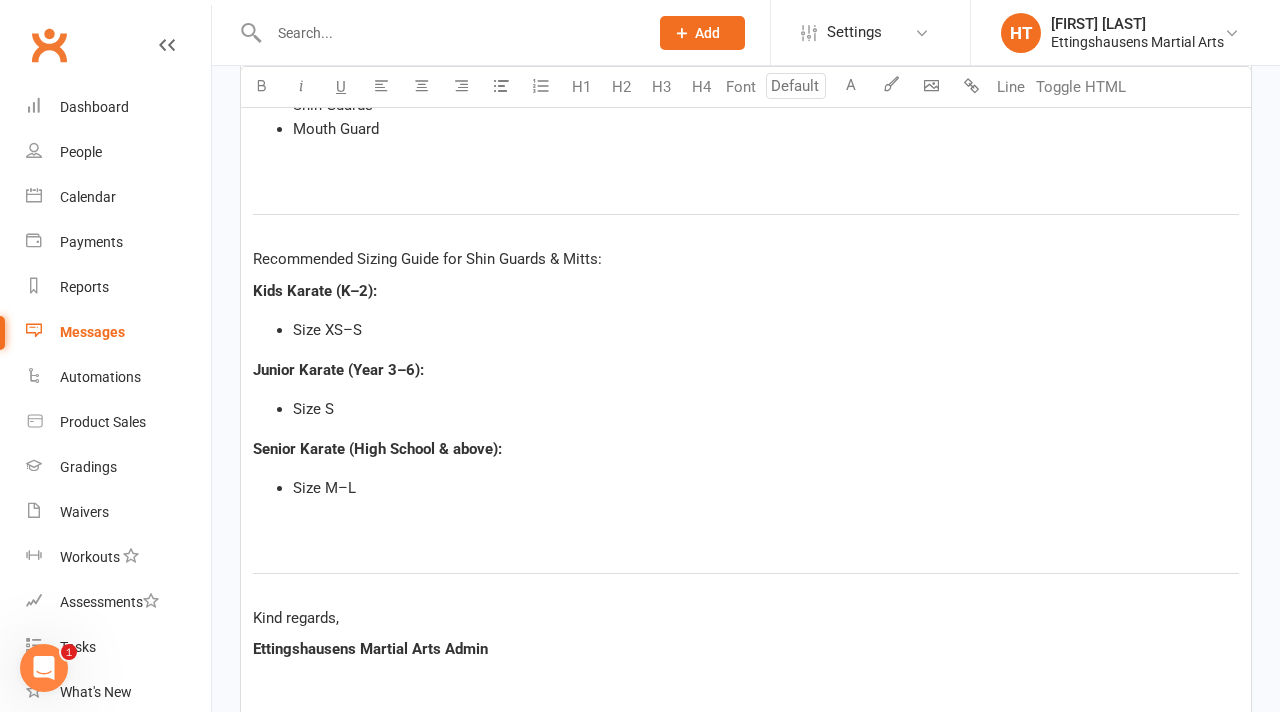 scroll, scrollTop: 1769, scrollLeft: 0, axis: vertical 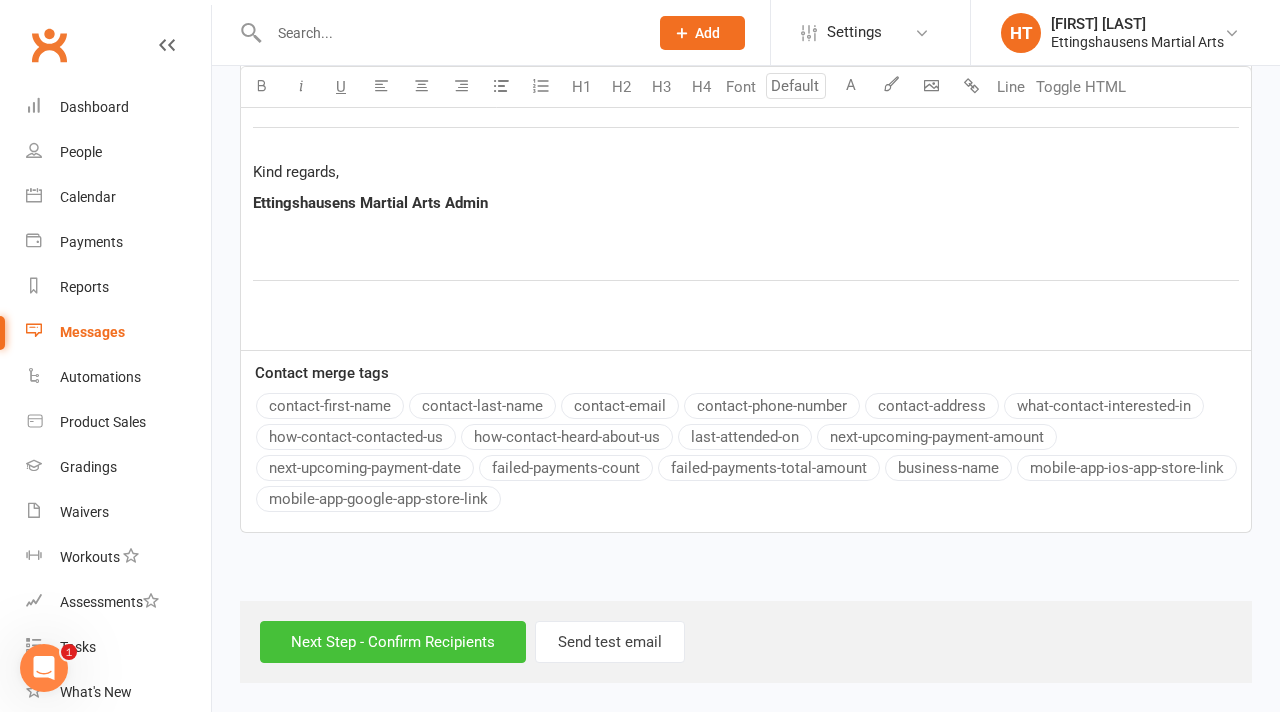 click on "Next Step - Confirm Recipients" at bounding box center (393, 642) 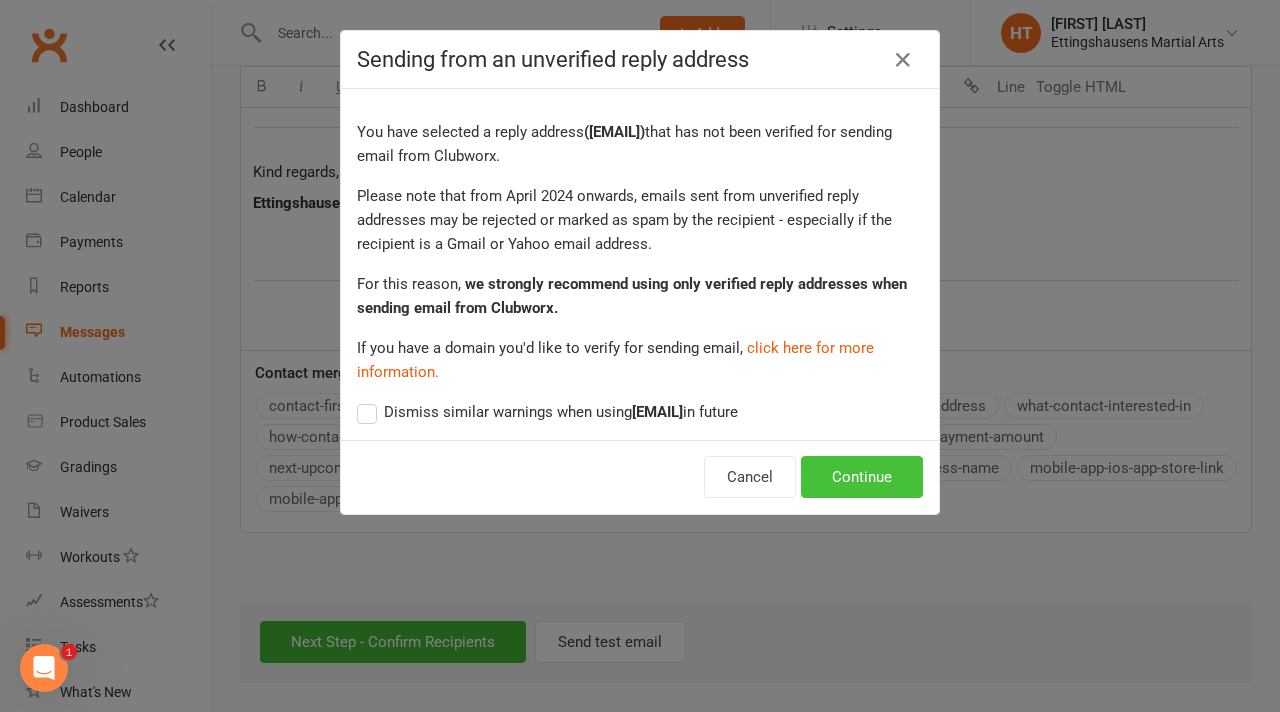 click on "Continue" at bounding box center (862, 477) 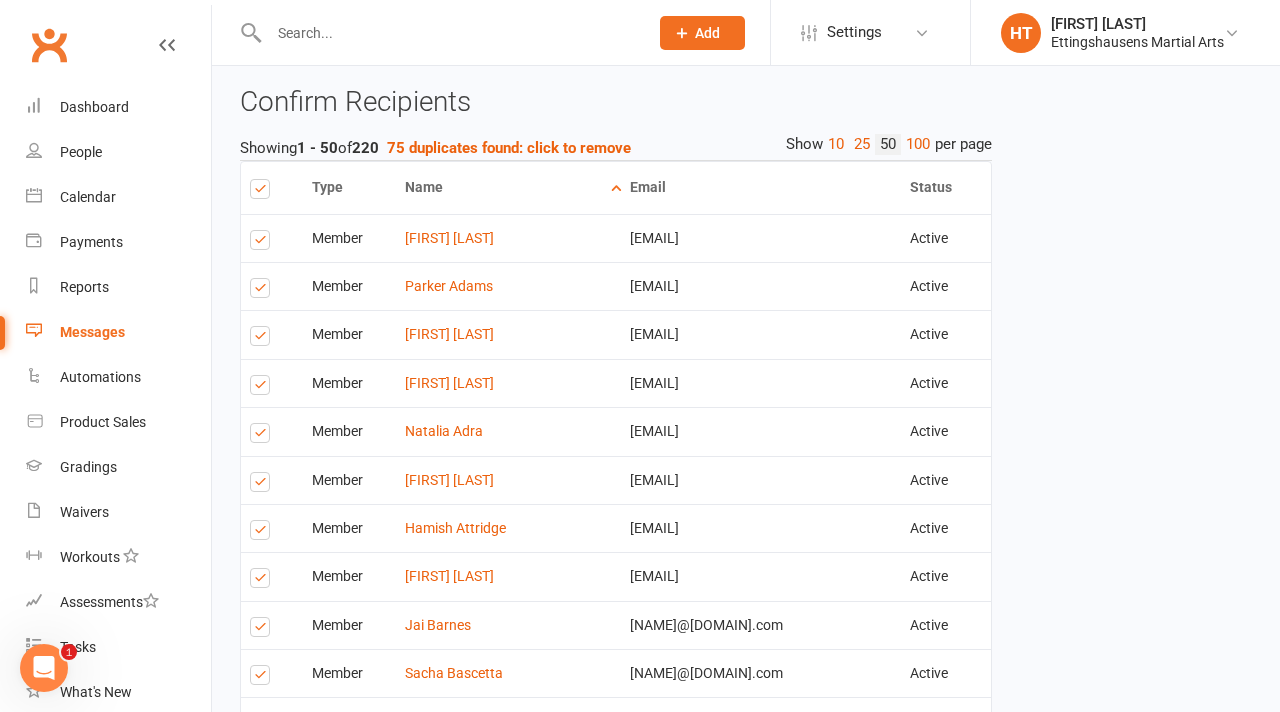 scroll, scrollTop: 2004, scrollLeft: 0, axis: vertical 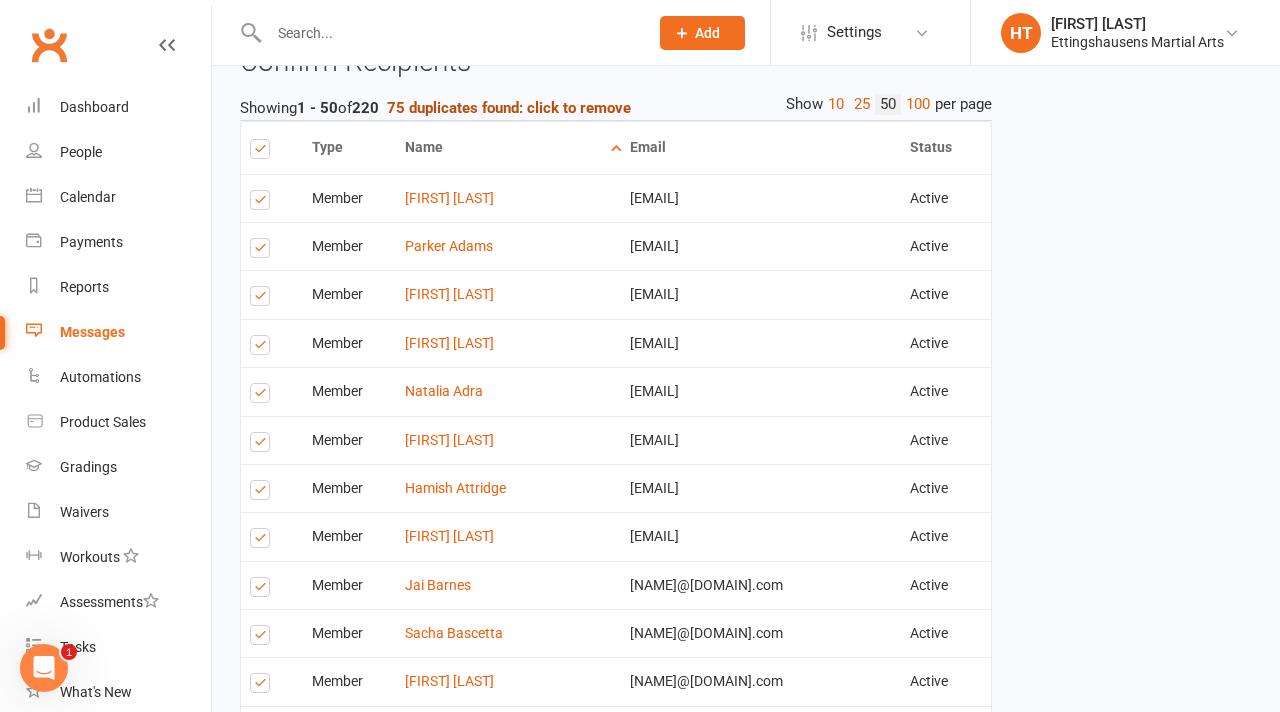 click on "75 duplicates found: click to remove" at bounding box center [509, 108] 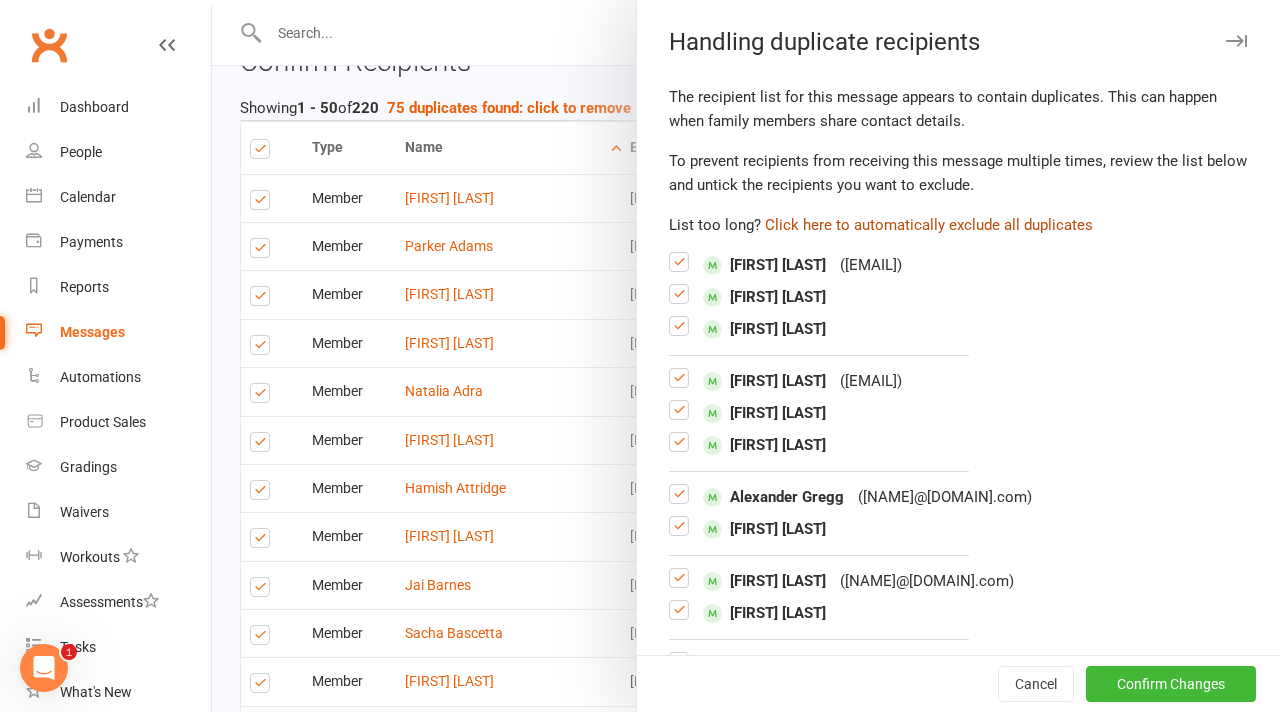 click on "Click here to automatically exclude all duplicates" at bounding box center (929, 225) 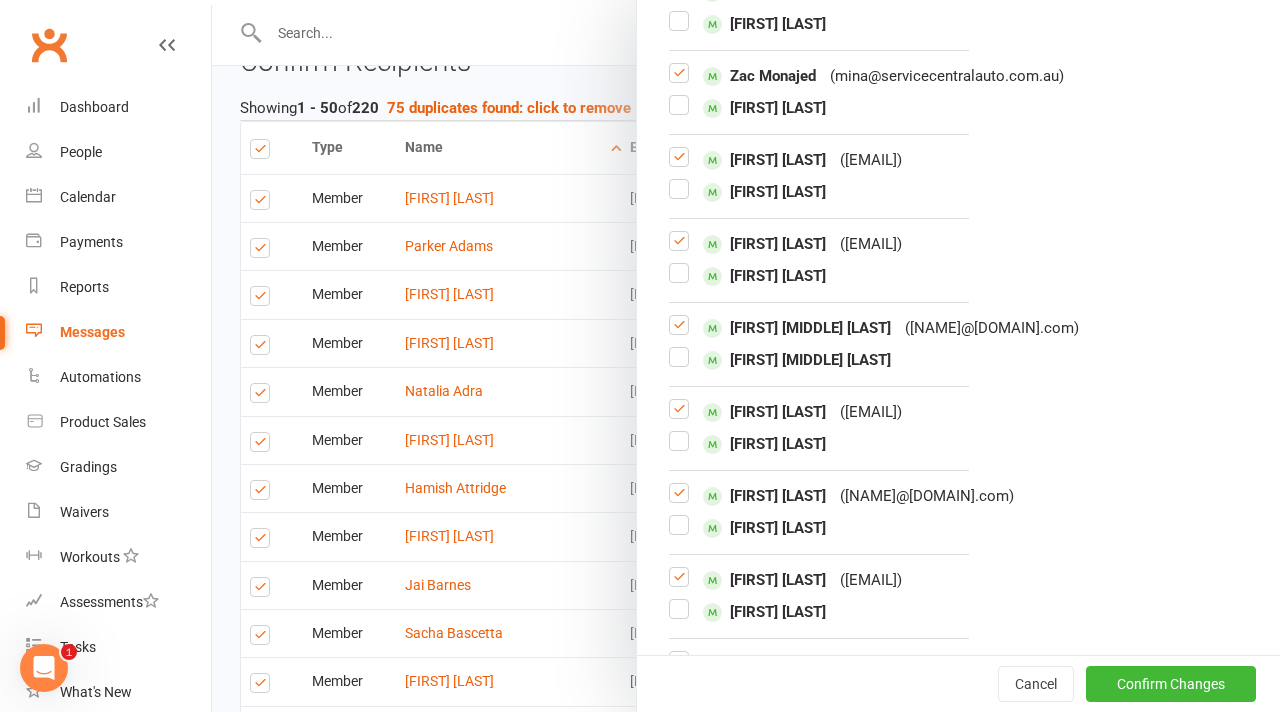 scroll, scrollTop: 2376, scrollLeft: 0, axis: vertical 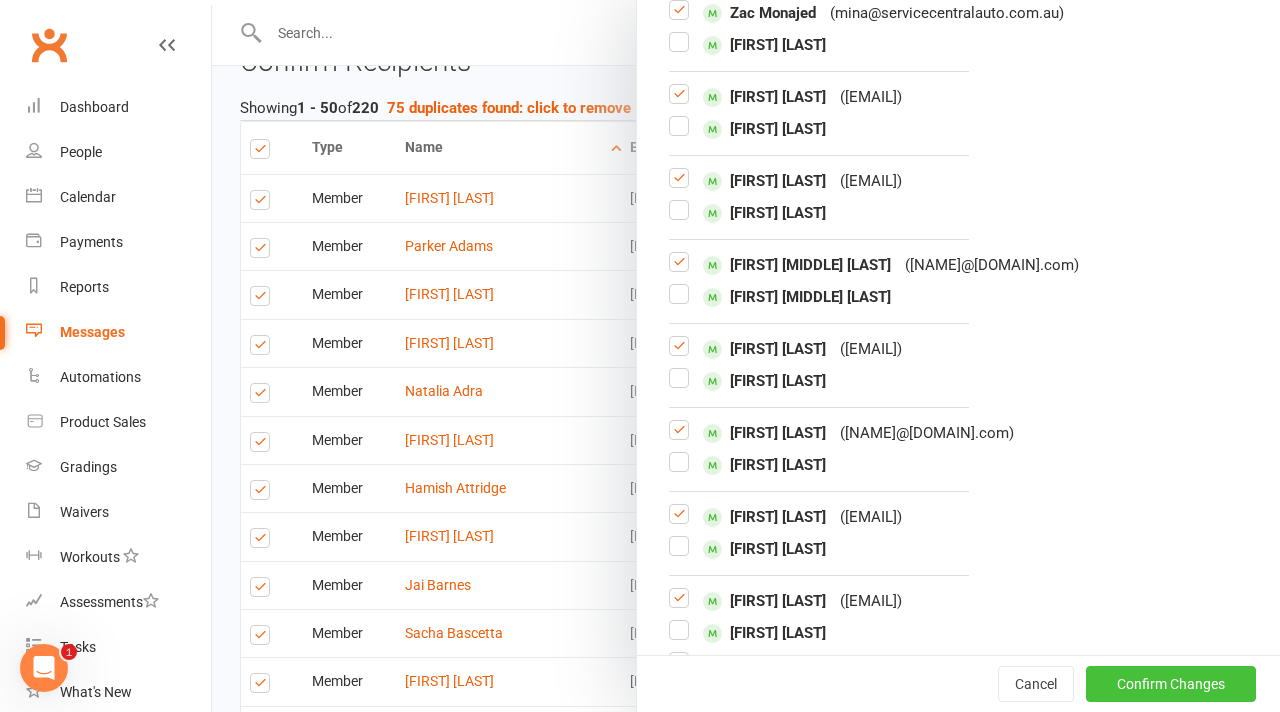 click on "Confirm Changes" at bounding box center (1171, 684) 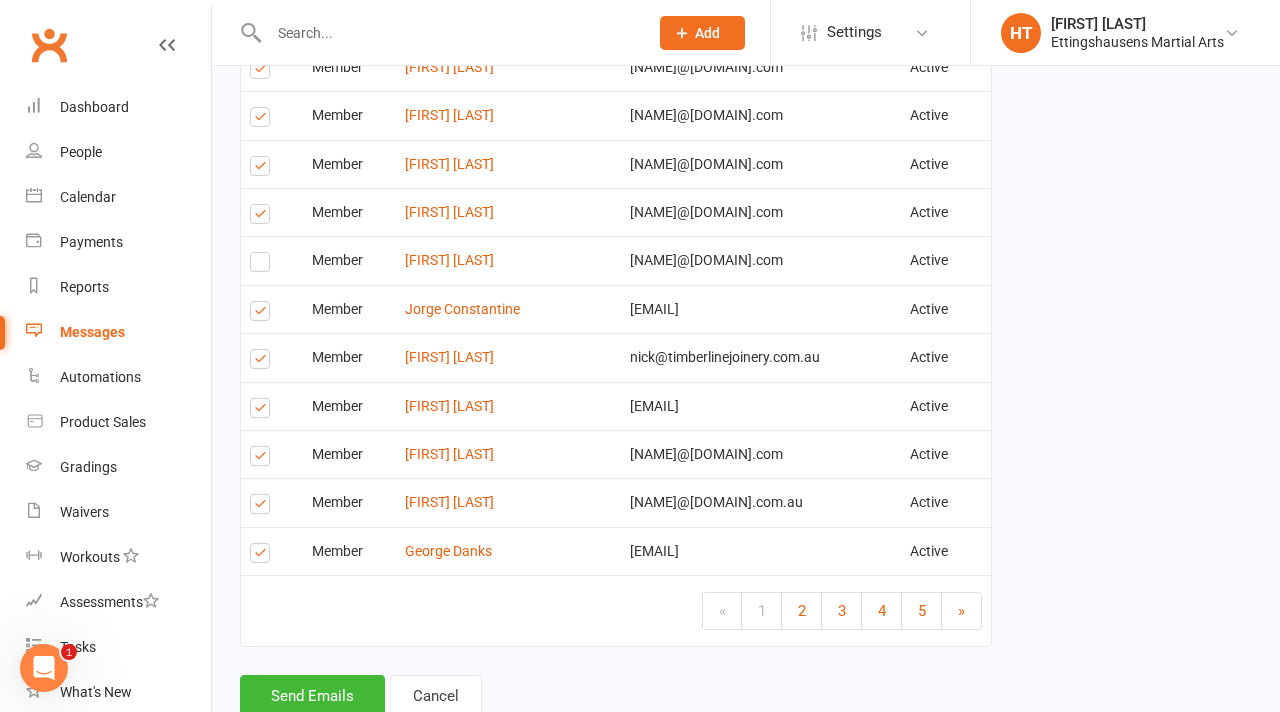 scroll, scrollTop: 4026, scrollLeft: 0, axis: vertical 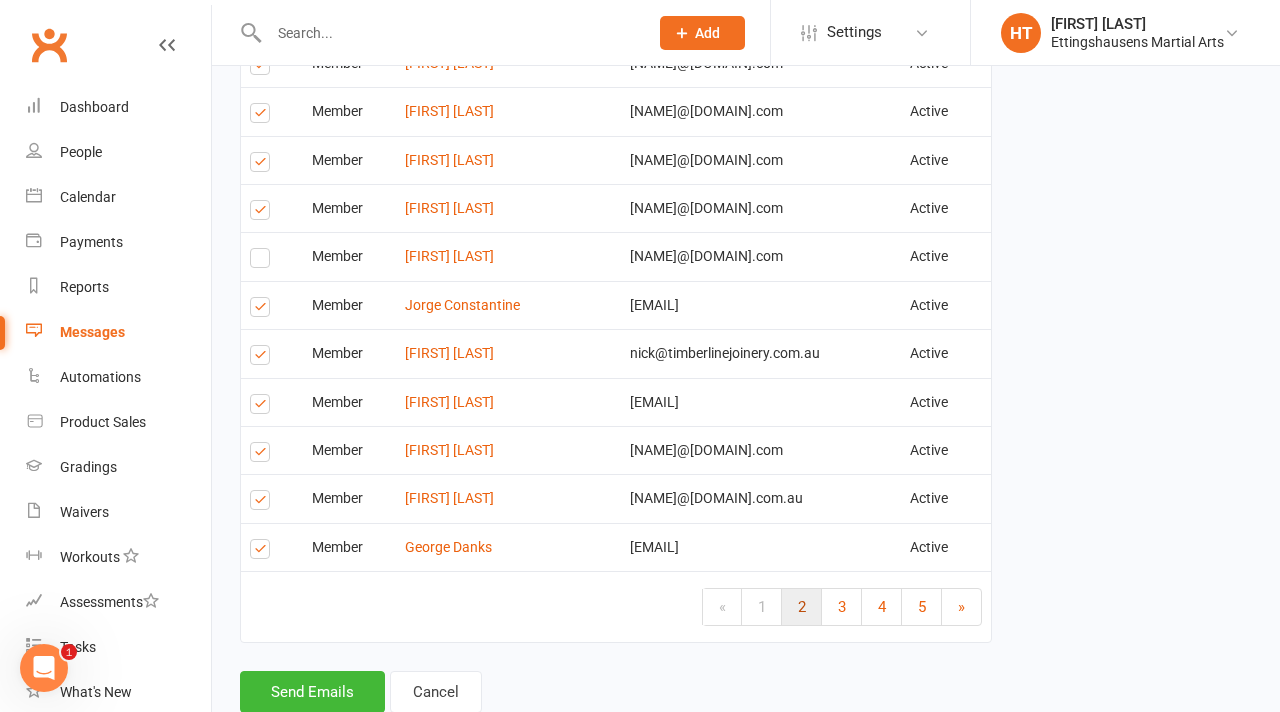 click on "2" at bounding box center [802, 607] 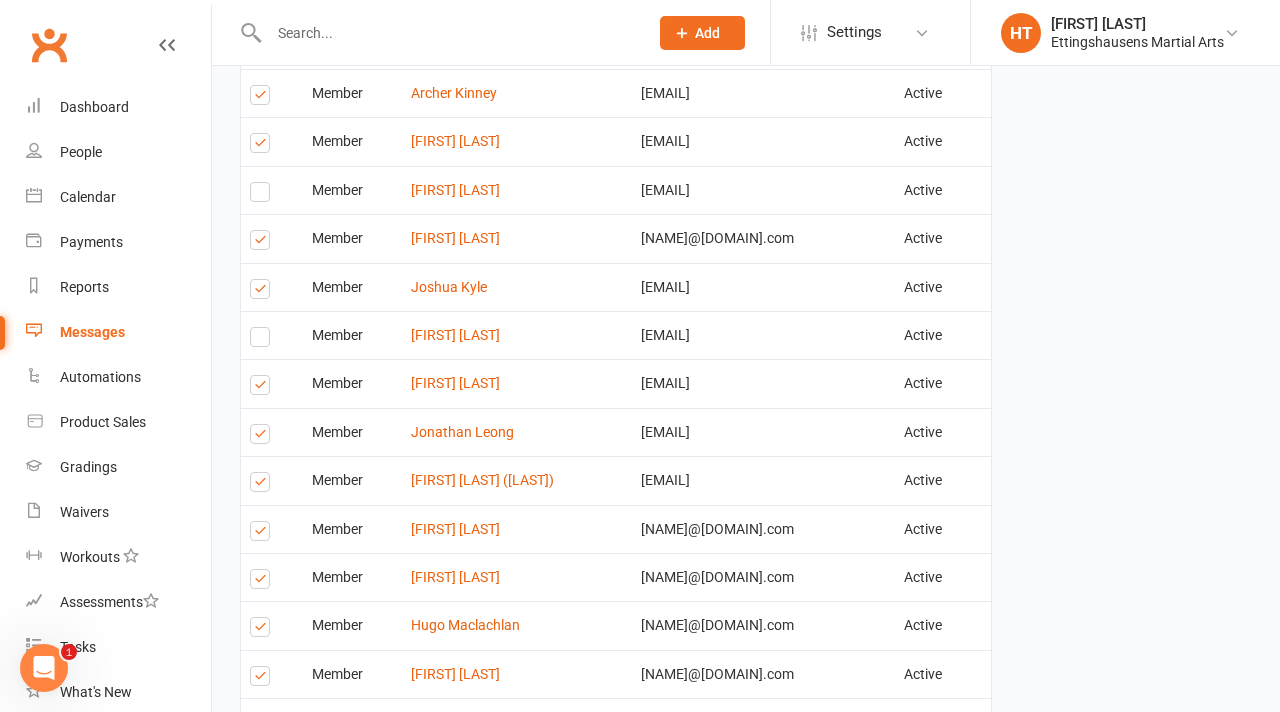 scroll, scrollTop: 4084, scrollLeft: 0, axis: vertical 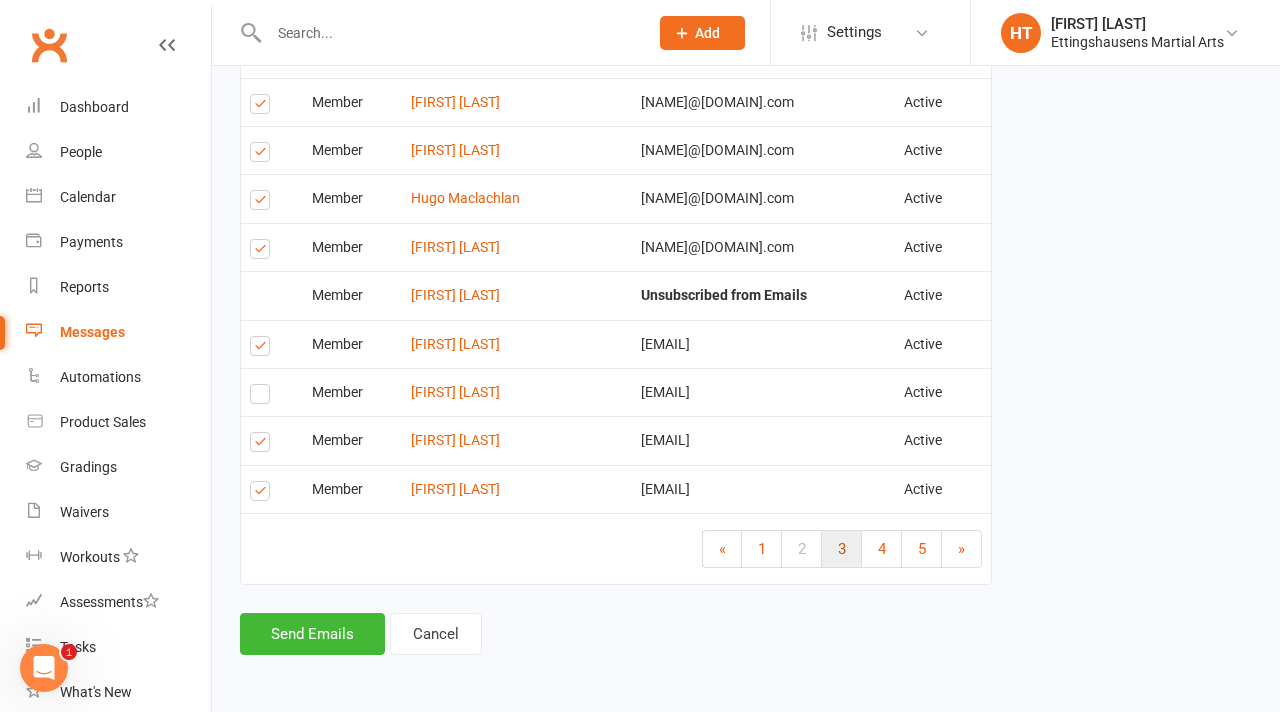 click on "3" at bounding box center [842, 549] 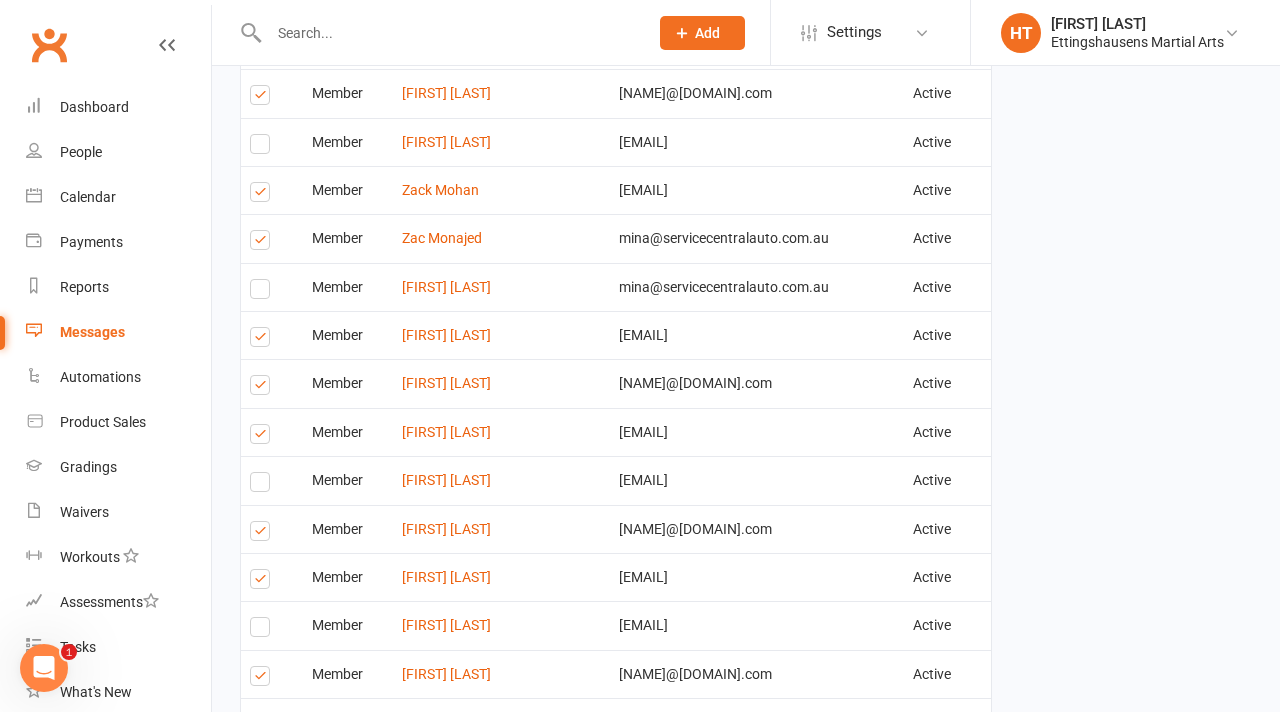 scroll, scrollTop: 4084, scrollLeft: 0, axis: vertical 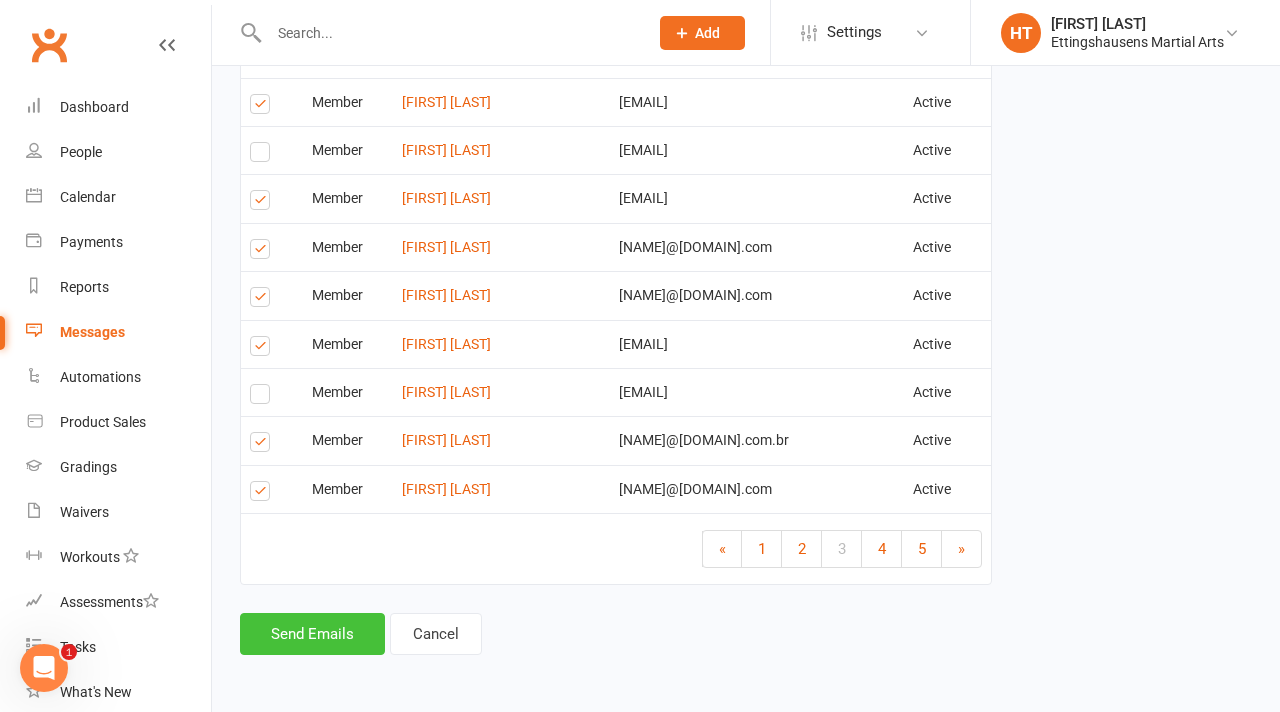 click on "Send Emails" at bounding box center [312, 634] 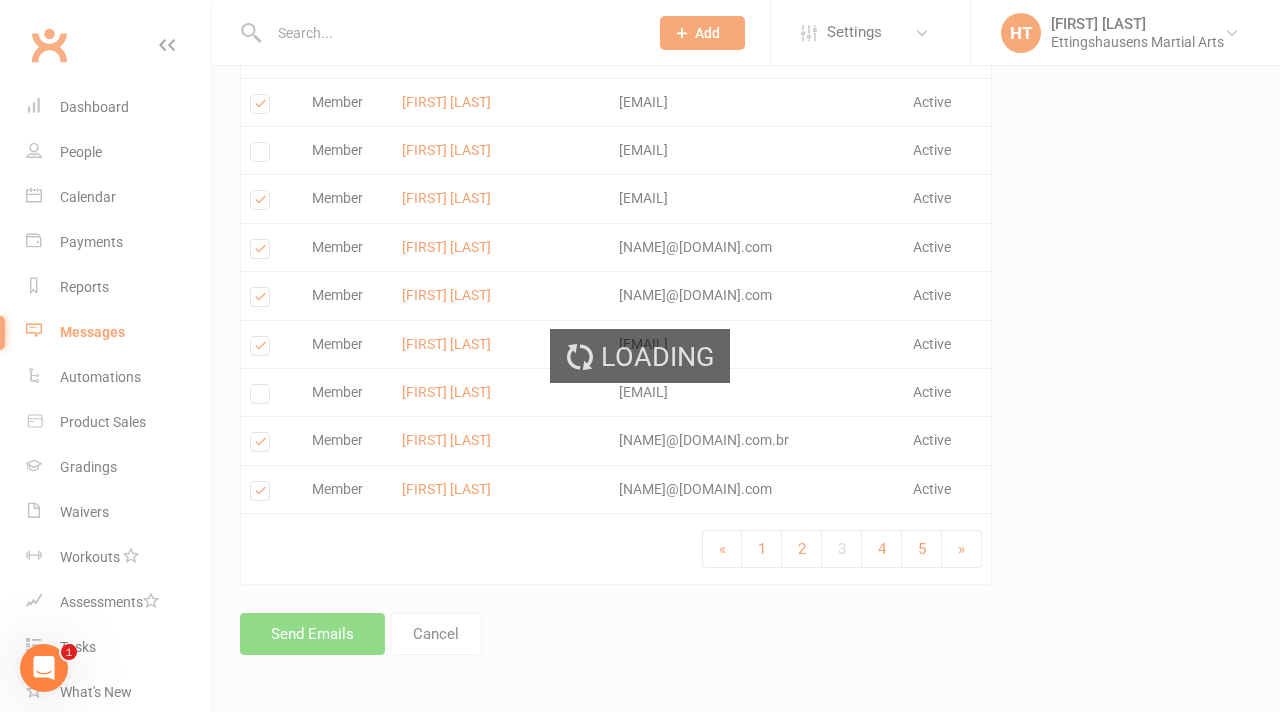 scroll, scrollTop: 4075, scrollLeft: 0, axis: vertical 